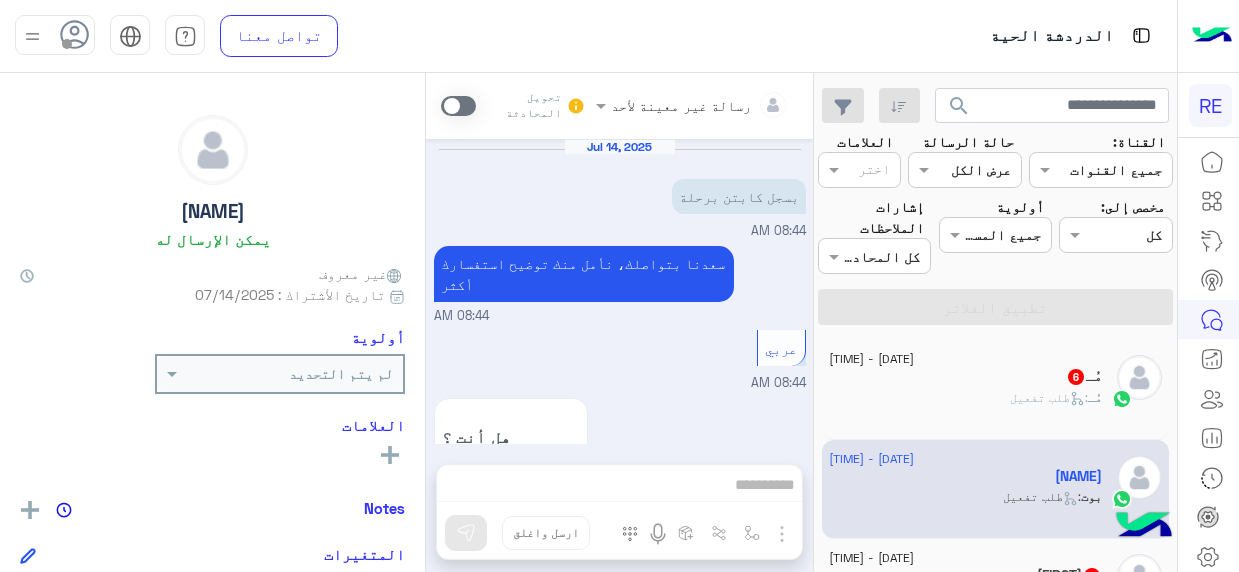scroll, scrollTop: 0, scrollLeft: 0, axis: both 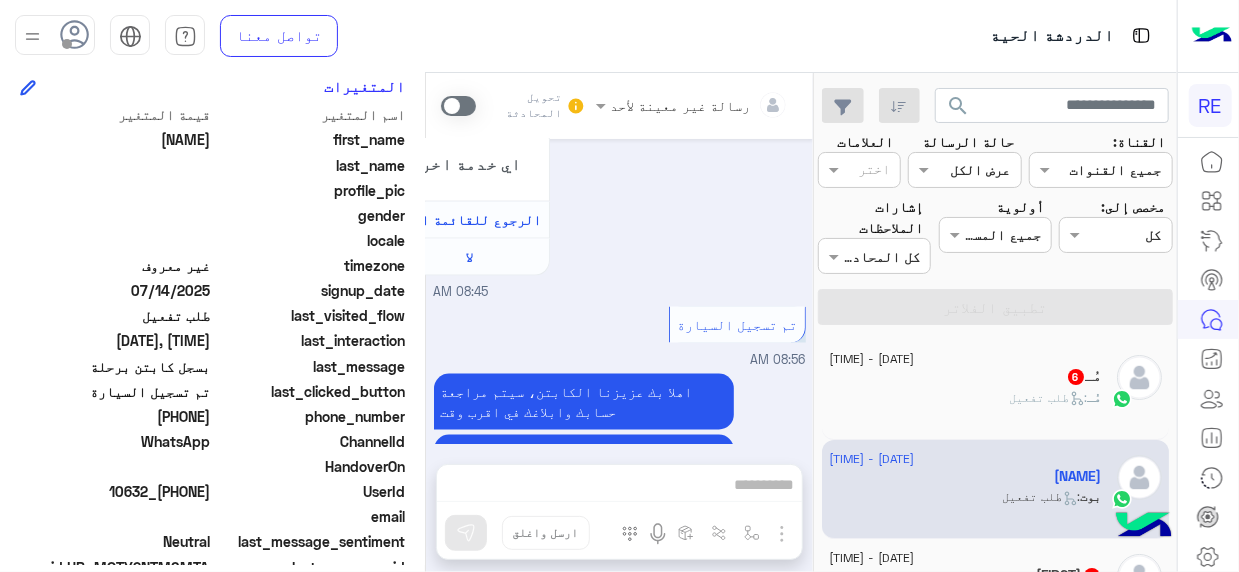 click at bounding box center [458, 106] 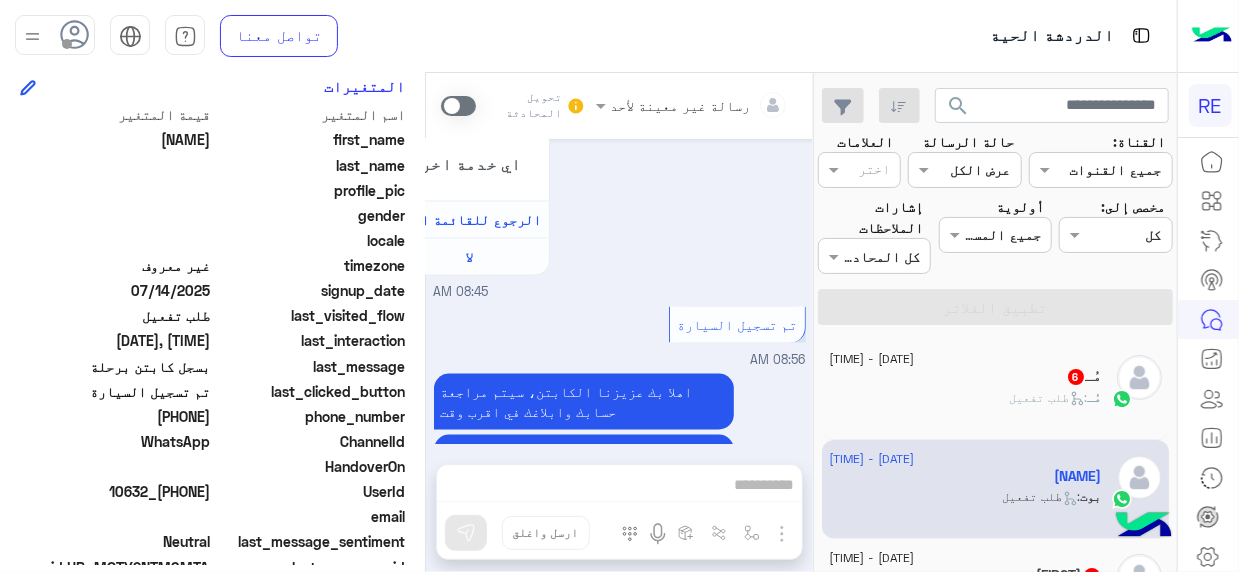 scroll, scrollTop: 1550, scrollLeft: 0, axis: vertical 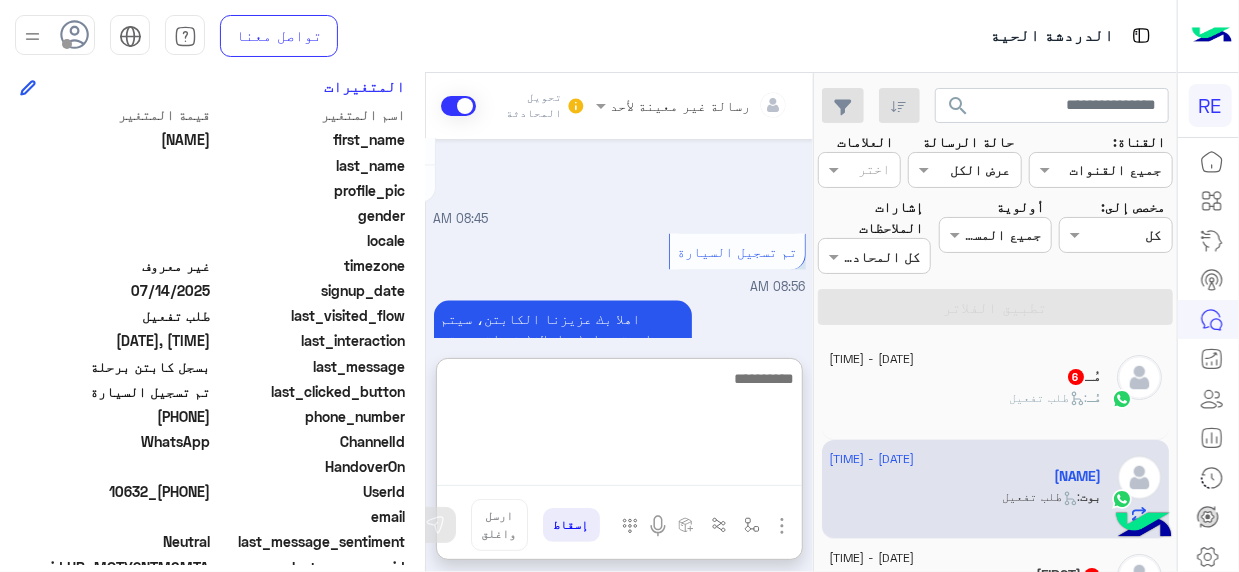 click at bounding box center (619, 426) 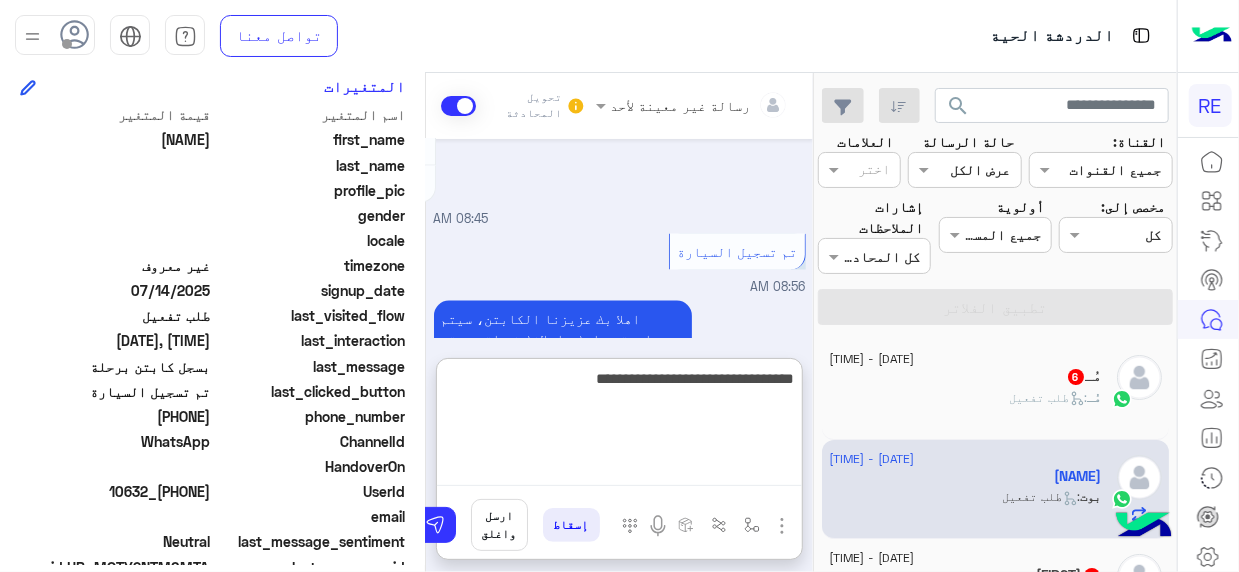 type on "**********" 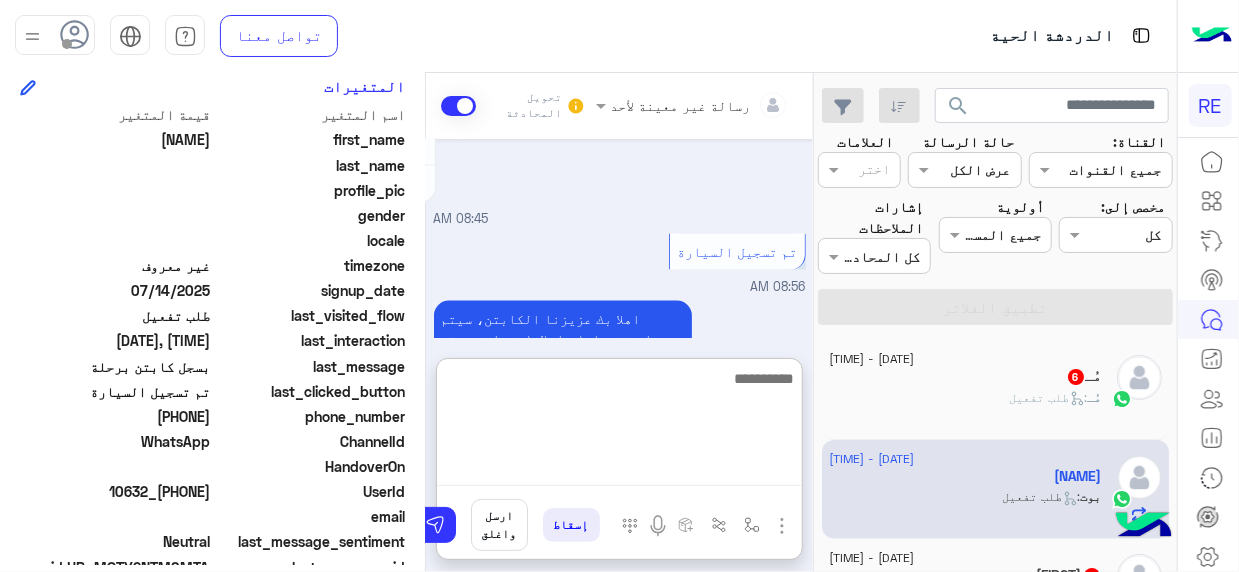scroll, scrollTop: 1704, scrollLeft: 0, axis: vertical 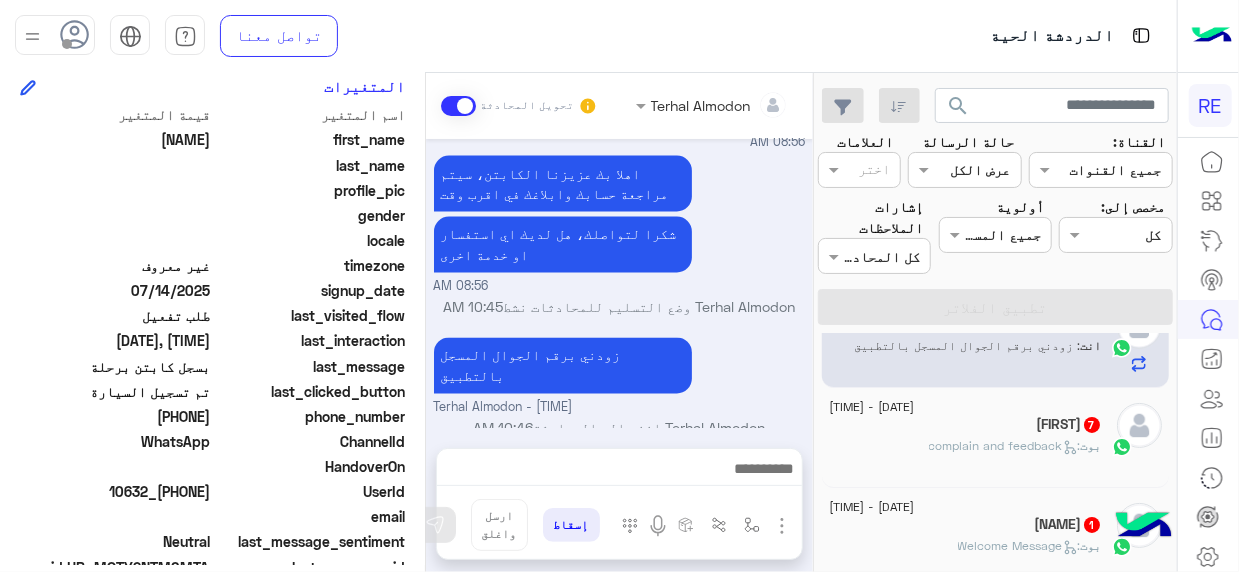 click on "[DATE] - [TIME]" 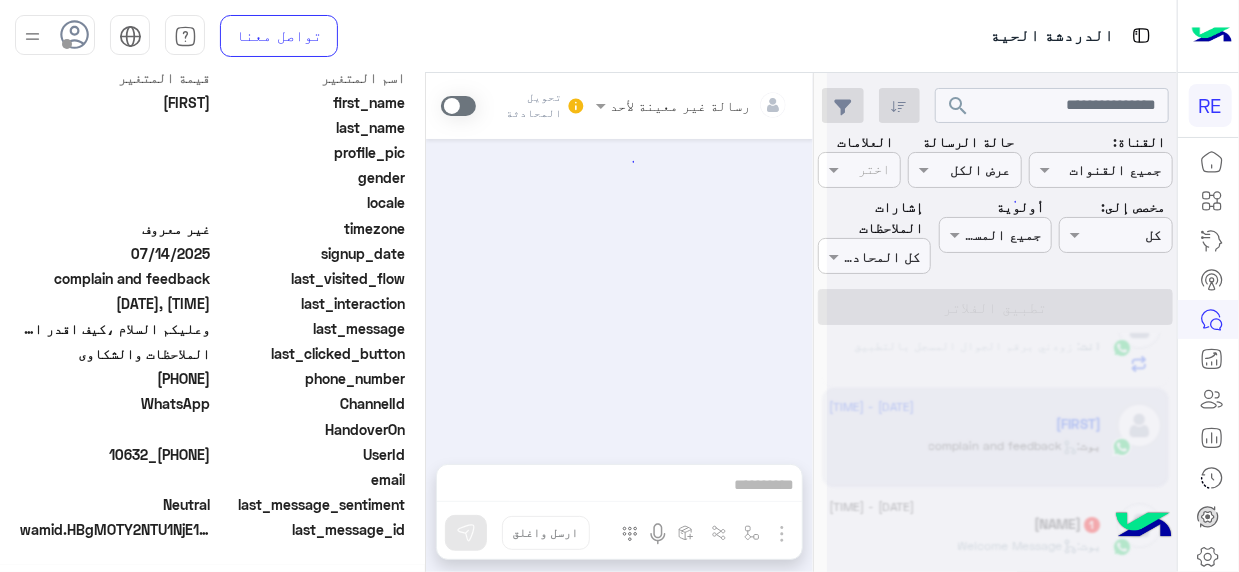 scroll, scrollTop: 468, scrollLeft: 0, axis: vertical 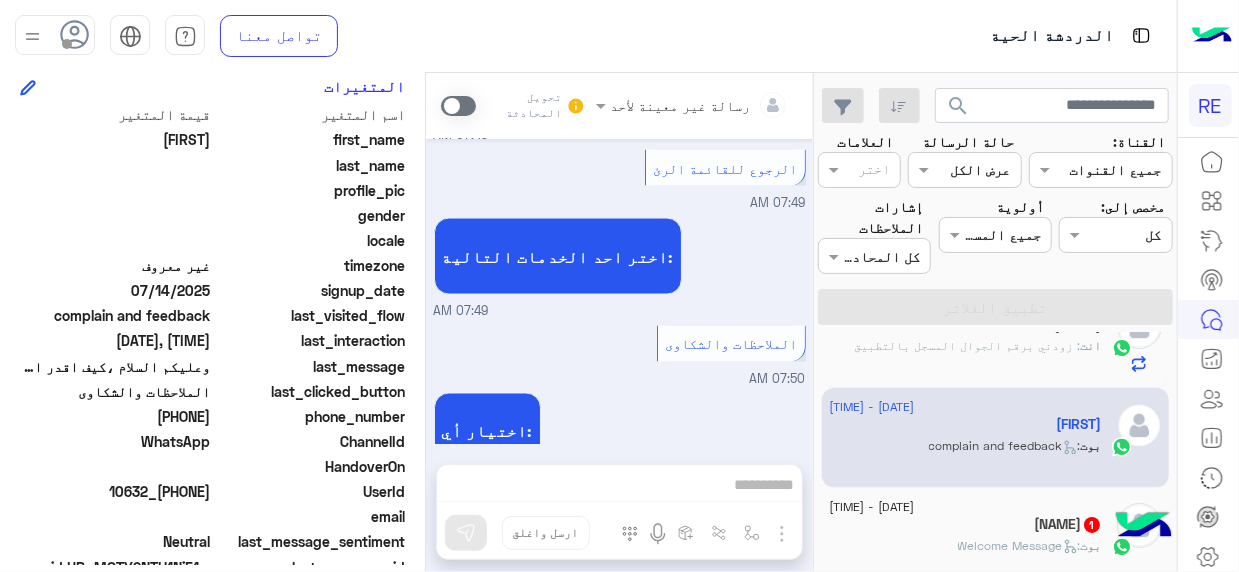 click at bounding box center (458, 106) 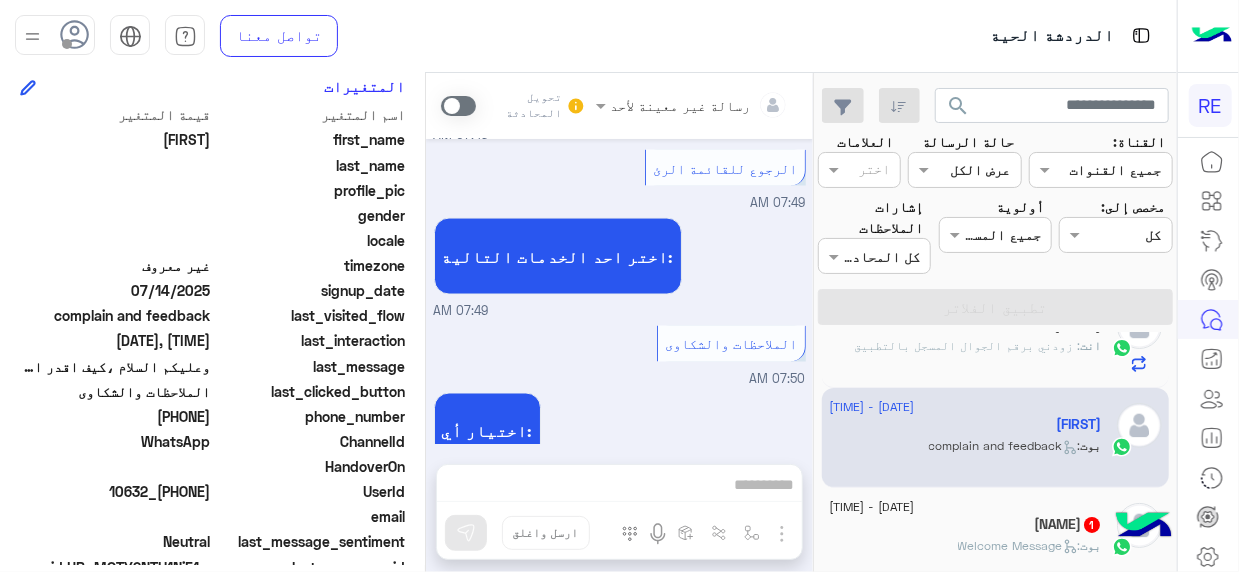 scroll, scrollTop: 1535, scrollLeft: 0, axis: vertical 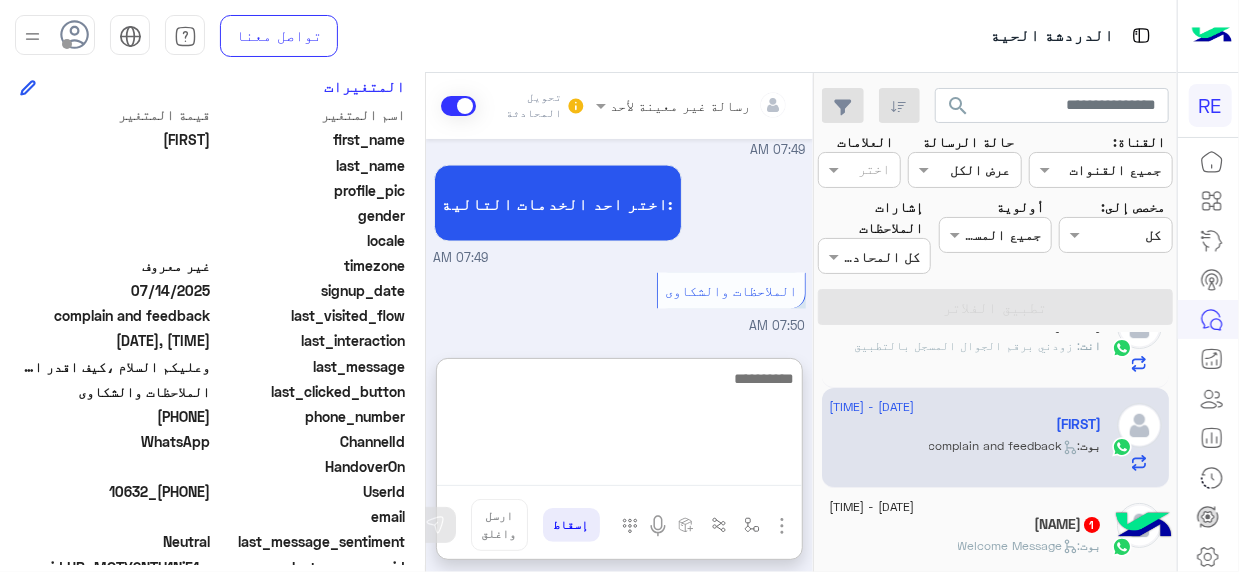 click at bounding box center (619, 426) 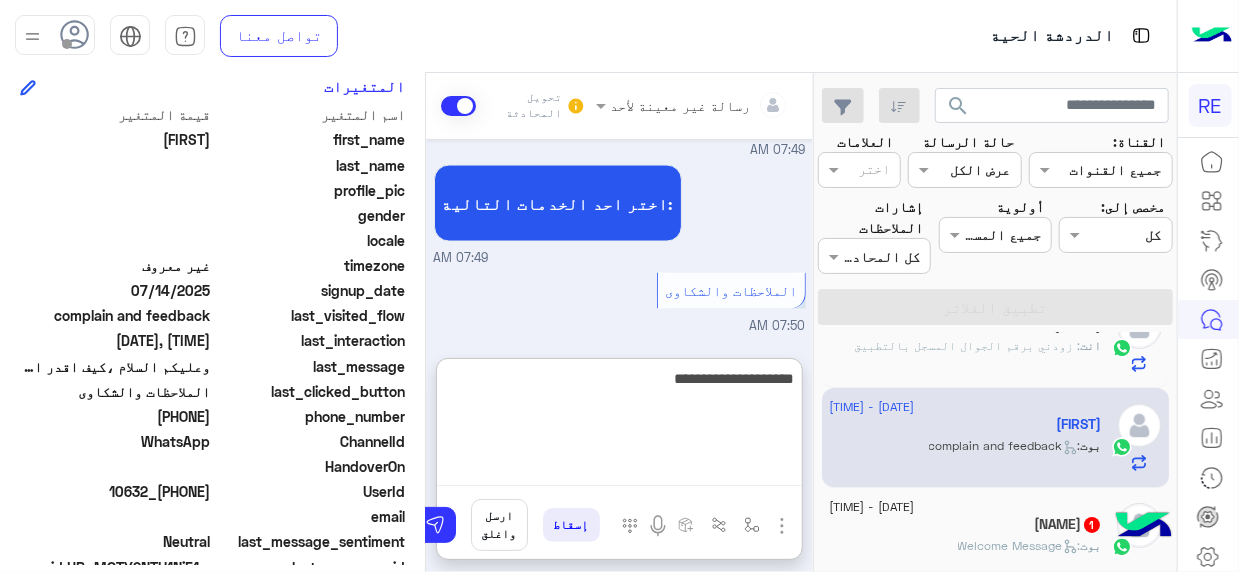 type on "**********" 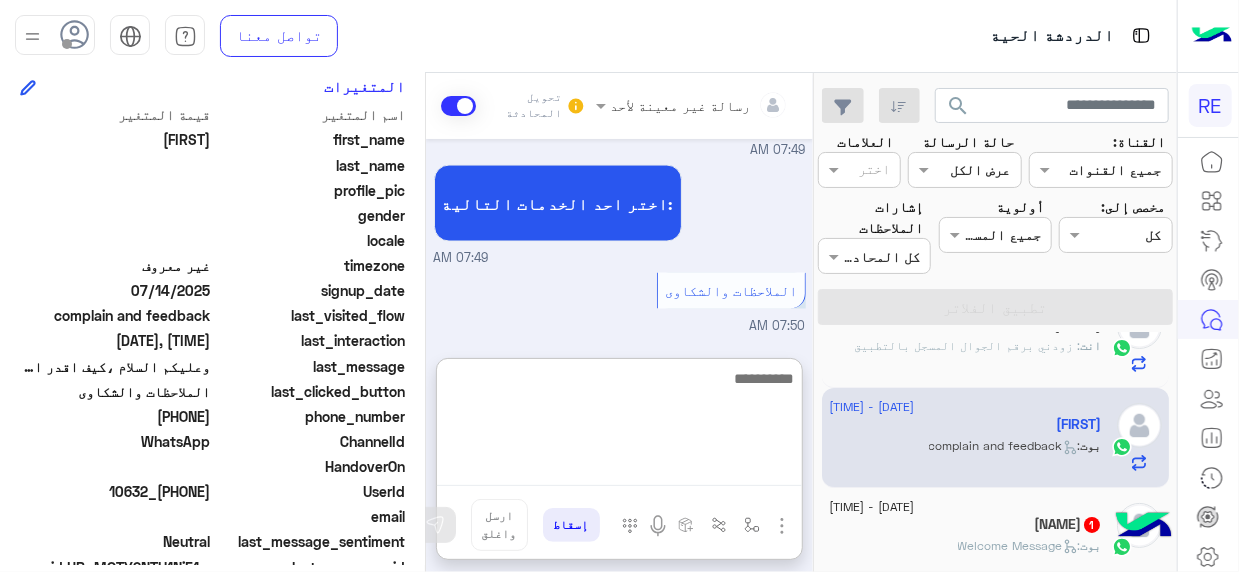 scroll, scrollTop: 1689, scrollLeft: 0, axis: vertical 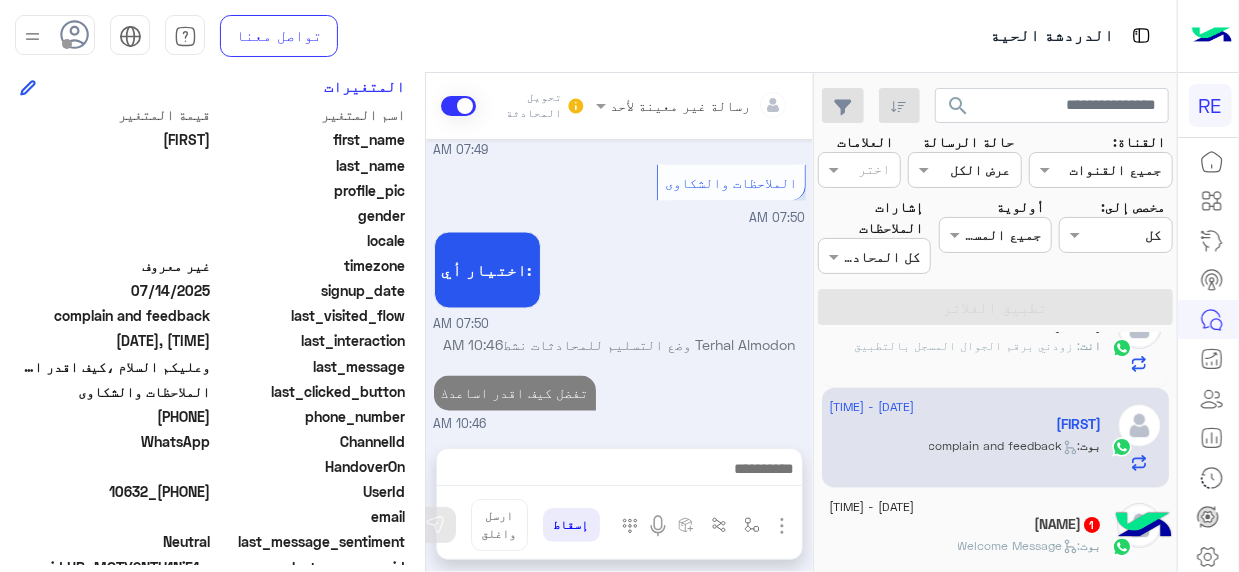click on "بوت :   Welcome Message" 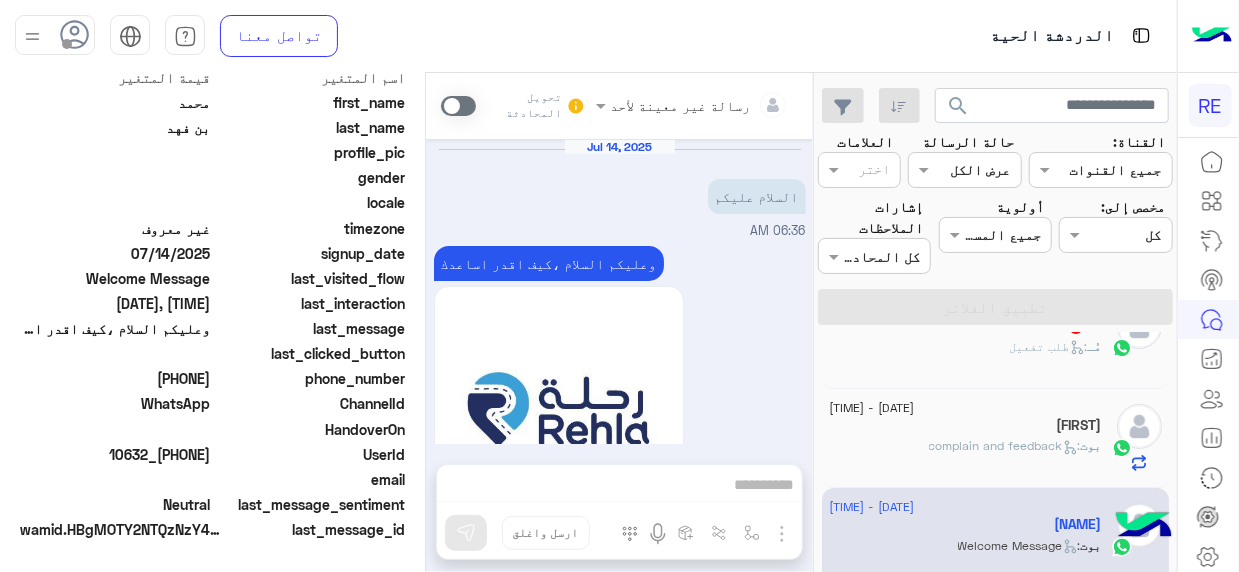 scroll, scrollTop: 468, scrollLeft: 0, axis: vertical 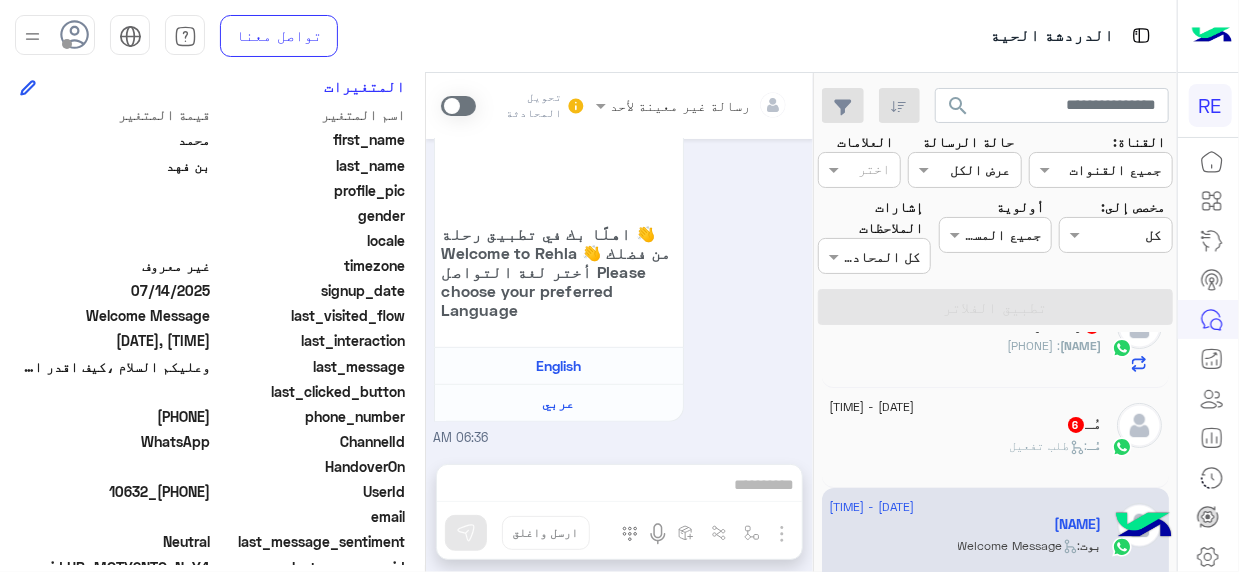 click on ":   طلب تفعيل" 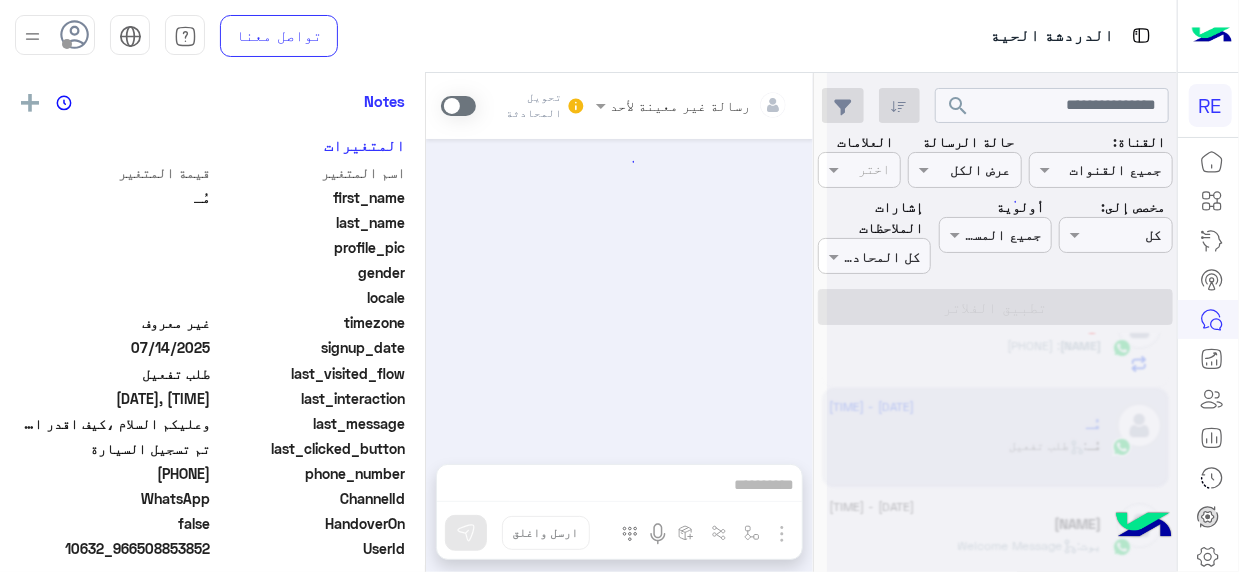 scroll, scrollTop: 0, scrollLeft: 0, axis: both 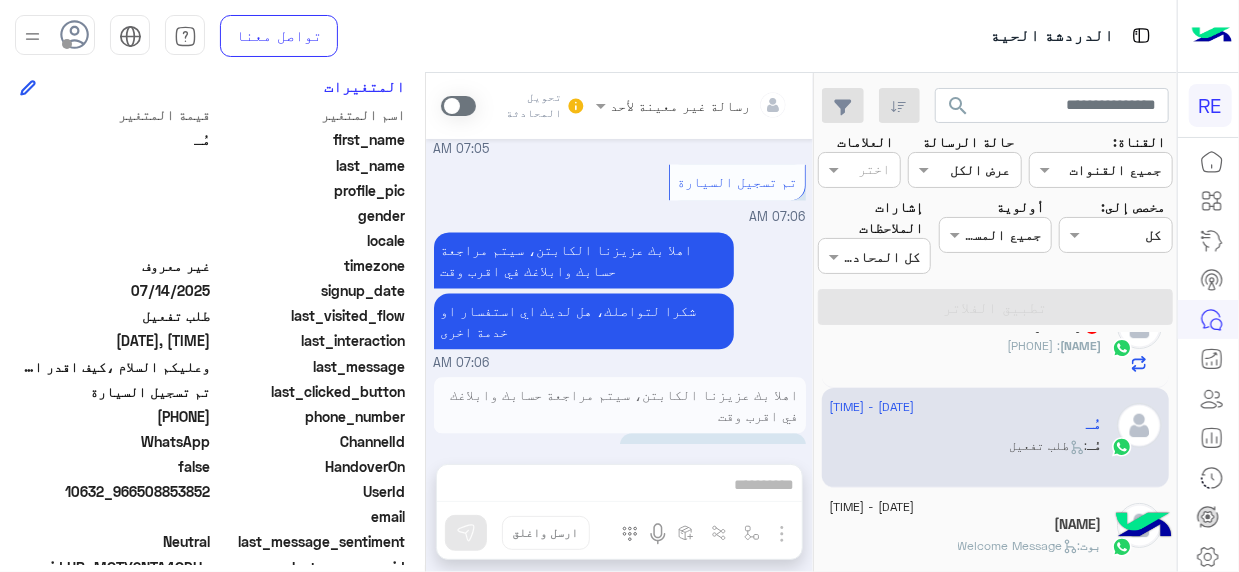 drag, startPoint x: 142, startPoint y: 491, endPoint x: 212, endPoint y: 489, distance: 70.028564 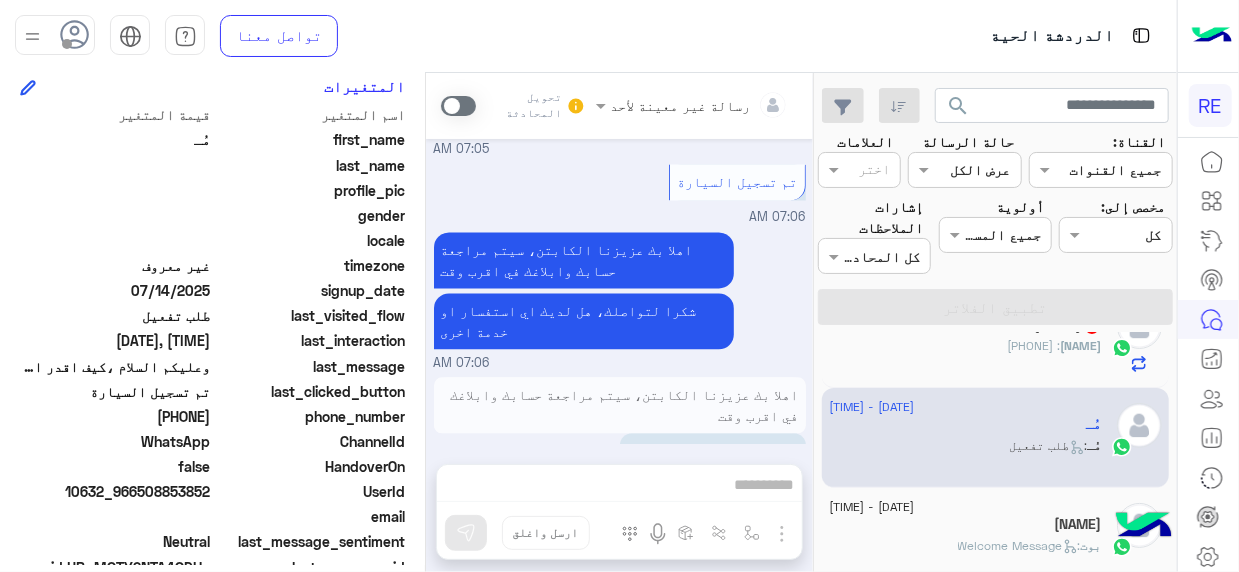 click at bounding box center [458, 106] 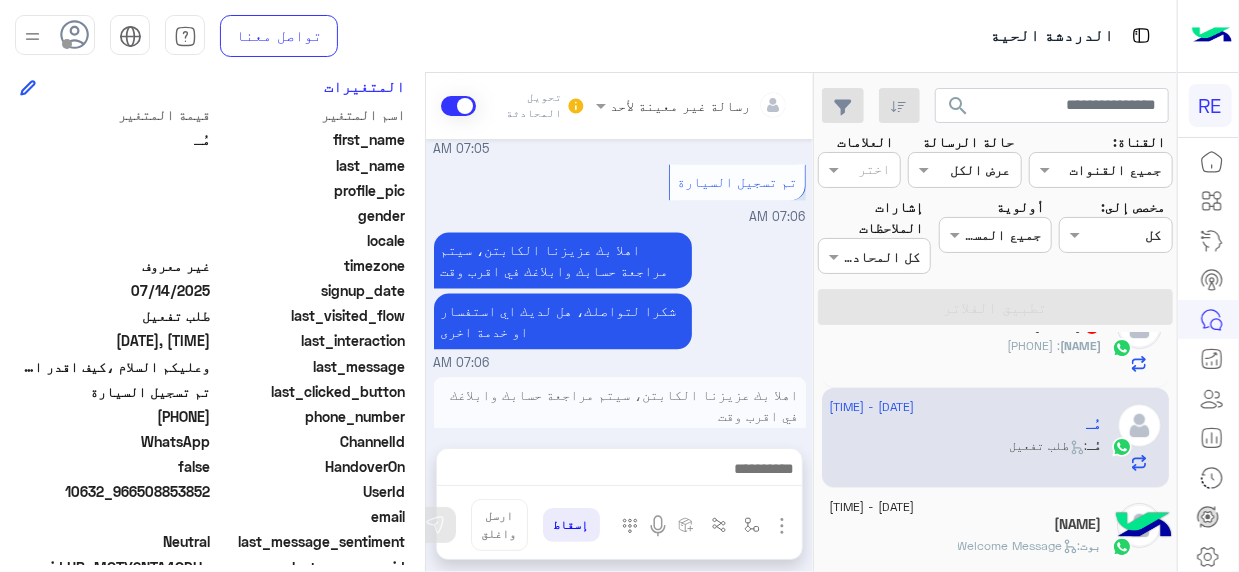 scroll, scrollTop: 2052, scrollLeft: 0, axis: vertical 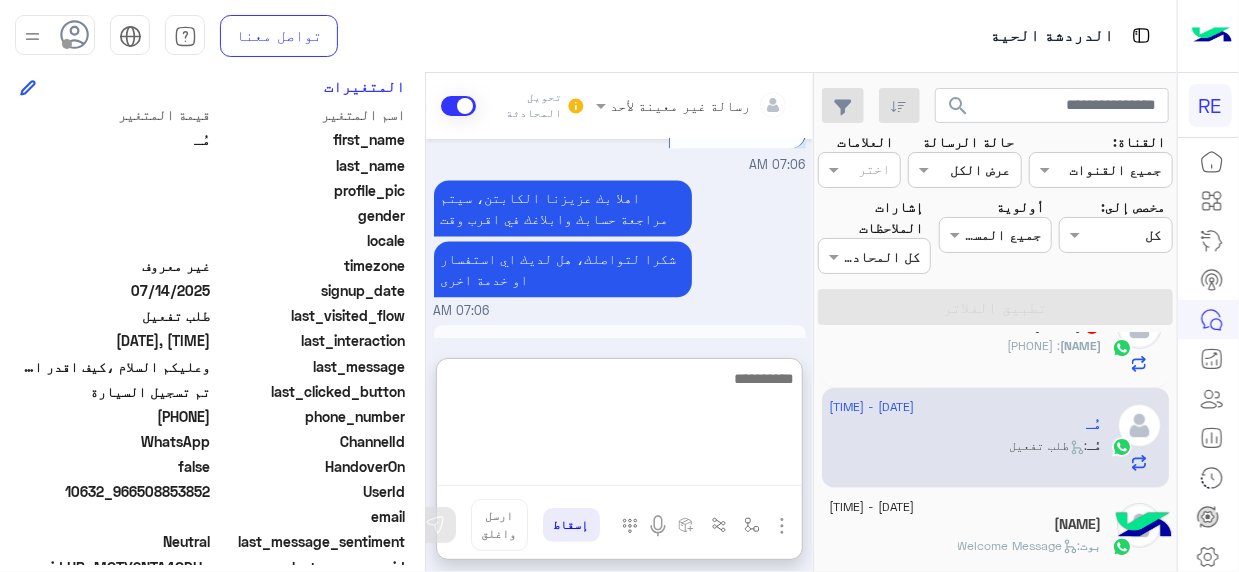 click at bounding box center (619, 426) 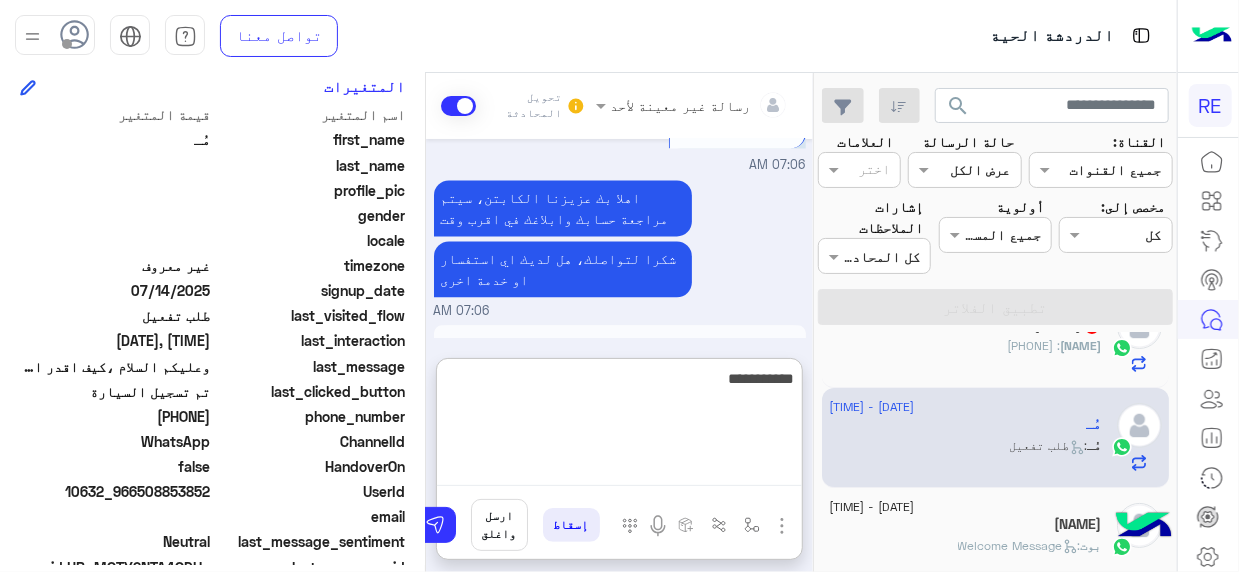 type on "**********" 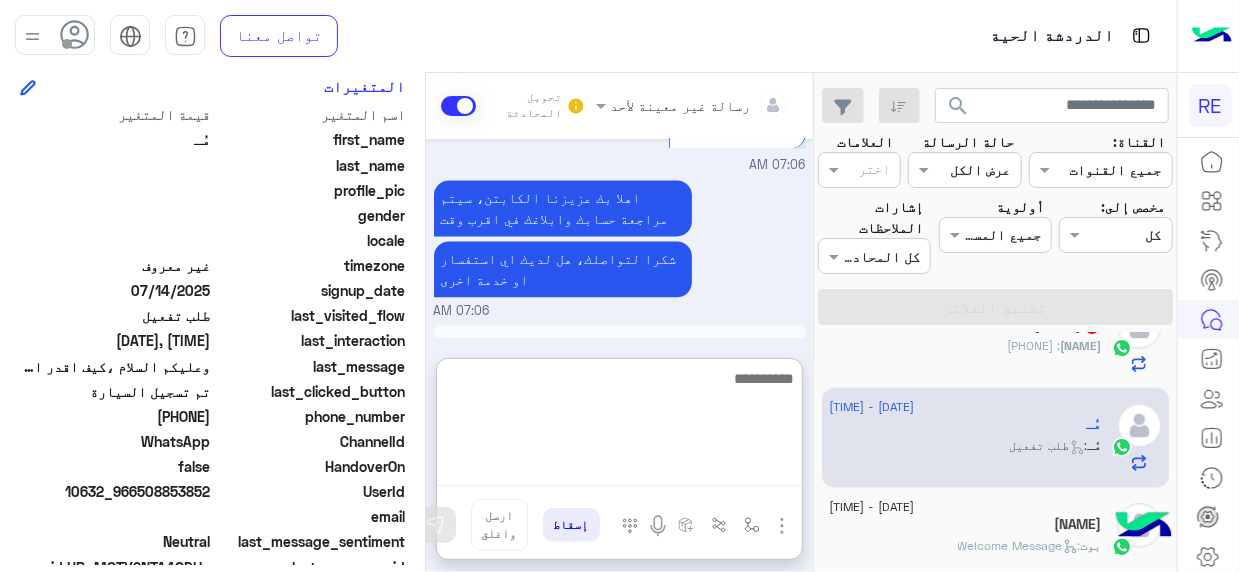 scroll, scrollTop: 2207, scrollLeft: 0, axis: vertical 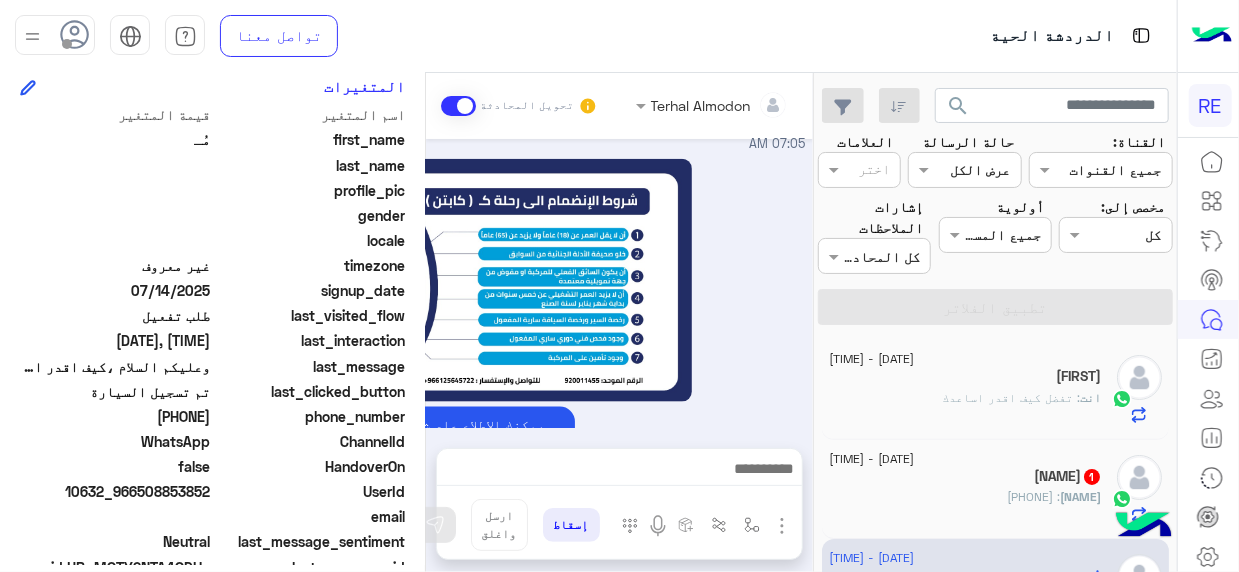 click on "[NAME]   1" 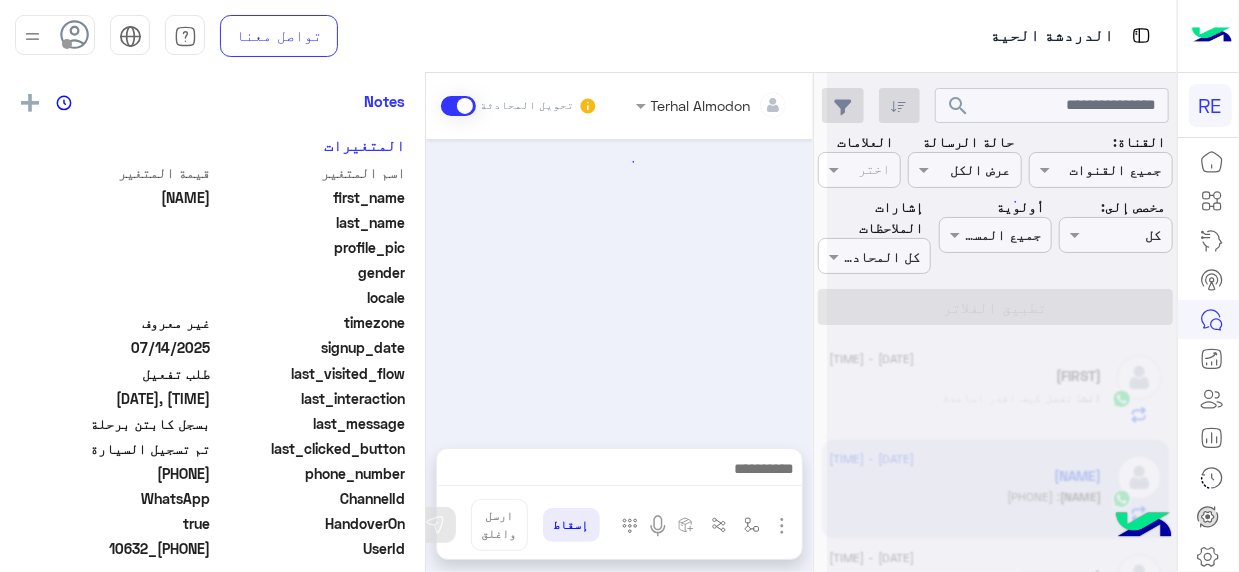 scroll, scrollTop: 530, scrollLeft: 0, axis: vertical 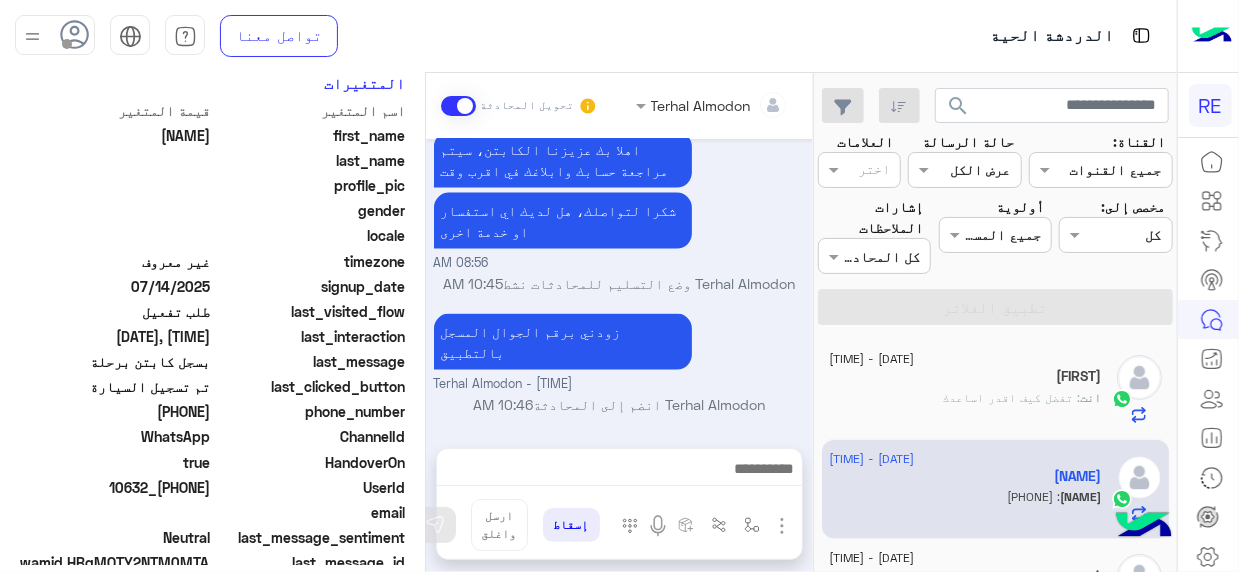 click on "[PHONE]" at bounding box center [772, 453] 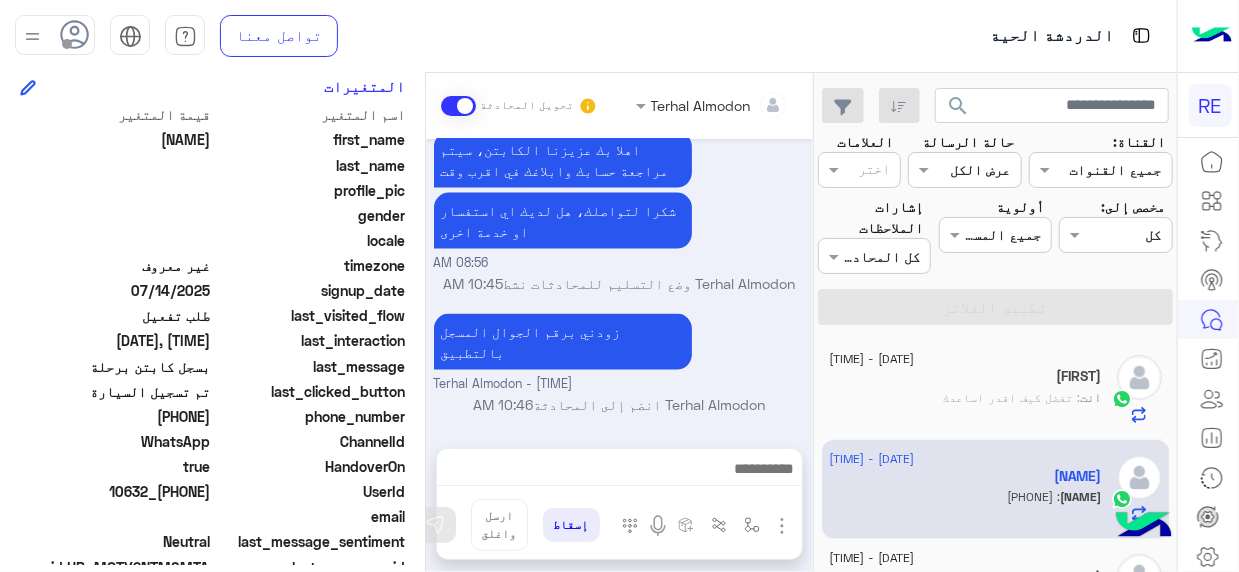 copy on "[PHONE]" 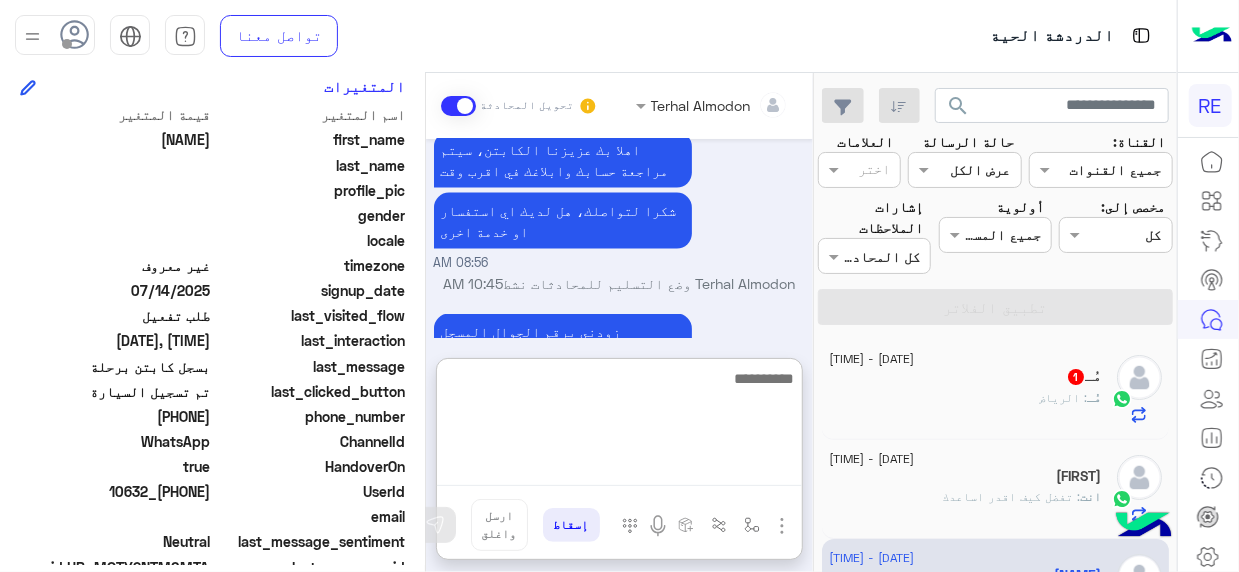 click at bounding box center [619, 426] 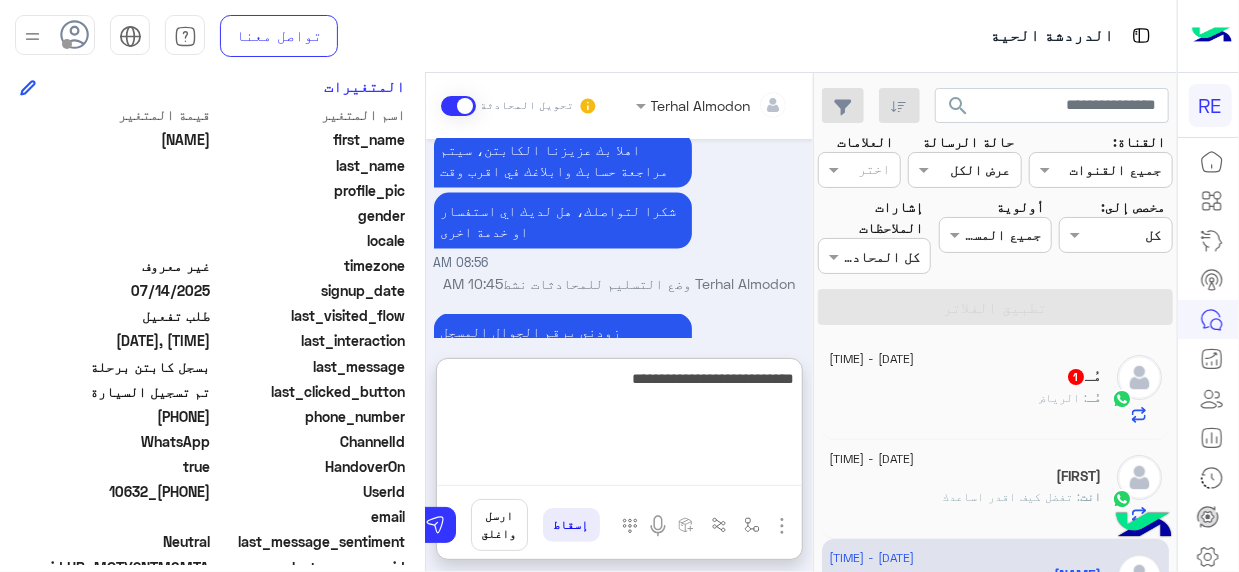 type on "**********" 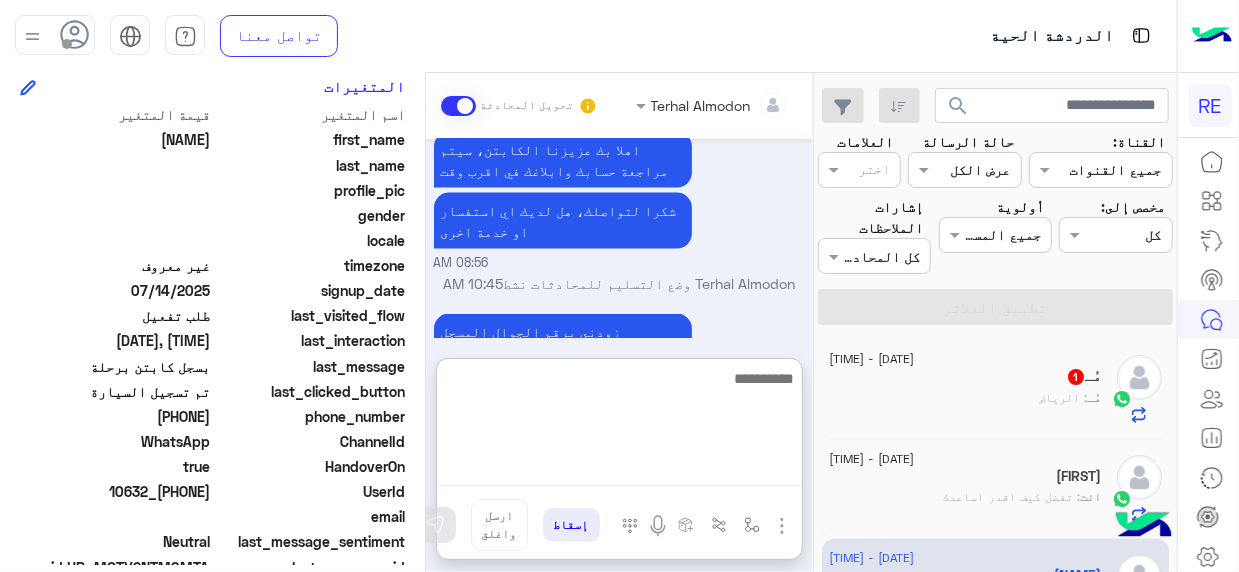 scroll, scrollTop: 1436, scrollLeft: 0, axis: vertical 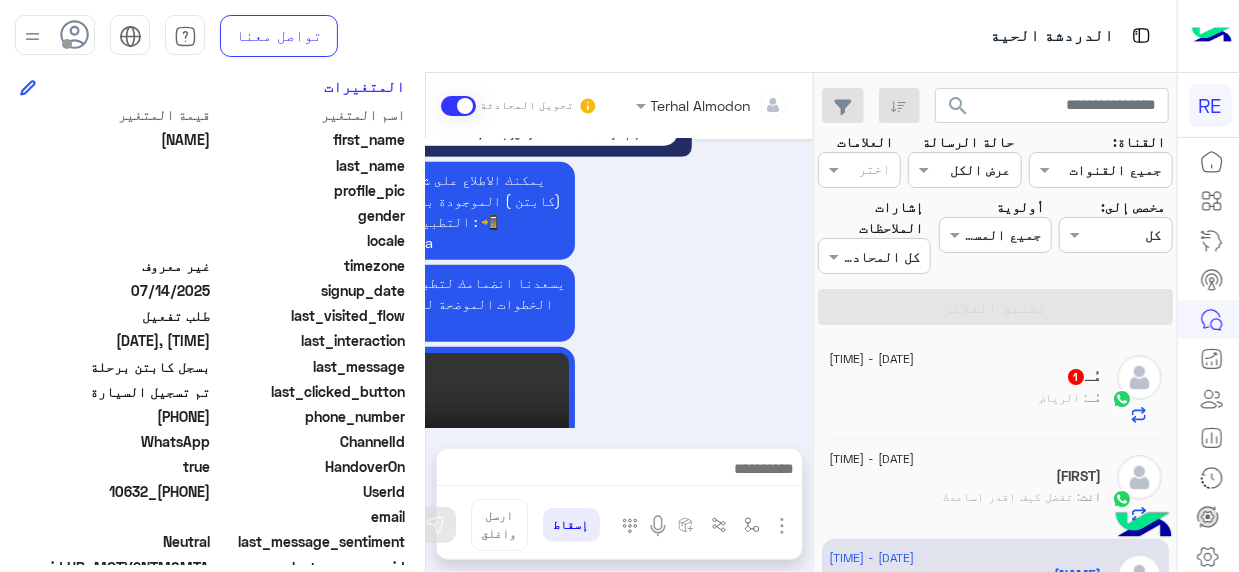 click on "[DATE] - [TIME]" 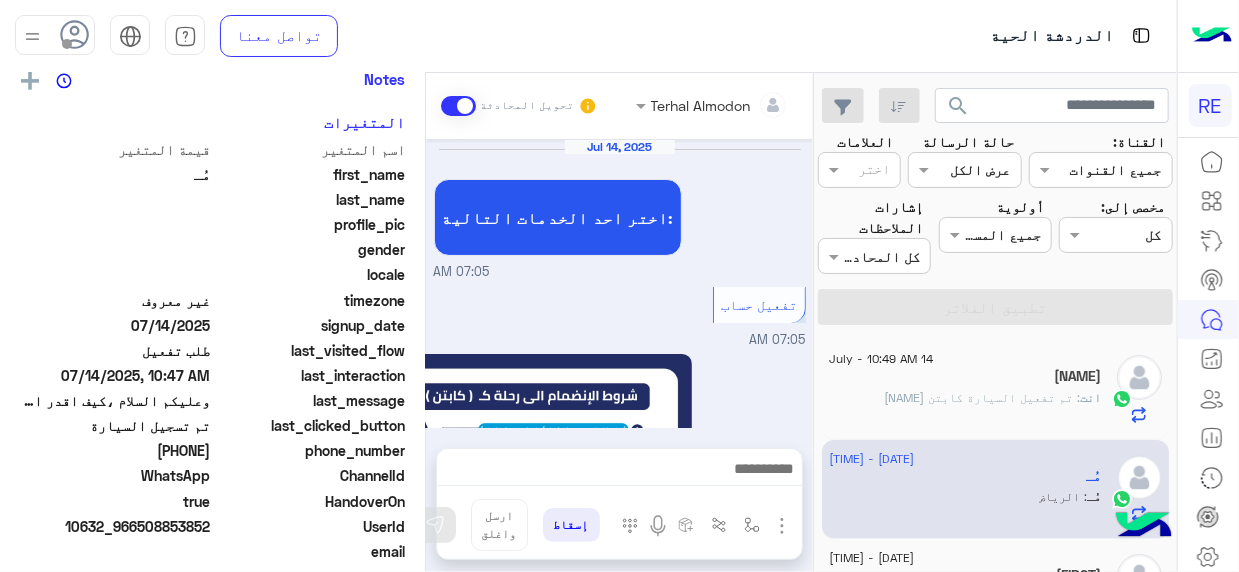 scroll, scrollTop: 468, scrollLeft: 0, axis: vertical 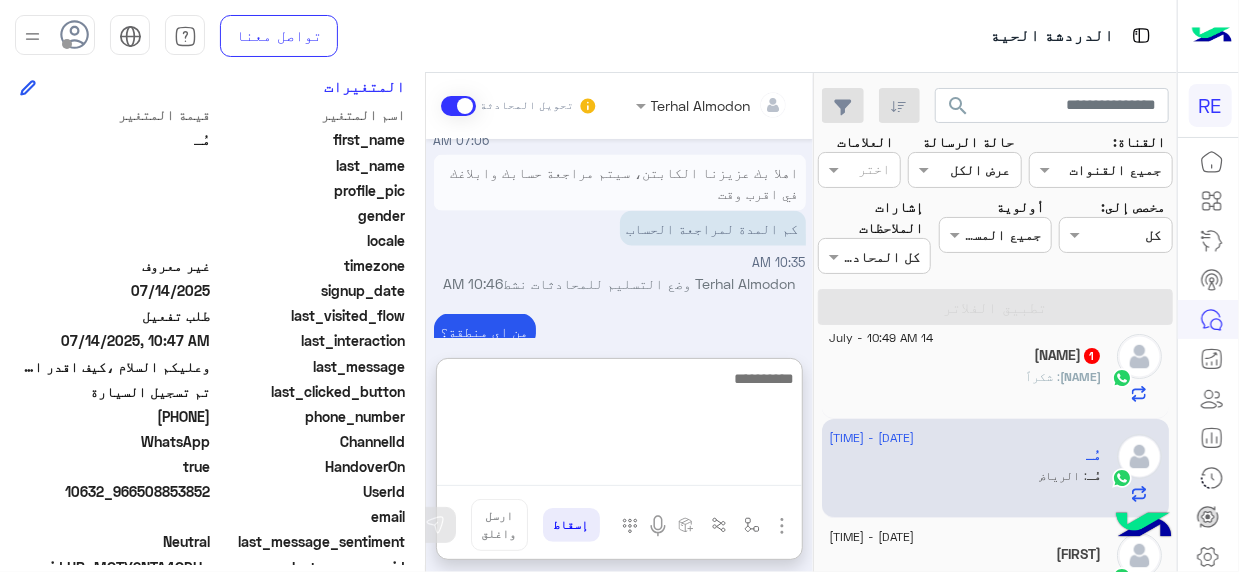 click at bounding box center (619, 426) 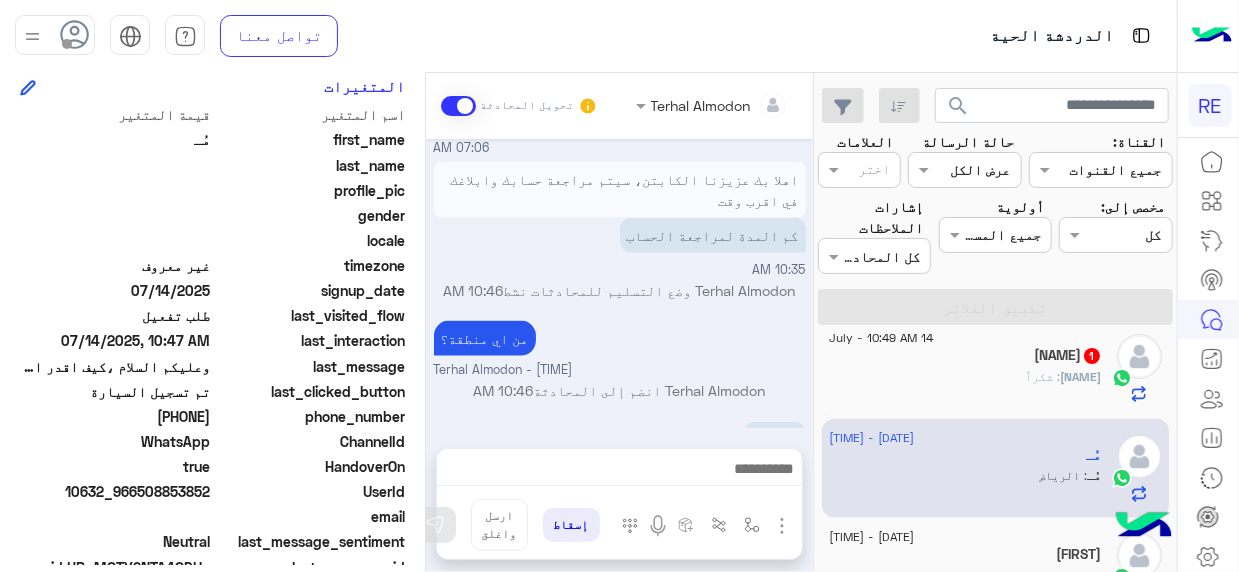 scroll, scrollTop: 1336, scrollLeft: 0, axis: vertical 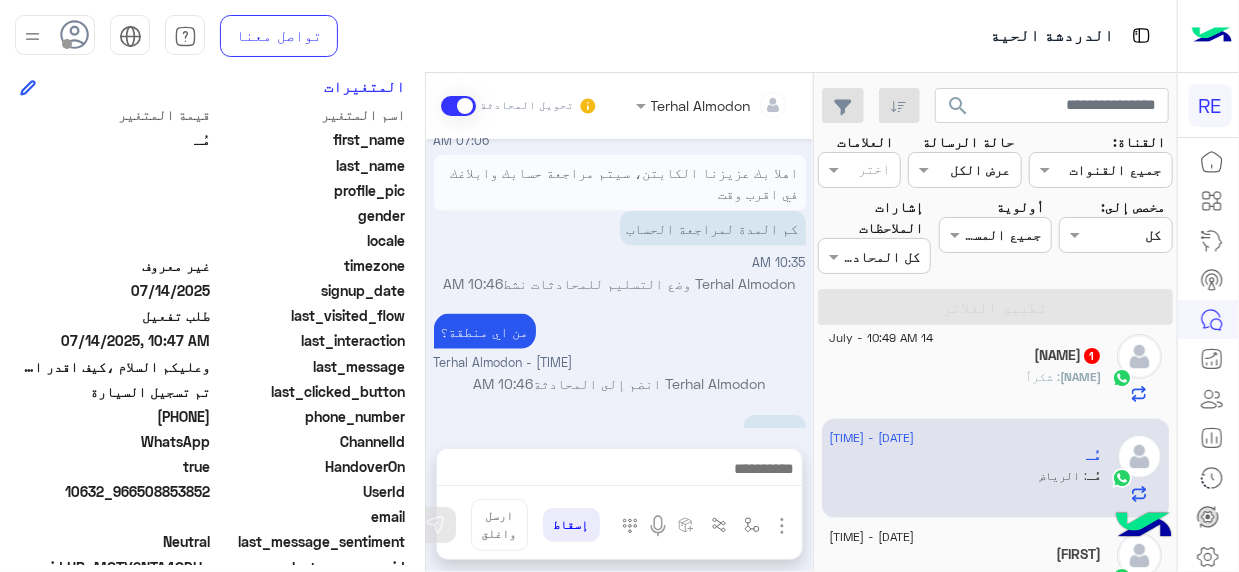 drag, startPoint x: 140, startPoint y: 487, endPoint x: 211, endPoint y: 489, distance: 71.02816 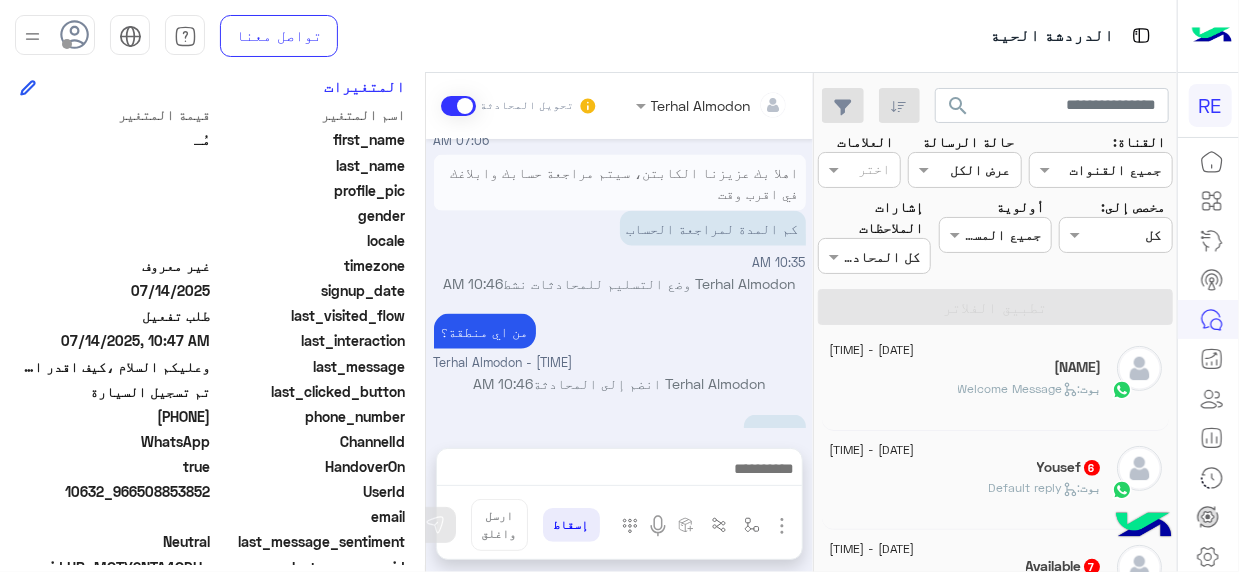 scroll, scrollTop: 407, scrollLeft: 0, axis: vertical 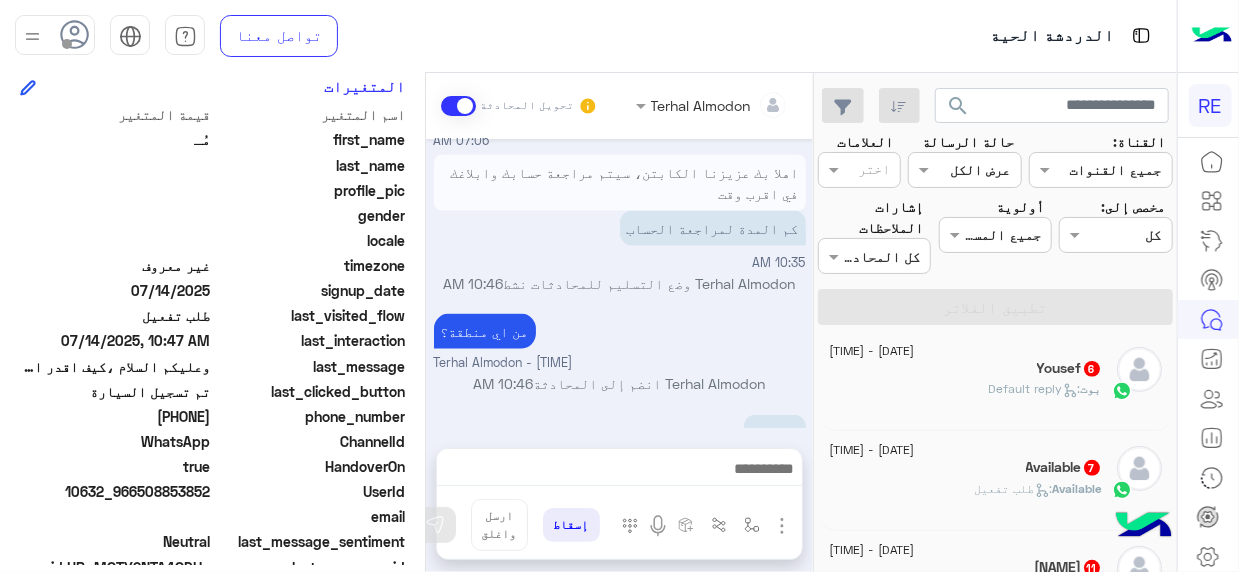 click on "[NAME]   6" 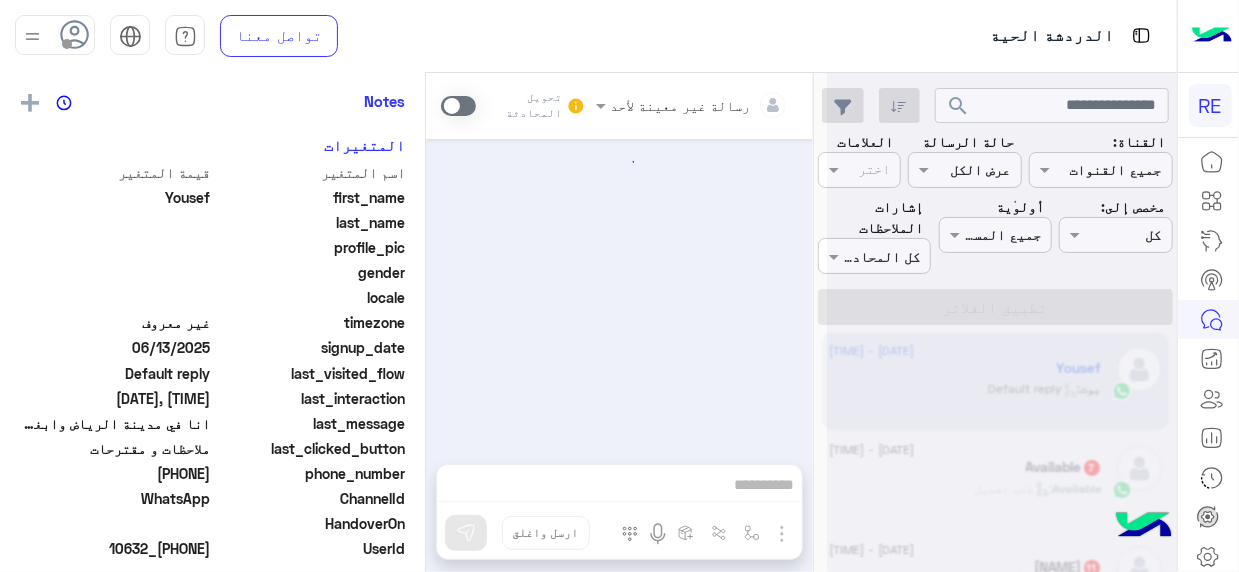 scroll, scrollTop: 0, scrollLeft: 0, axis: both 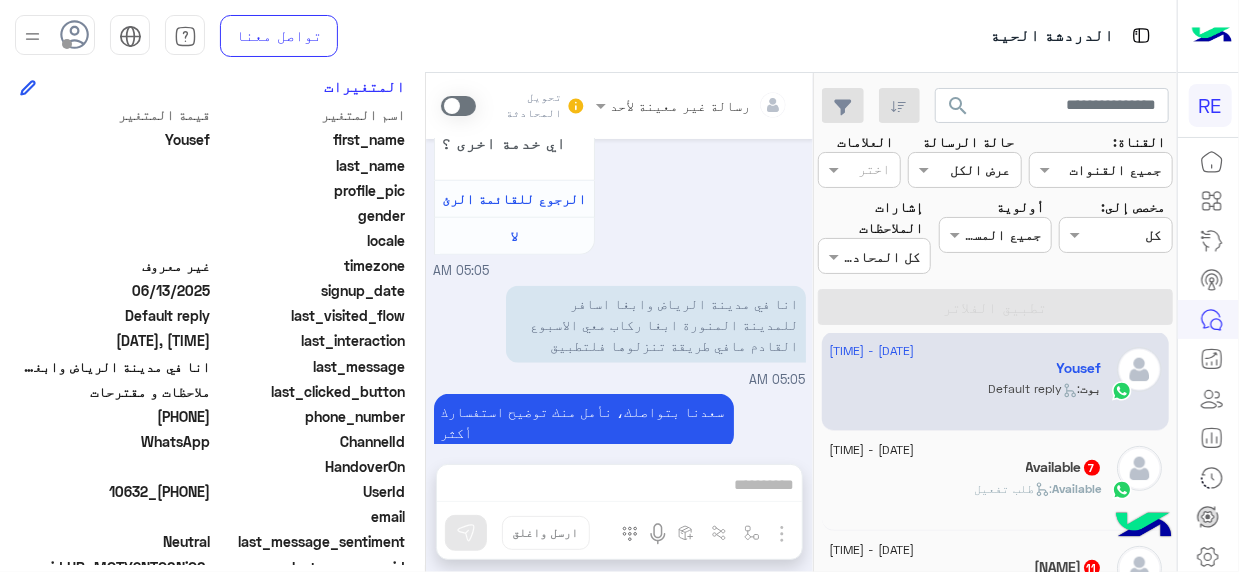 click on "Available   7" 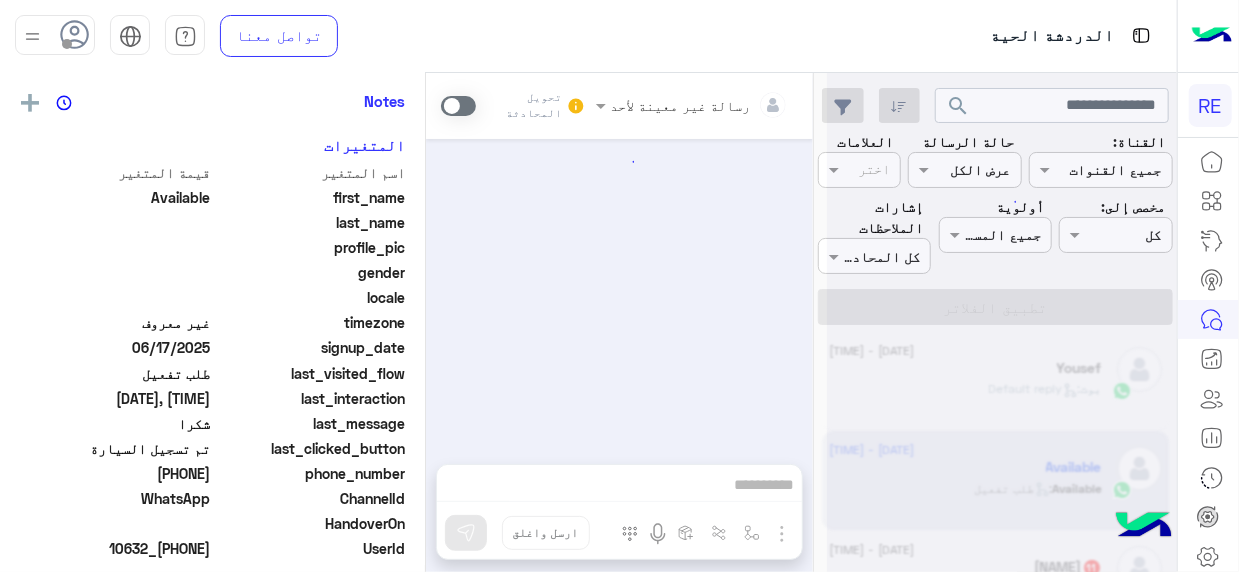 scroll, scrollTop: 0, scrollLeft: 0, axis: both 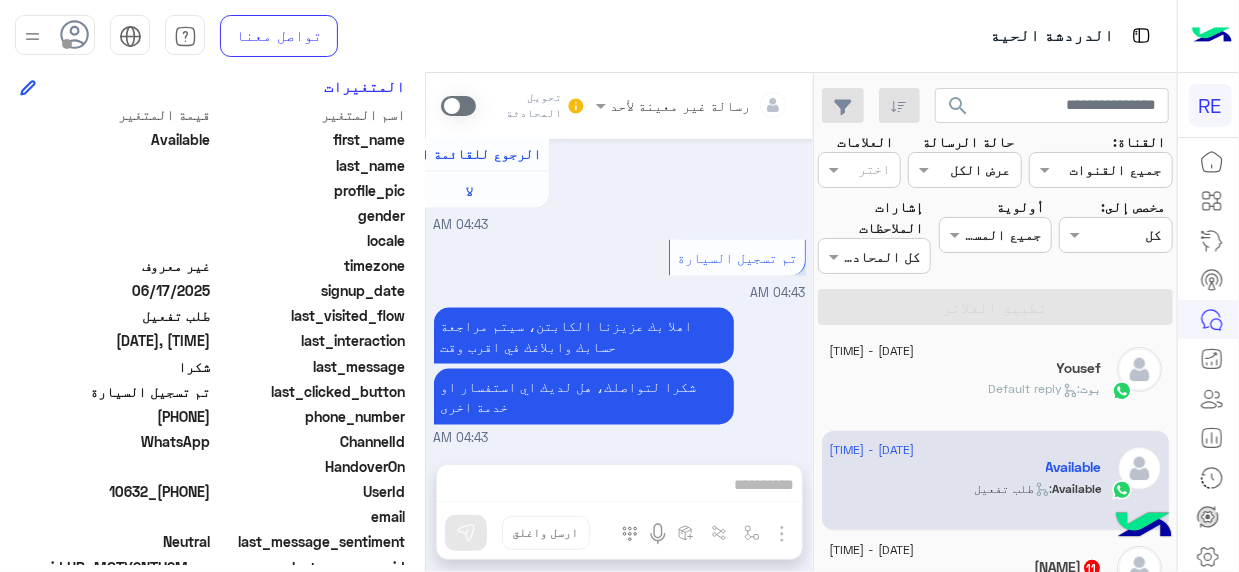 drag, startPoint x: 147, startPoint y: 488, endPoint x: 212, endPoint y: 490, distance: 65.03076 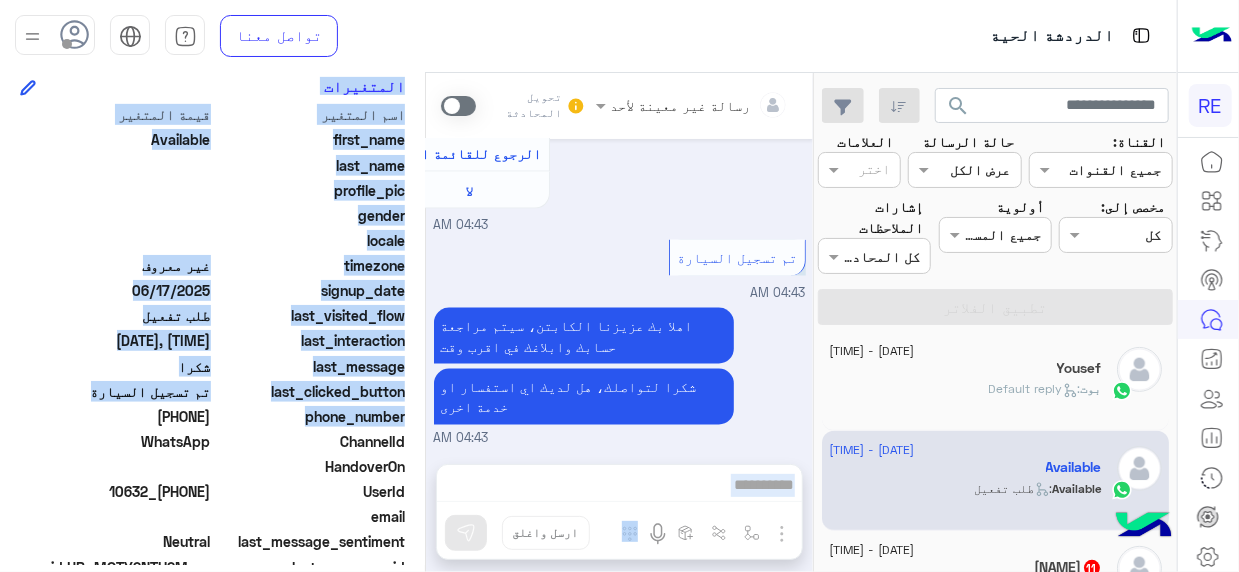 drag, startPoint x: 425, startPoint y: 411, endPoint x: 430, endPoint y: 402, distance: 10.29563 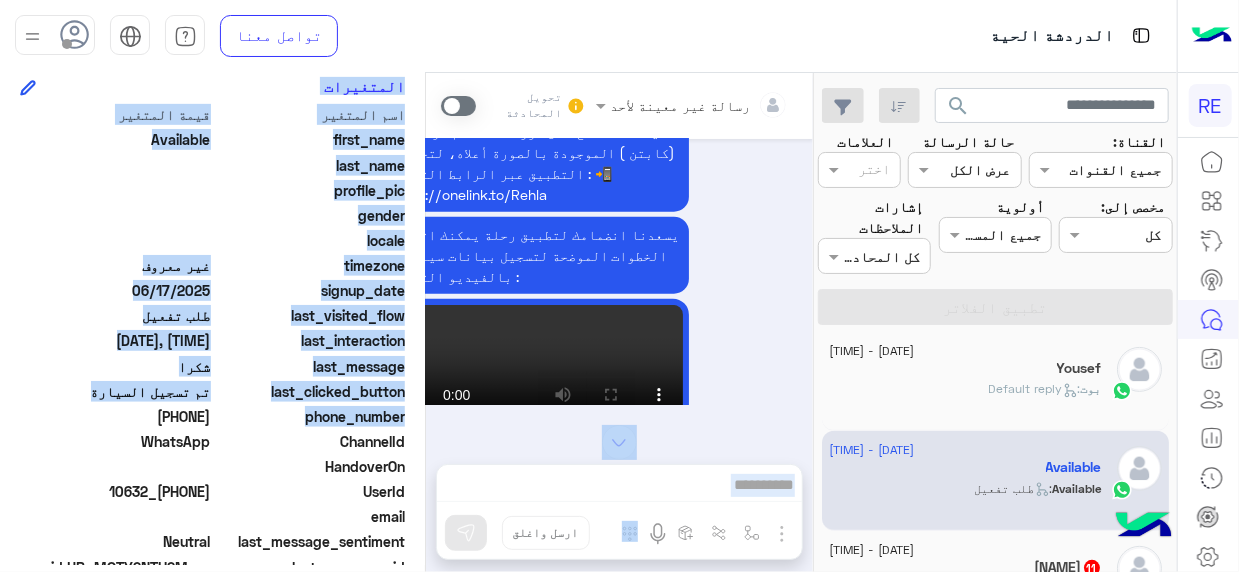 scroll, scrollTop: 1477, scrollLeft: 0, axis: vertical 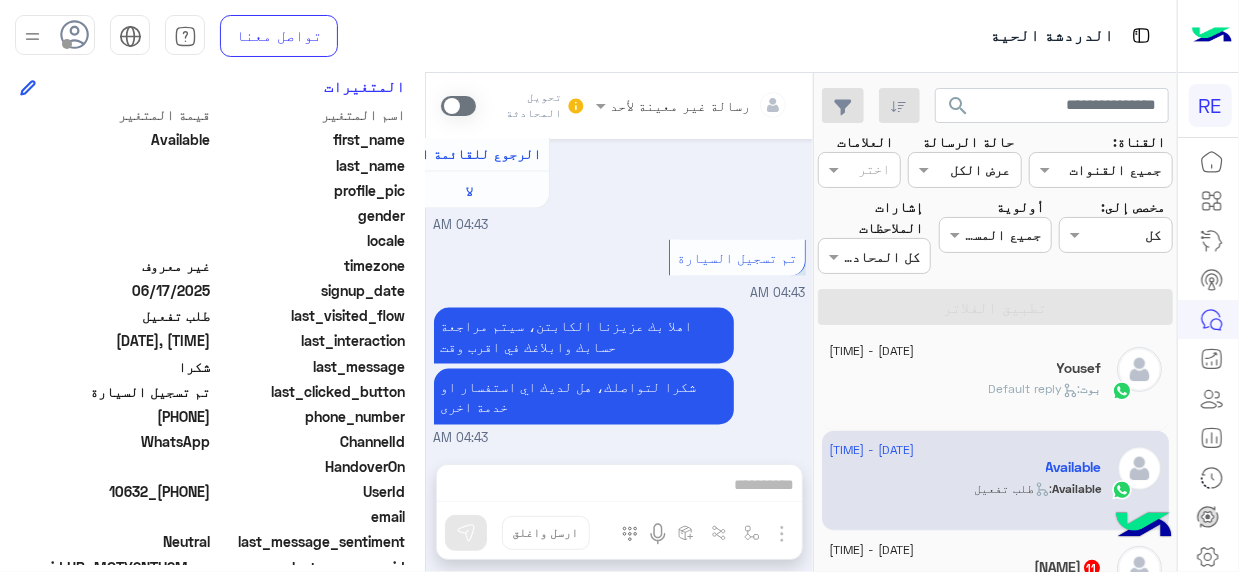 click at bounding box center (458, 106) 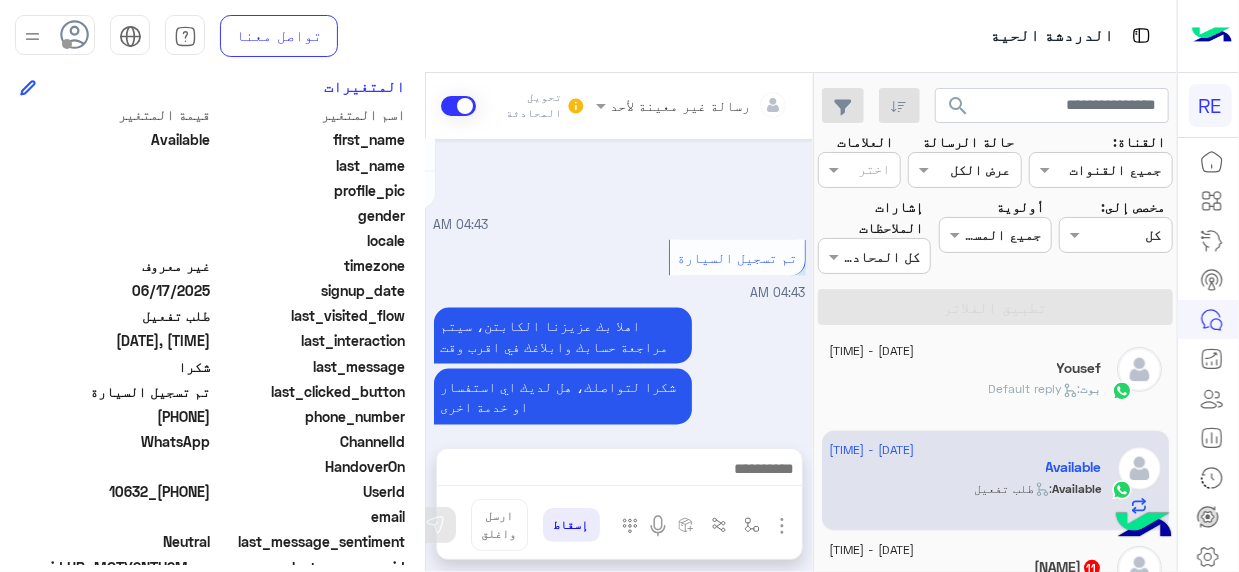 scroll, scrollTop: 1550, scrollLeft: 0, axis: vertical 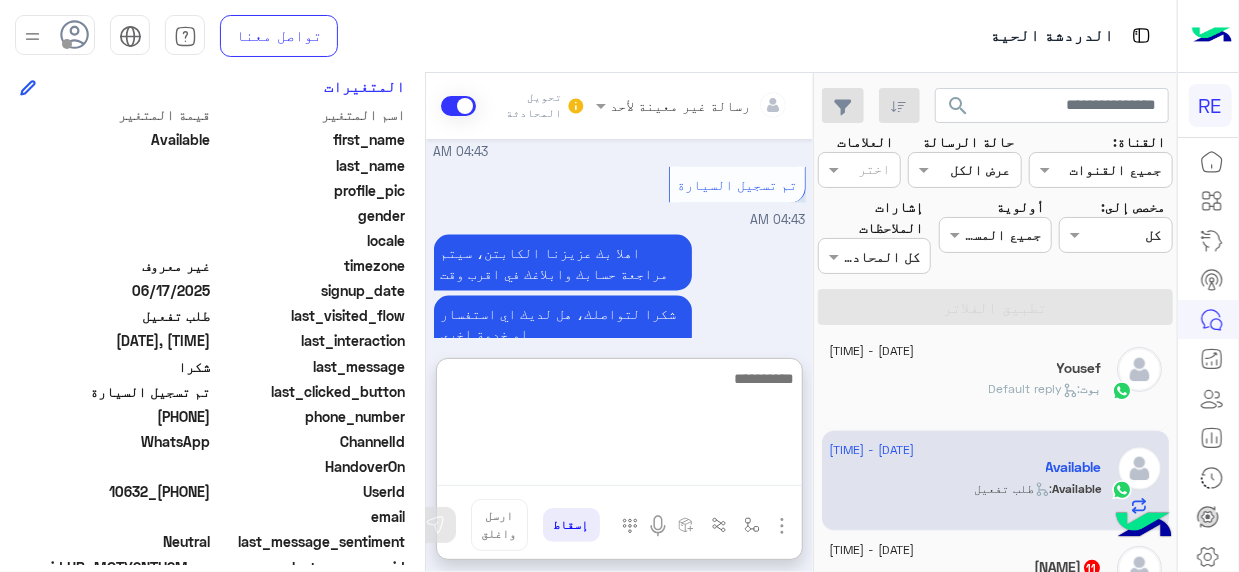 click at bounding box center (619, 426) 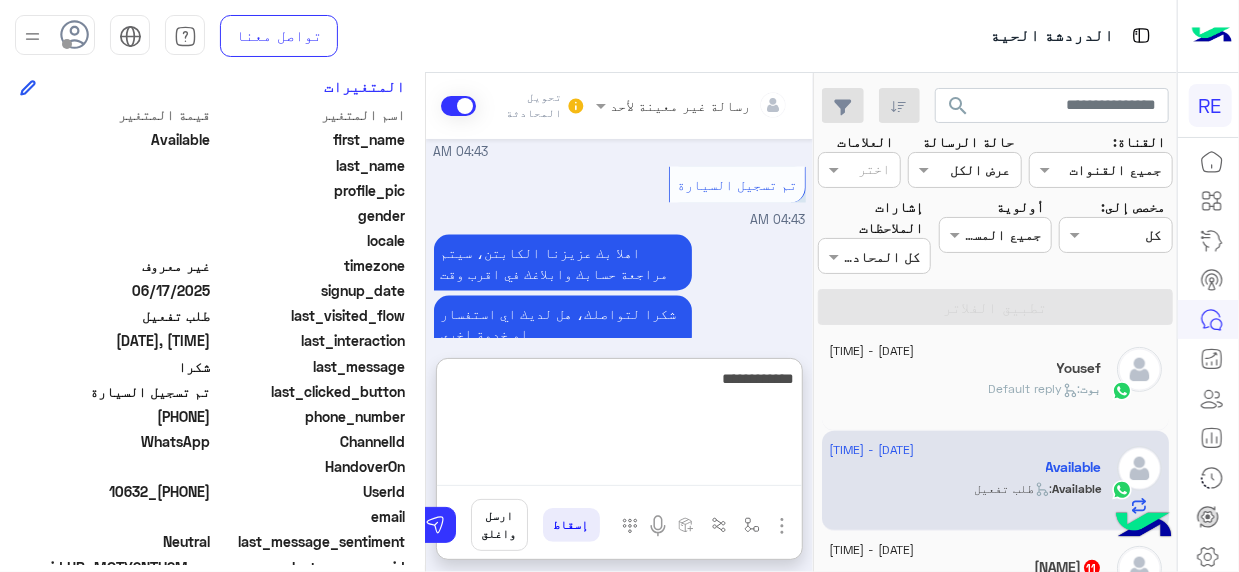 type on "**********" 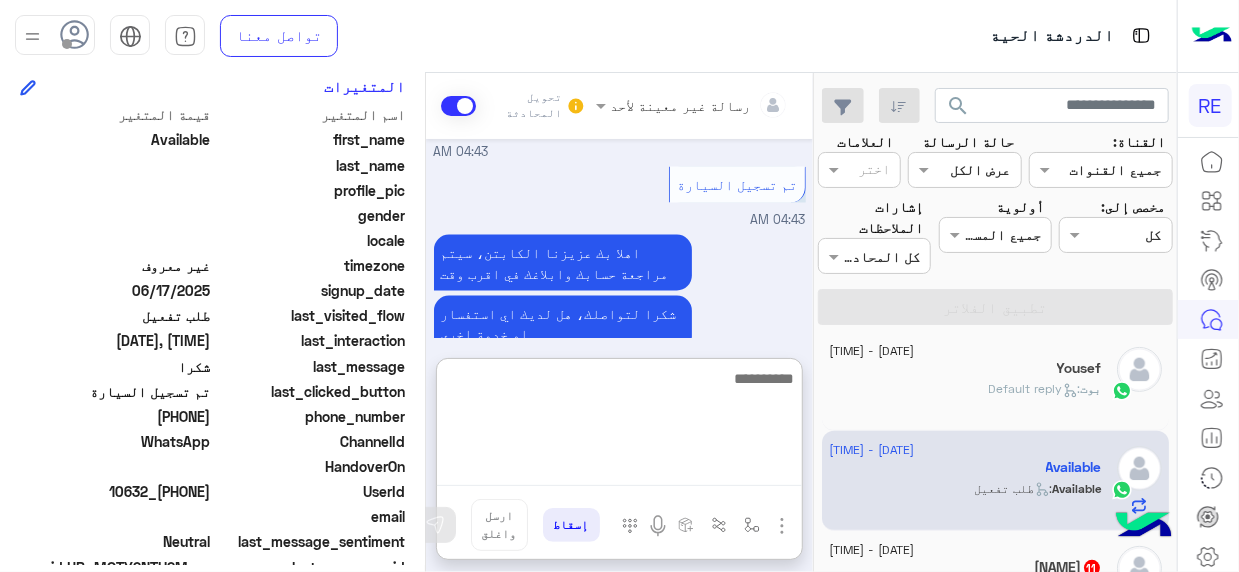 scroll, scrollTop: 1704, scrollLeft: 0, axis: vertical 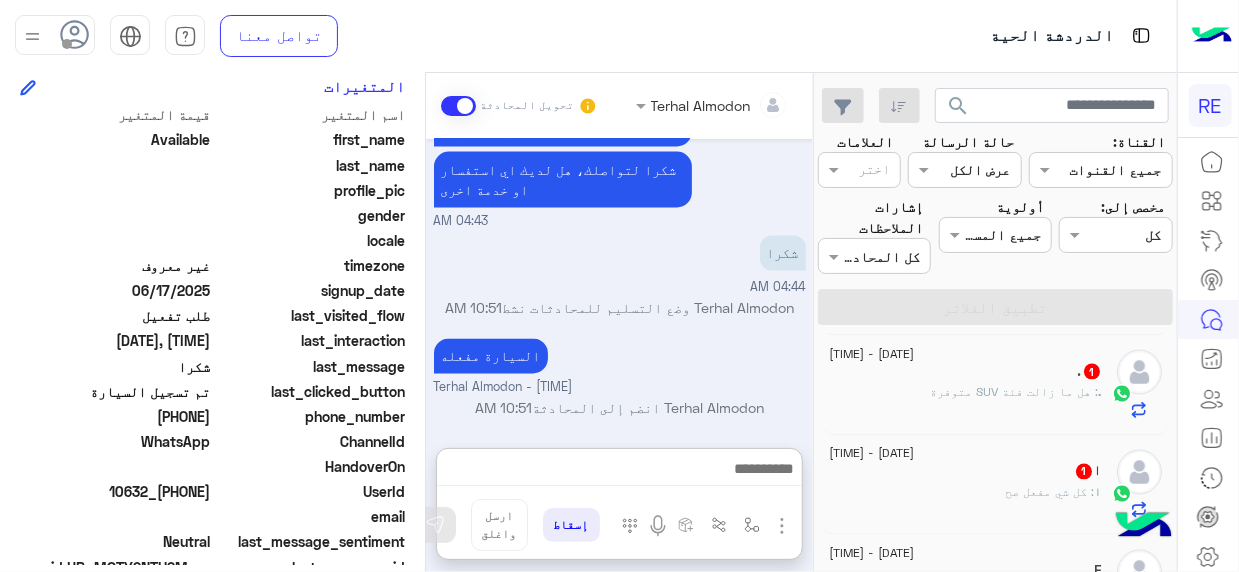 click on "[DATE] - [TIME]  [NAME]   1 [NAME] : شكراً [DATE] - [TIME]  [NAME]   [NAME] : [CITY] [DATE] - [TIME]  [NAME]    انت  : تفضل كيف اقدر اساعدك  [DATE] - [TIME]  [NAME]  بوت :   Welcome Message  [DATE] - [TIME]  [NAME]   بوت :   Default reply  [DATE] - [TIME]  [NAME]    انت  : السيارة مفعله [DATE] - [TIME]  [NAME]  11 بوت :   التعريف بخدمة الجولات السياحية  [DATE] - [TIME]  [NAME]   3 [NAME] : هذا الرقم الجديد ابغا هذا رقم في التطبيق [DATE] - [TIME]  [NAME]   1 [NAME] : [CITY] [DATE] - [TIME]  ~   13 بوت :   كابتن غير مفعل (طلب اخر)  [DATE] - [TIME]  [NAME]   11 بوت :   قائمة الخدمات/service list captain  [DATE] - [TIME]  [NAME]   1 [NAME] : [PHONE] [DATE] - [TIME]  [NAME]   1 [NAME] : تمام [DATE] - [TIME]  [NAME]   10 بوت :   Default reply  [DATE] - [TIME]  [NAME]   1" 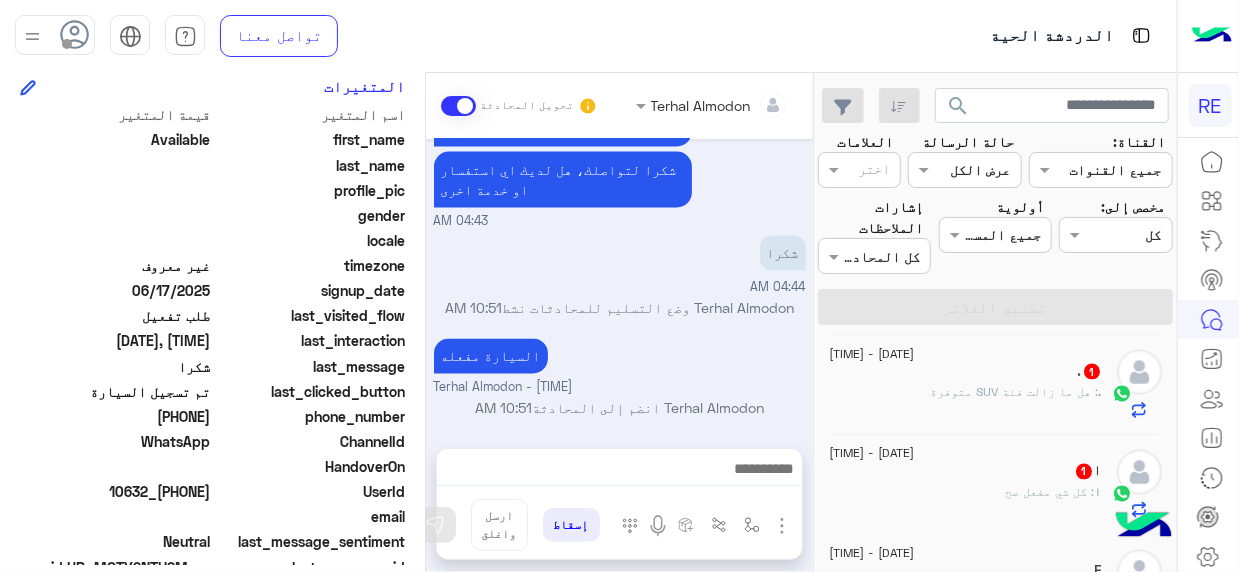 scroll, scrollTop: 1650, scrollLeft: 0, axis: vertical 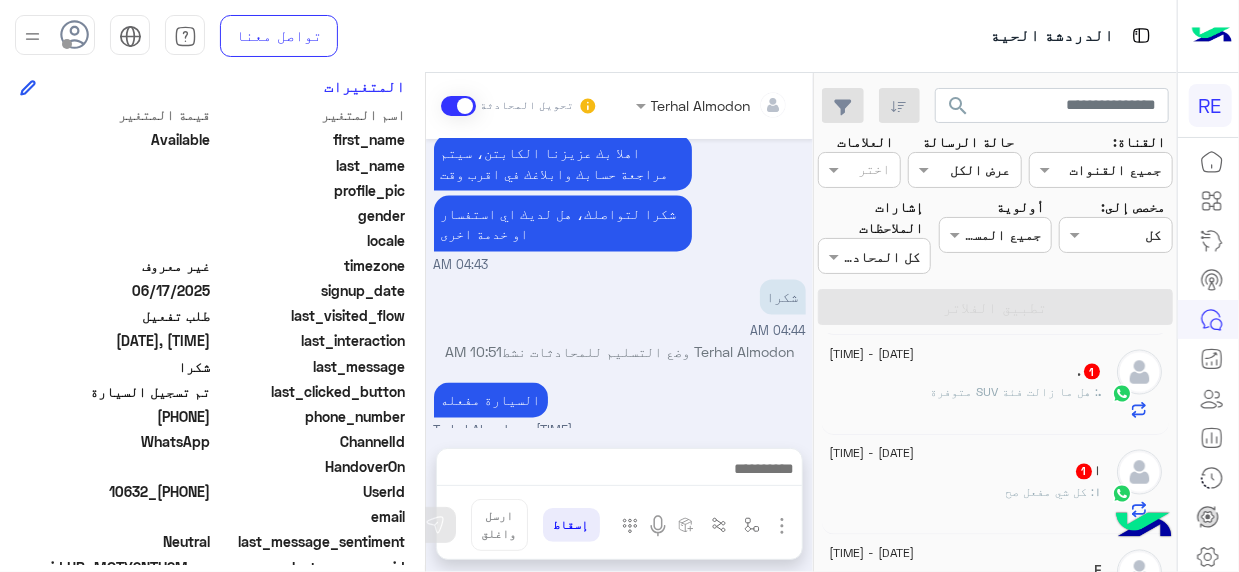 click on "[DATE] - [TIME]  [NAME]   1 [NAME] : شكراً [DATE] - [TIME]  [NAME]   [NAME] : [CITY] [DATE] - [TIME]  [NAME]    انت  : تفضل كيف اقدر اساعدك  [DATE] - [TIME]  [NAME]  بوت :   Welcome Message  [DATE] - [TIME]  [NAME]   بوت :   Default reply  [DATE] - [TIME]  [NAME]    انت  : السيارة مفعله [DATE] - [TIME]  [NAME]  11 بوت :   التعريف بخدمة الجولات السياحية  [DATE] - [TIME]  [NAME]   3 [NAME] : هذا الرقم الجديد ابغا هذا رقم في التطبيق [DATE] - [TIME]  [NAME]   1 [NAME] : [CITY] [DATE] - [TIME]  ~   13 بوت :   كابتن غير مفعل (طلب اخر)  [DATE] - [TIME]  [NAME]   11 بوت :   قائمة الخدمات/service list captain  [DATE] - [TIME]  [NAME]   1 [NAME] : [PHONE] [DATE] - [TIME]  [NAME]   1 [NAME] : تمام [DATE] - [TIME]  [NAME]   10 بوت :   Default reply  [DATE] - [TIME]  [NAME]   1" 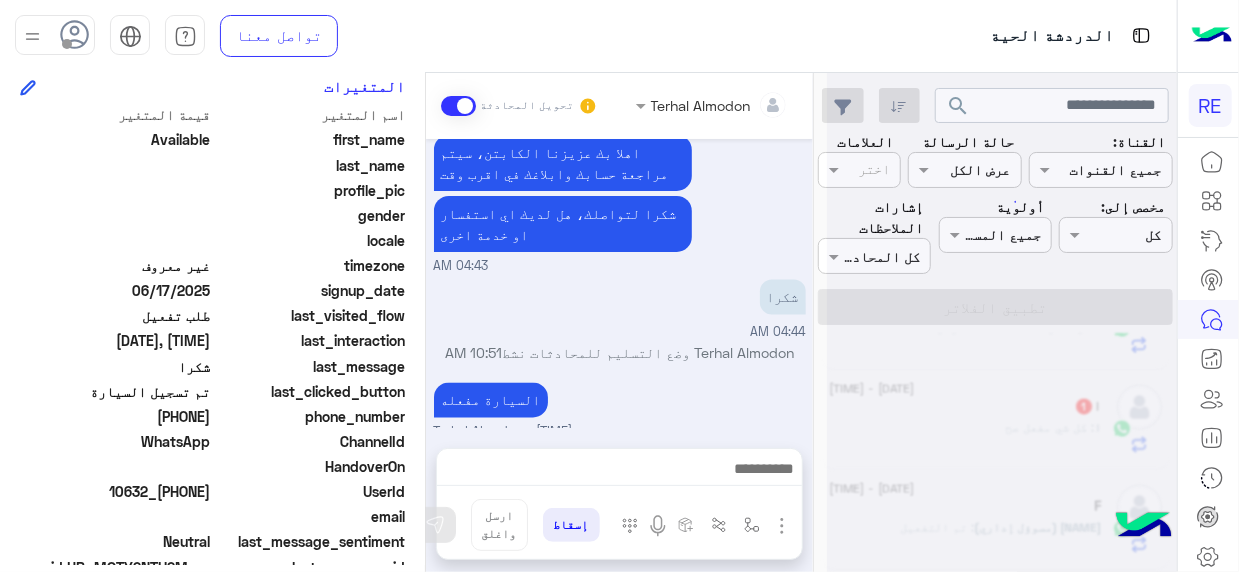 scroll, scrollTop: 1790, scrollLeft: 0, axis: vertical 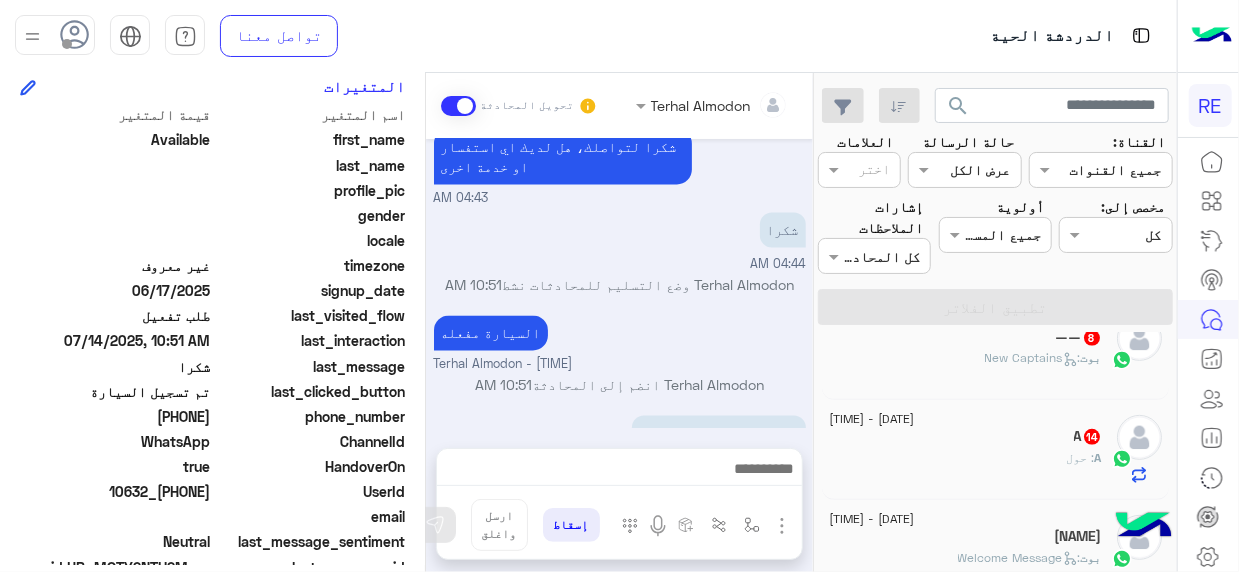 click on "——   8" 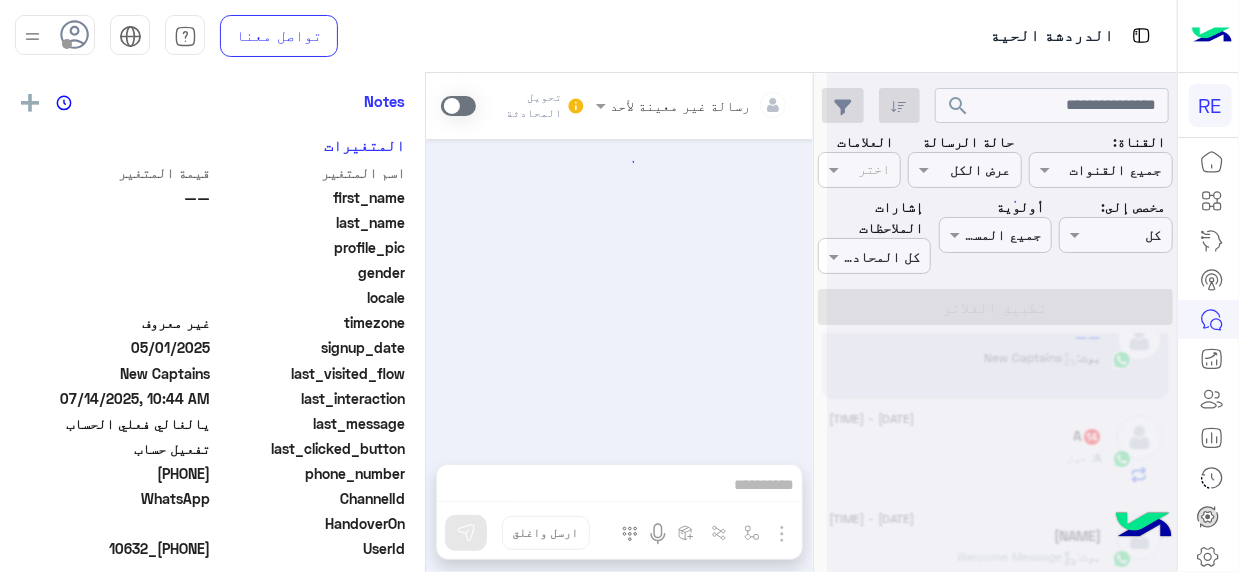 scroll, scrollTop: 0, scrollLeft: 0, axis: both 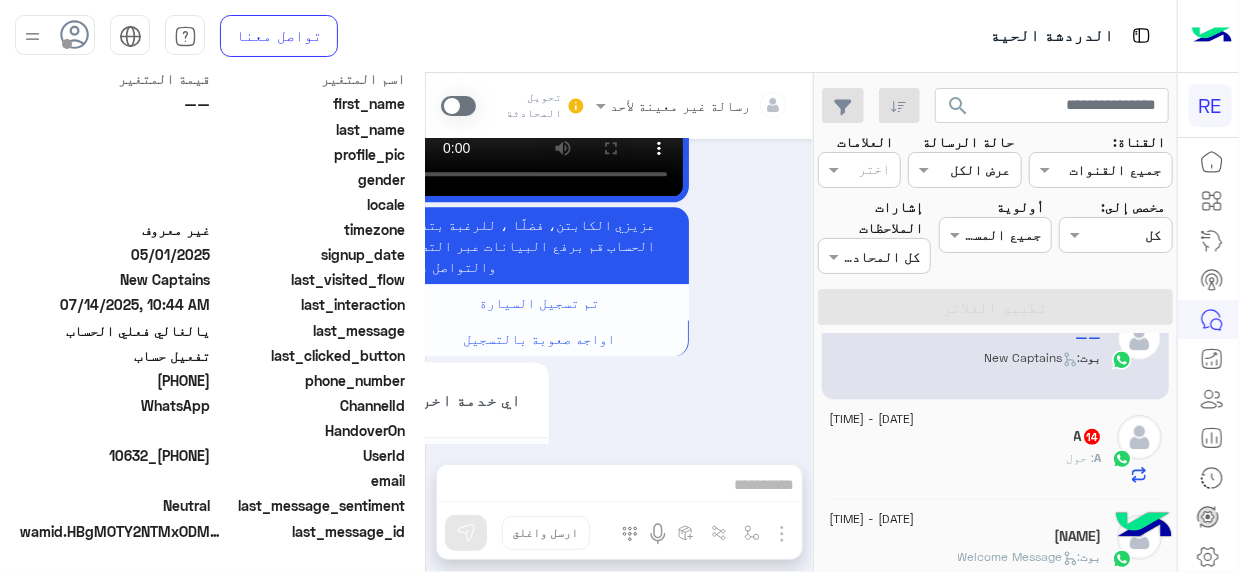 drag, startPoint x: 142, startPoint y: 457, endPoint x: 211, endPoint y: 460, distance: 69.065186 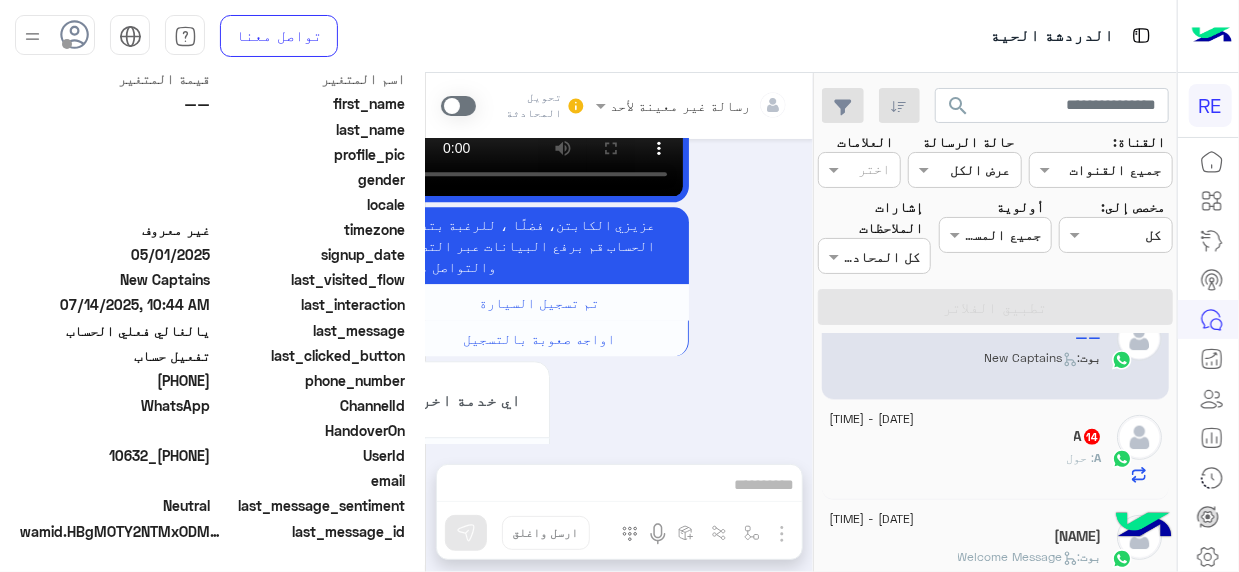 click at bounding box center (458, 106) 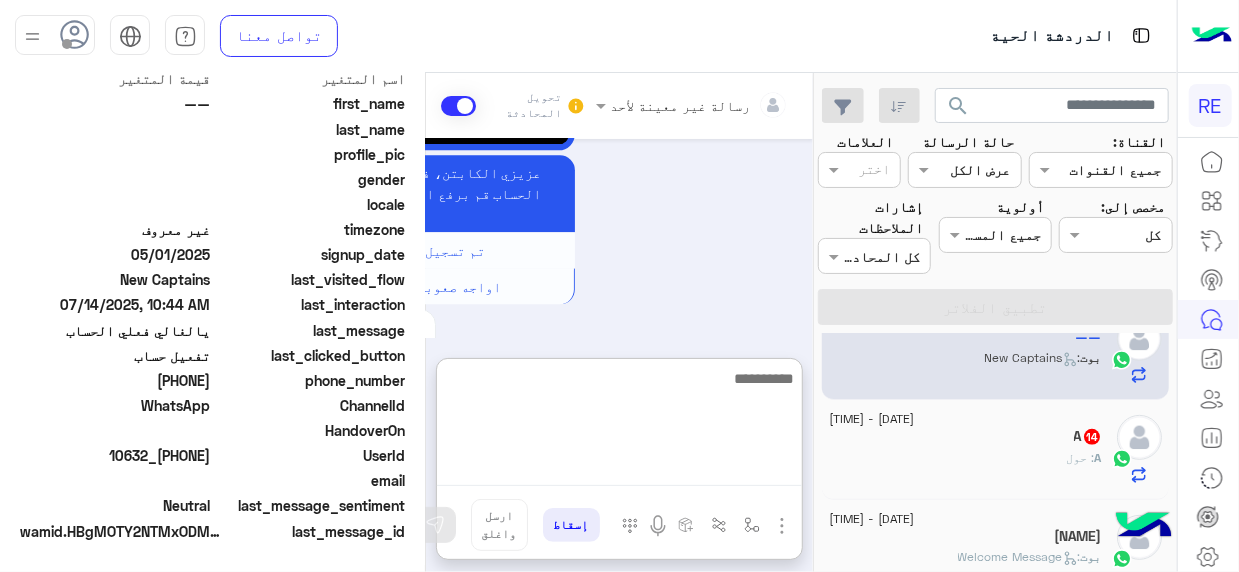 click at bounding box center [619, 426] 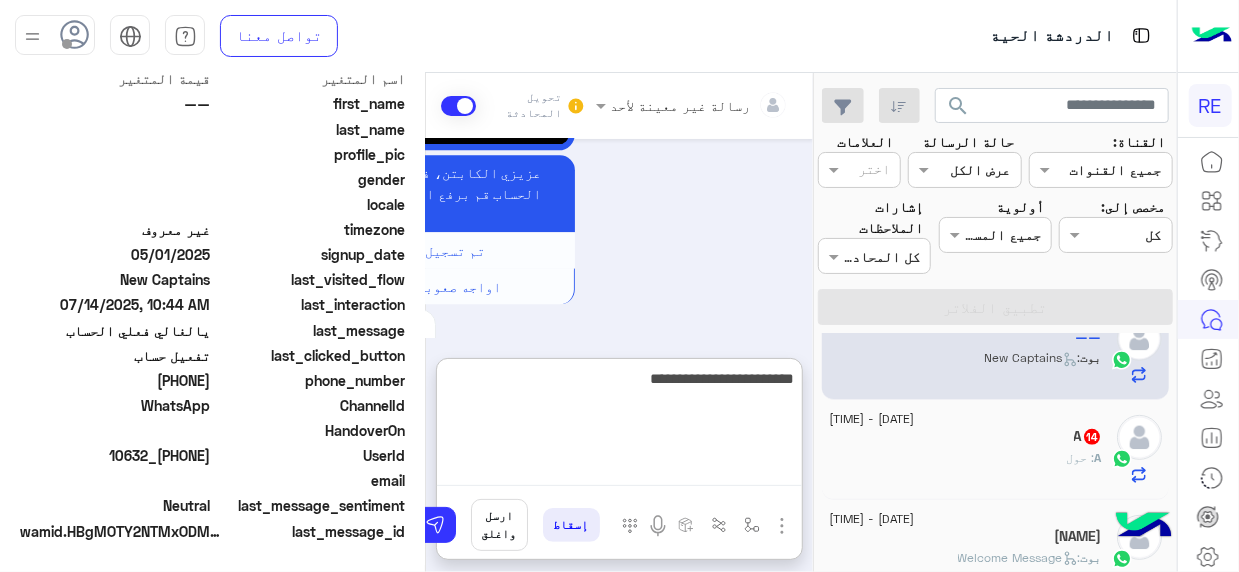 type on "**********" 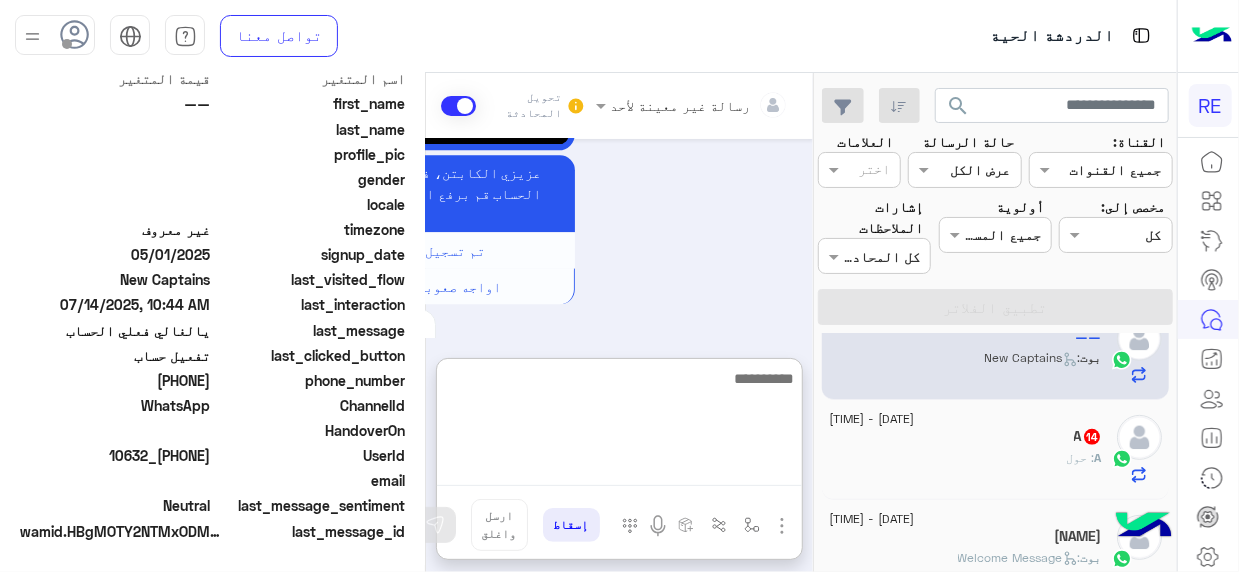 scroll, scrollTop: 2462, scrollLeft: 0, axis: vertical 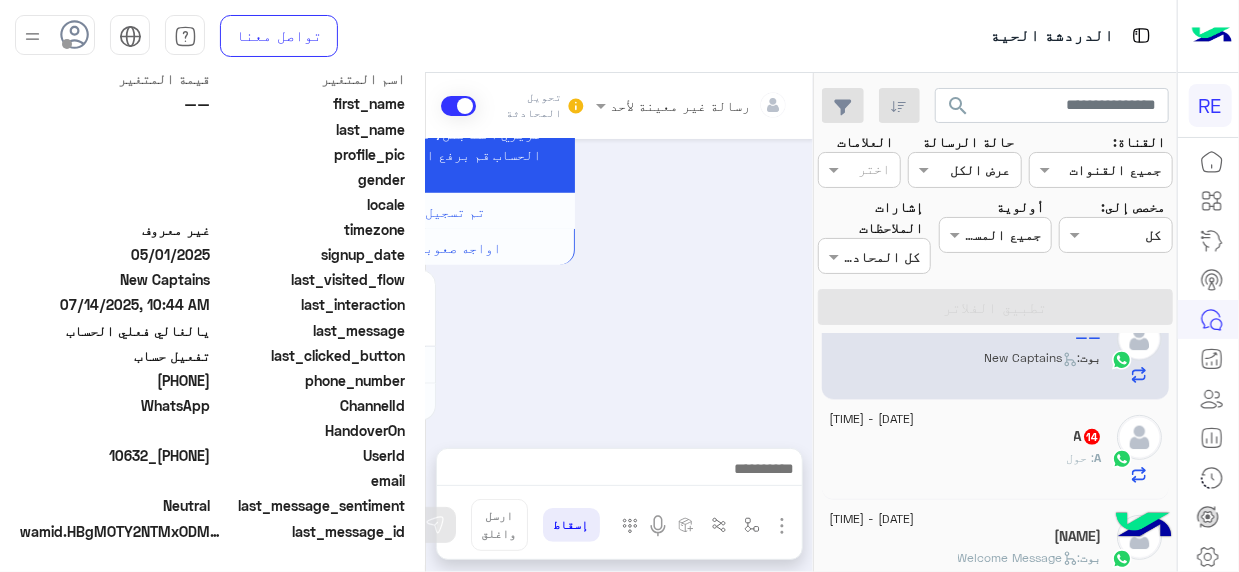 click on "A : حول" 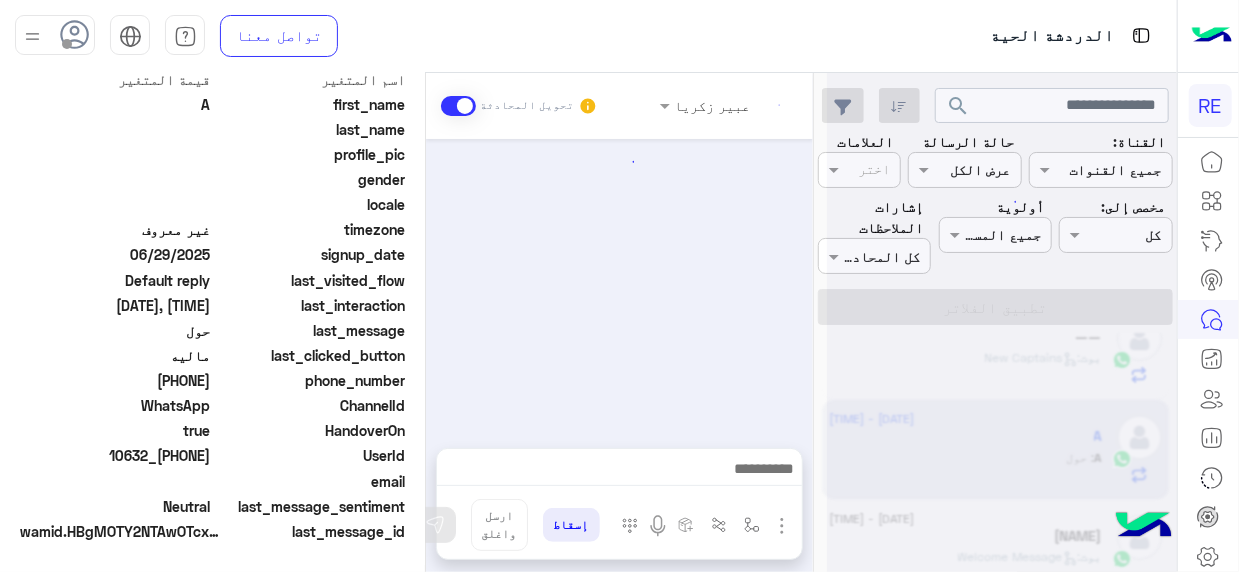 scroll, scrollTop: 500, scrollLeft: 0, axis: vertical 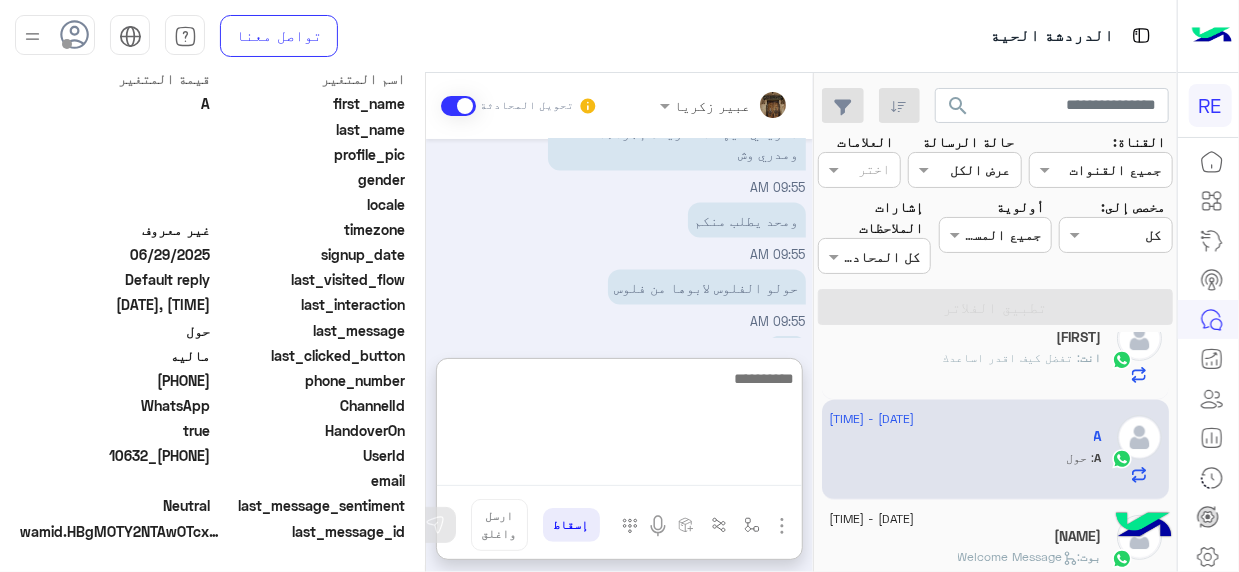click at bounding box center [619, 426] 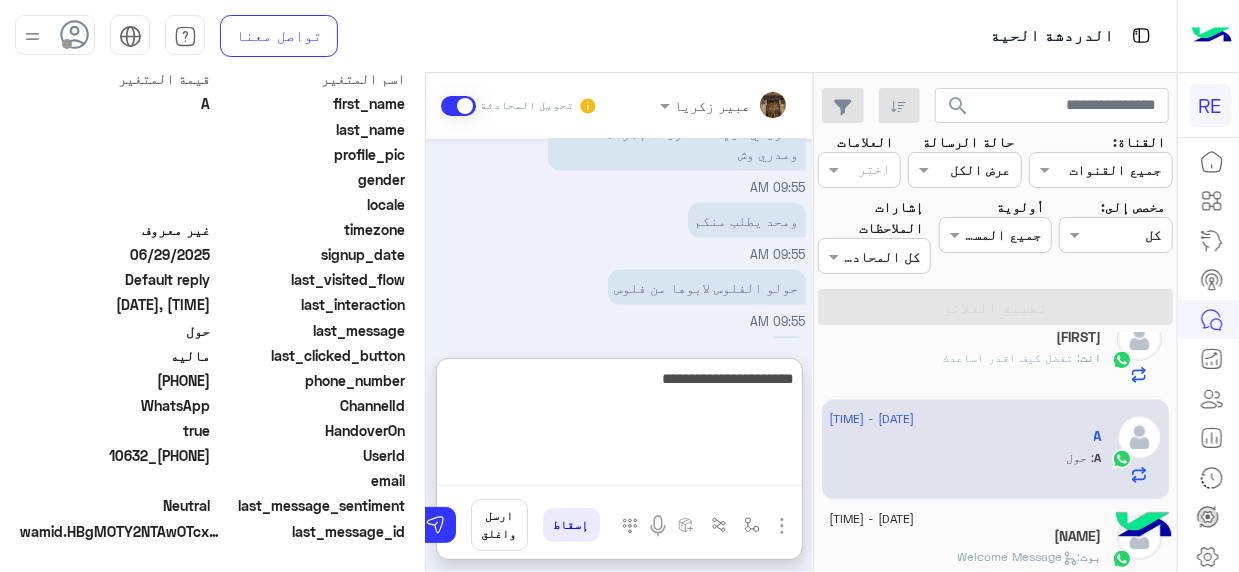 type on "**********" 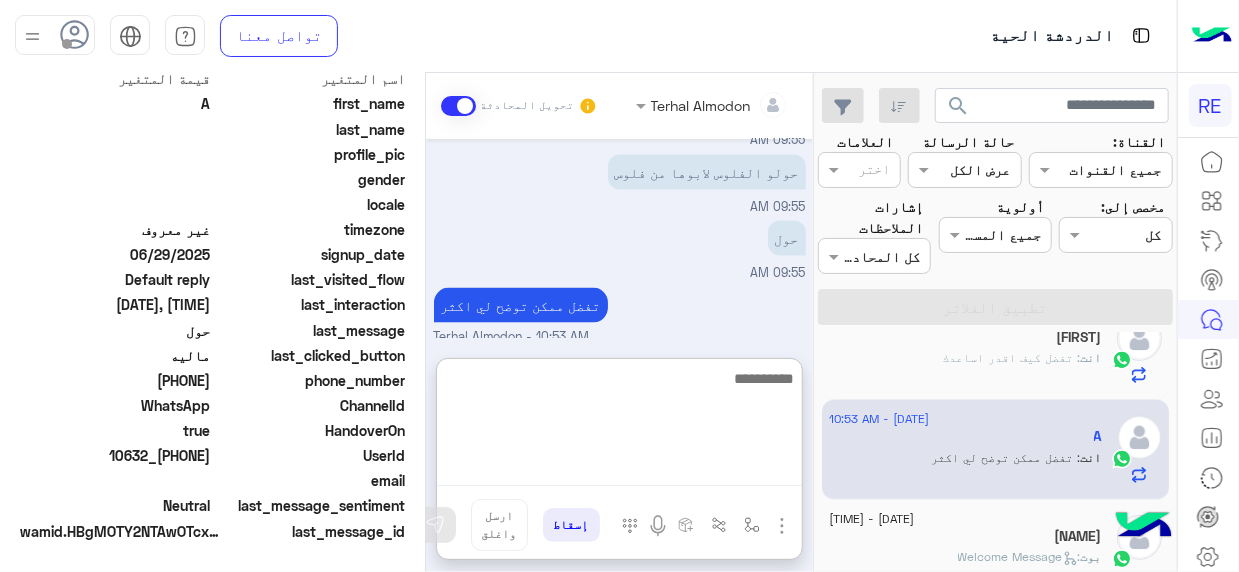 scroll, scrollTop: 1529, scrollLeft: 0, axis: vertical 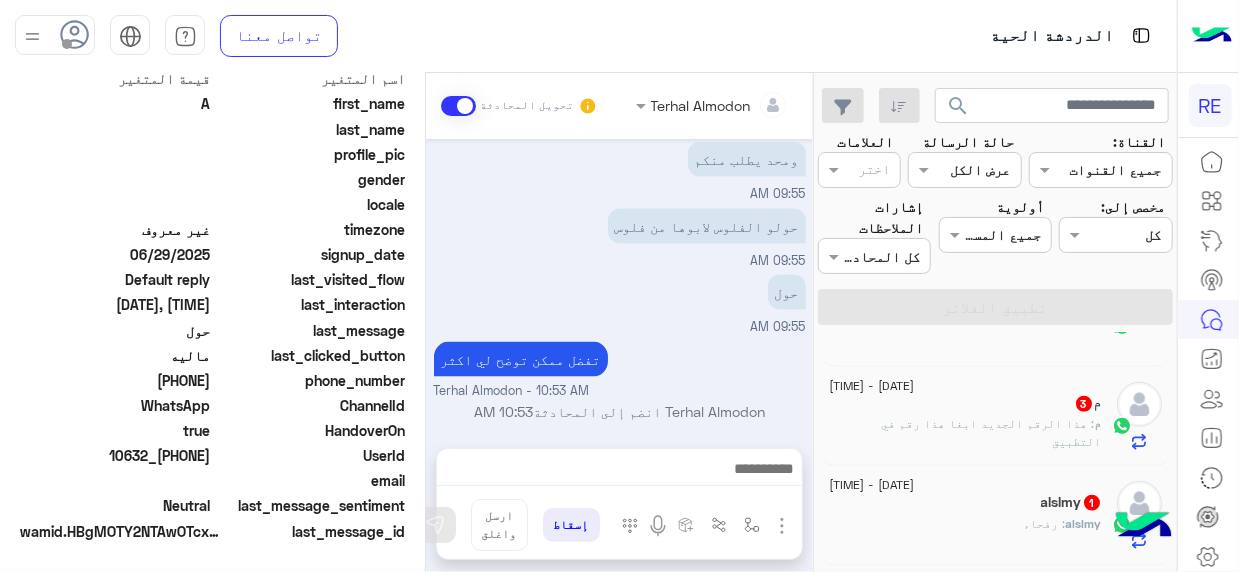 drag, startPoint x: 820, startPoint y: 451, endPoint x: 820, endPoint y: 437, distance: 14 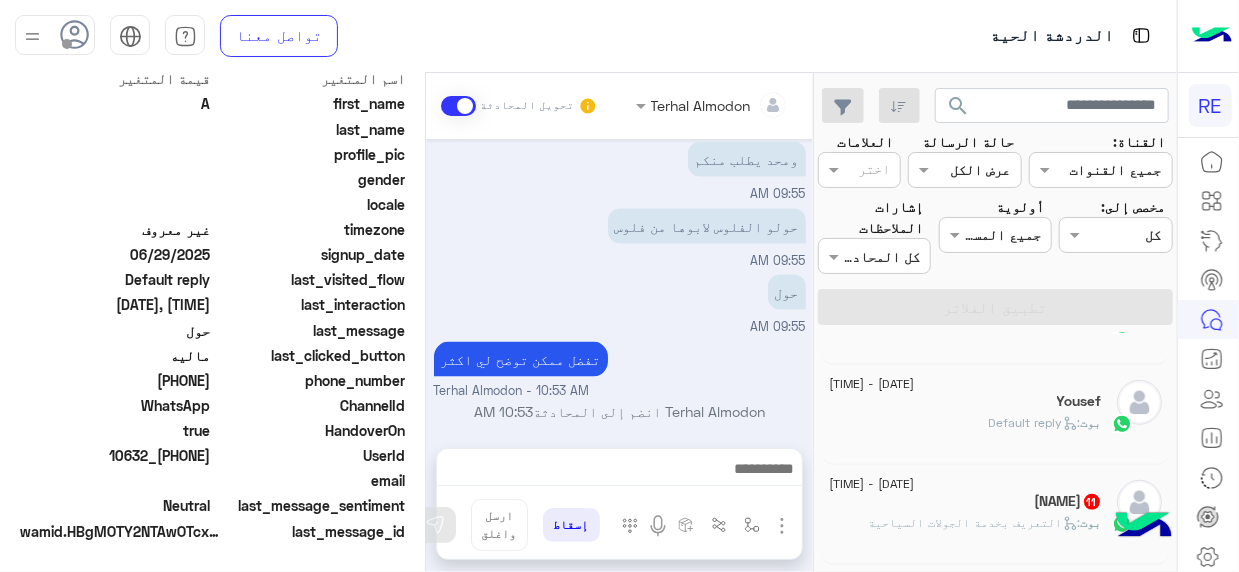 scroll, scrollTop: 667, scrollLeft: 0, axis: vertical 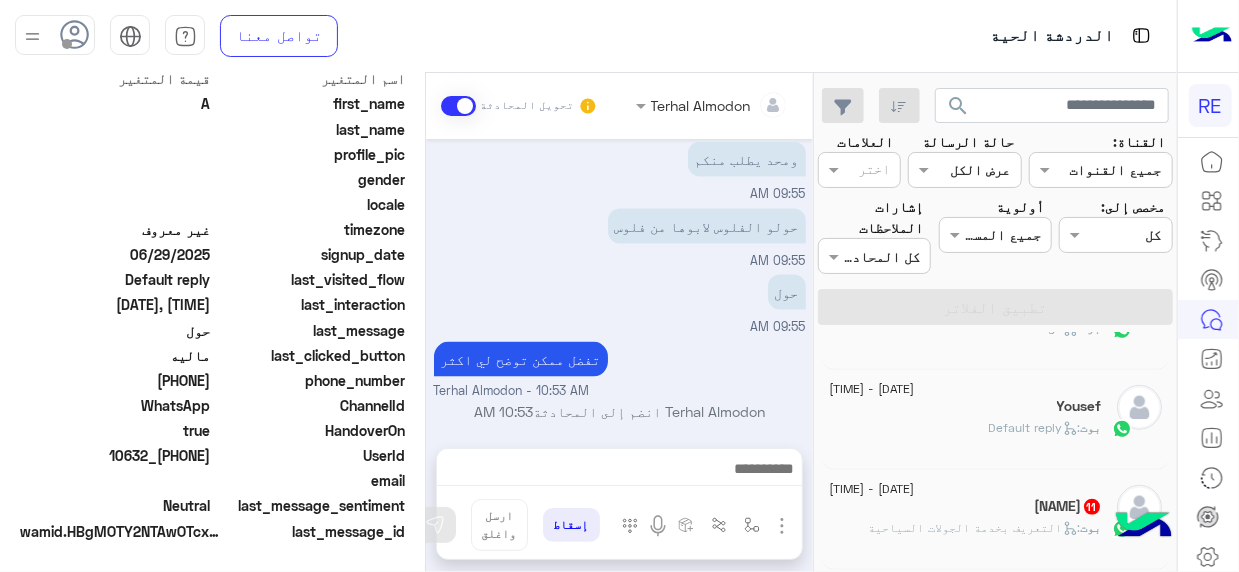 click on "[NAME]🤍  11" 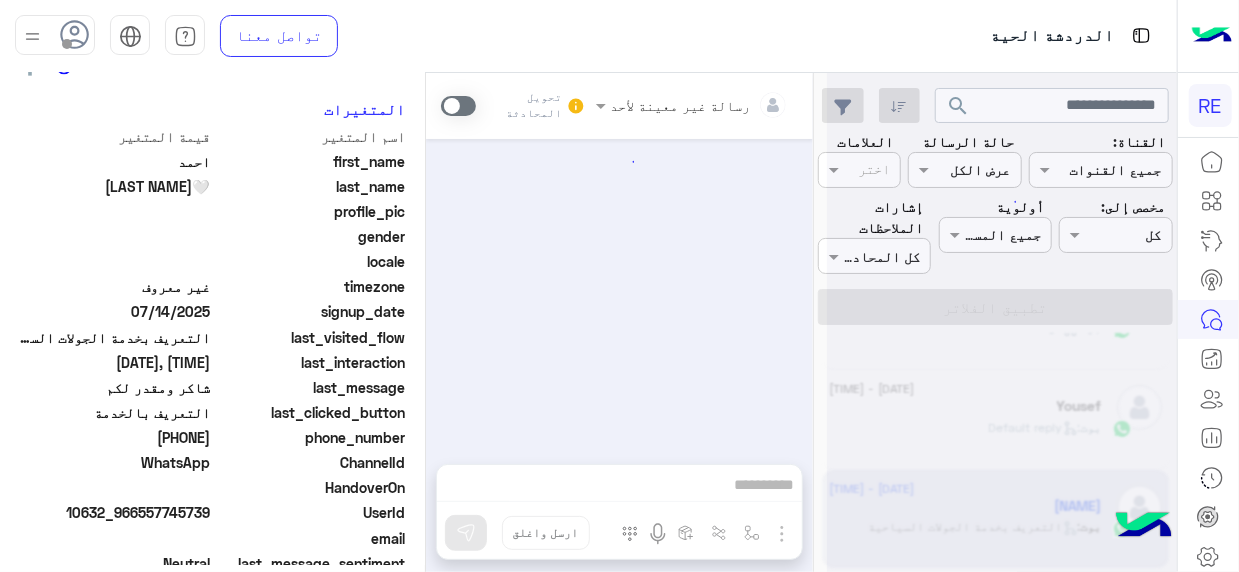 scroll, scrollTop: 0, scrollLeft: 0, axis: both 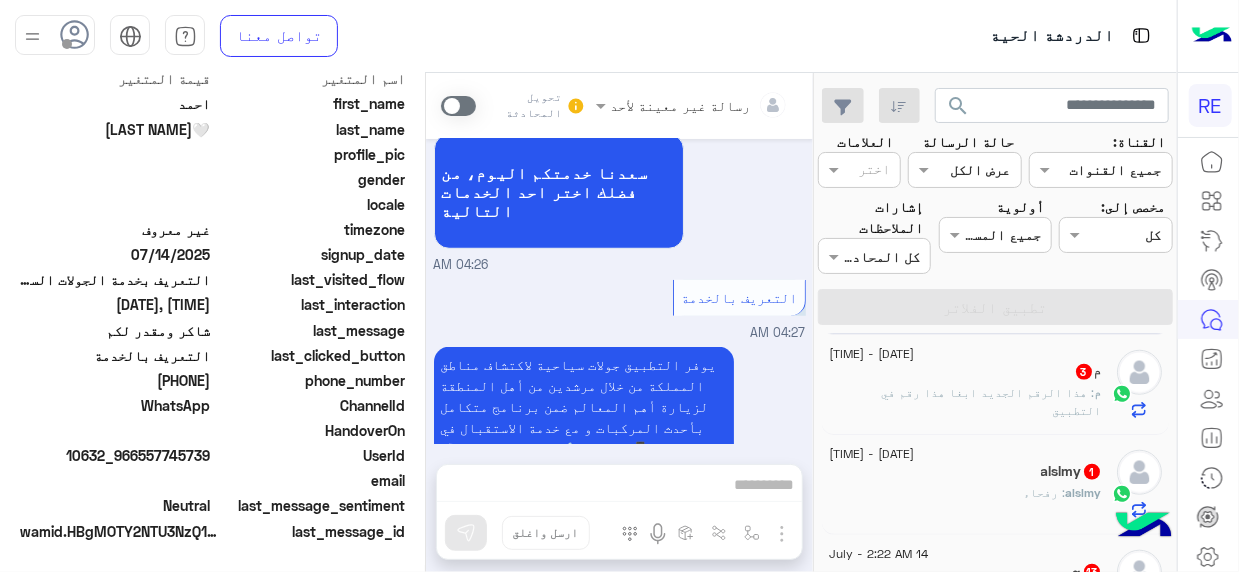 click on ": هذا الرقم الجديد ابغا هذا رقم في التطبيق" 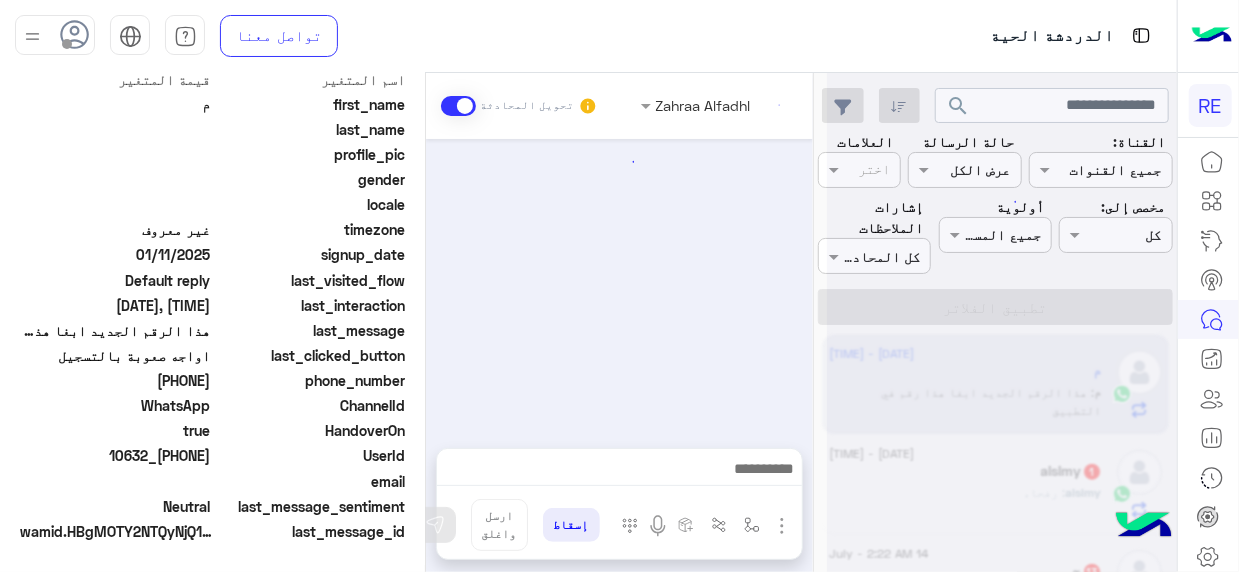 scroll, scrollTop: 500, scrollLeft: 0, axis: vertical 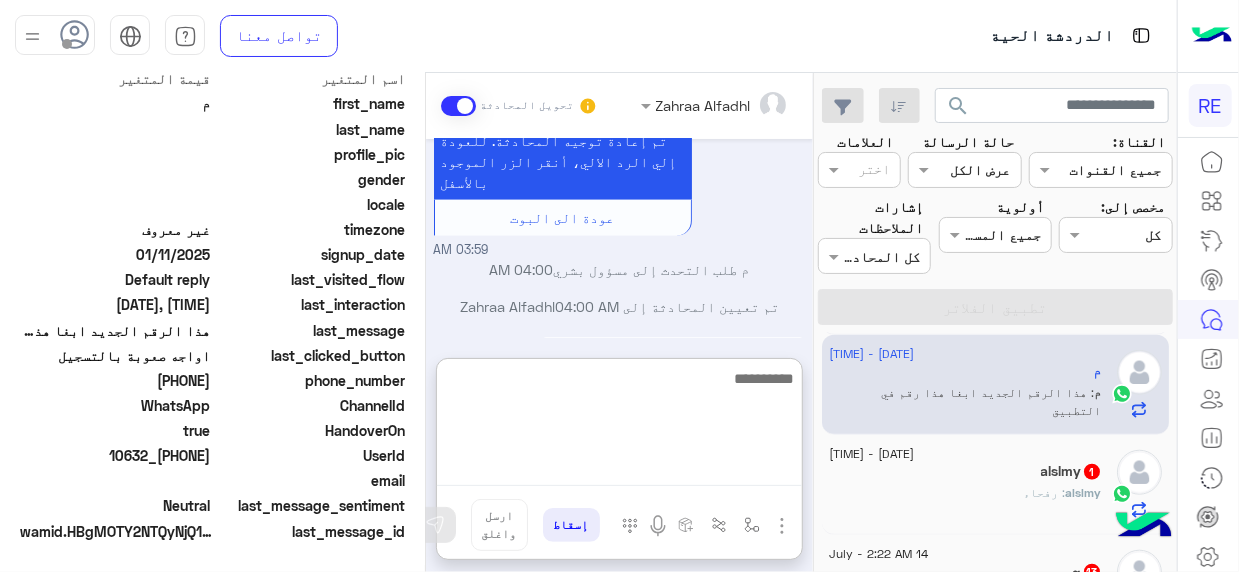 click at bounding box center [619, 426] 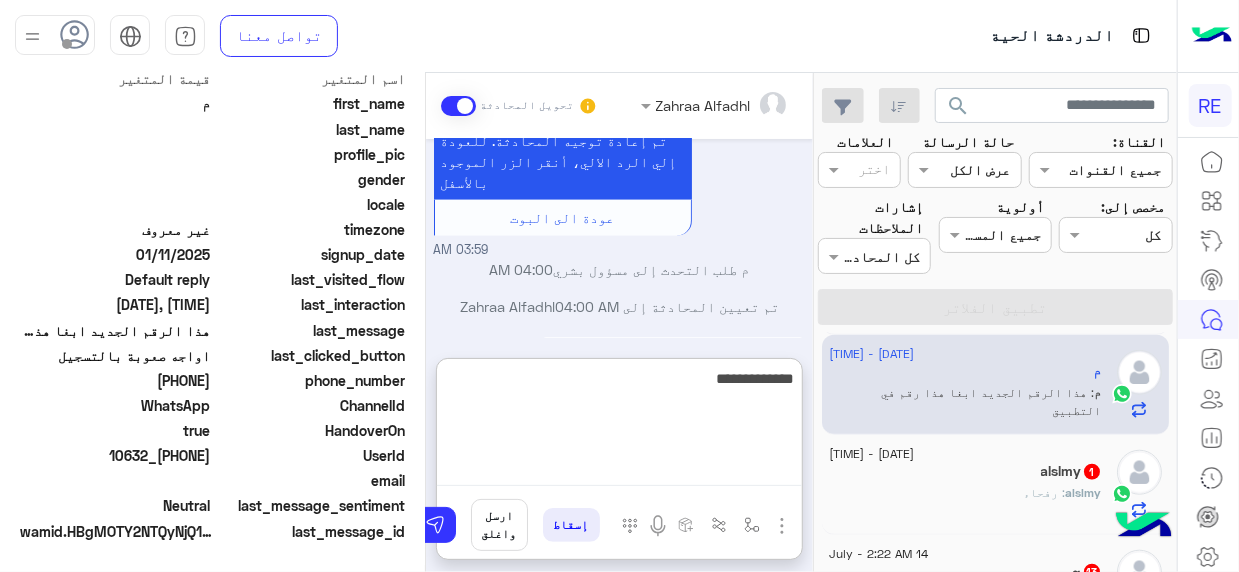 scroll, scrollTop: 901, scrollLeft: 0, axis: vertical 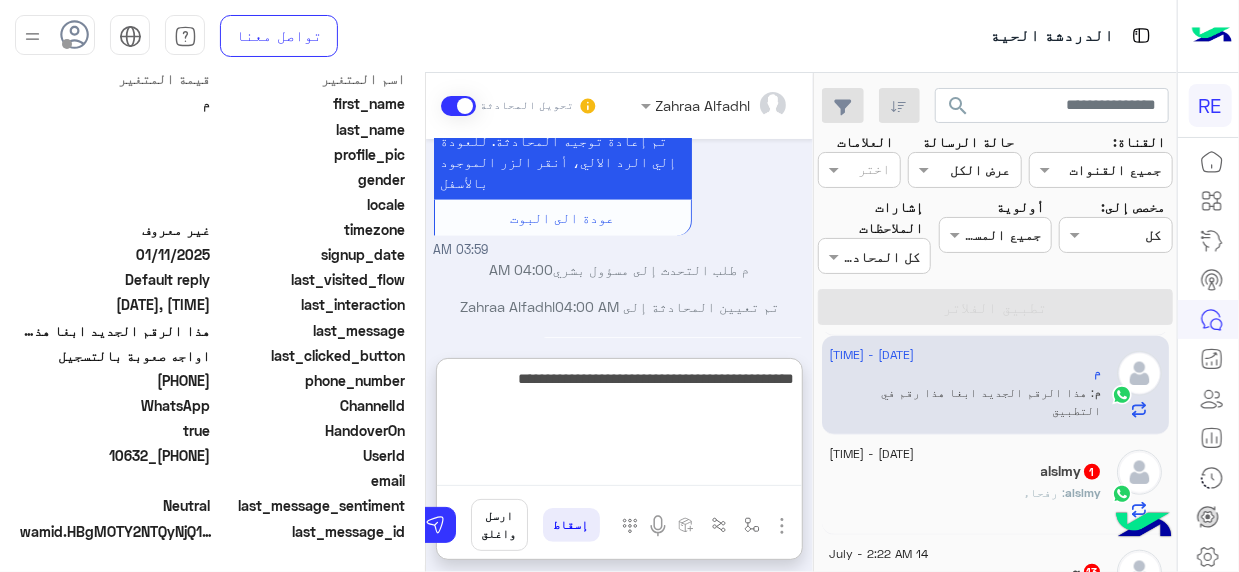 type on "**********" 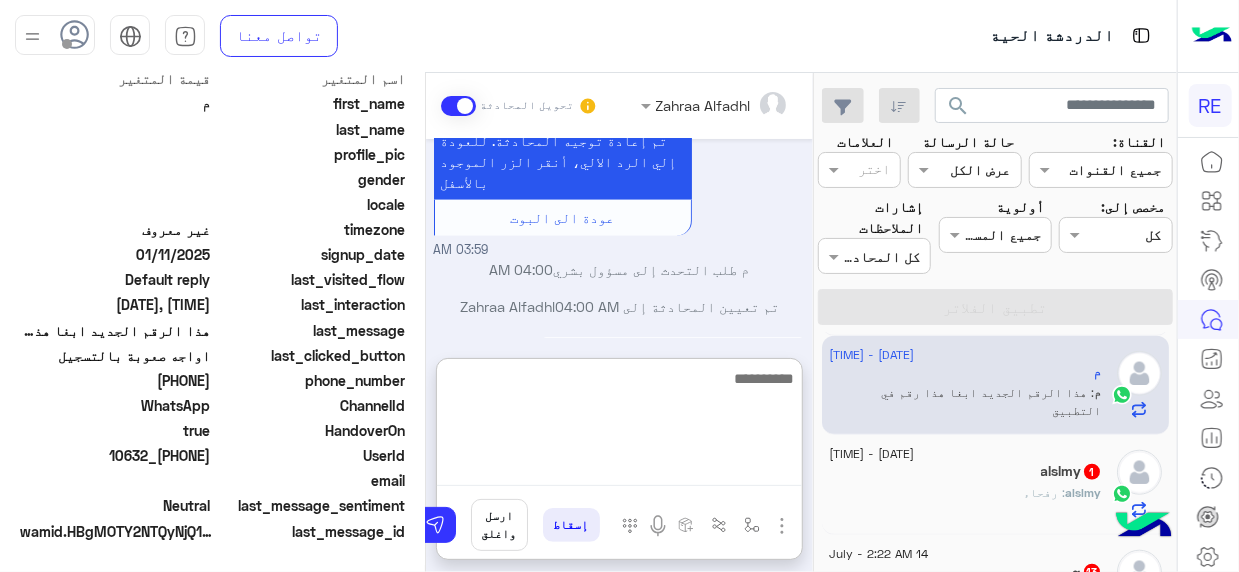 scroll, scrollTop: 954, scrollLeft: 0, axis: vertical 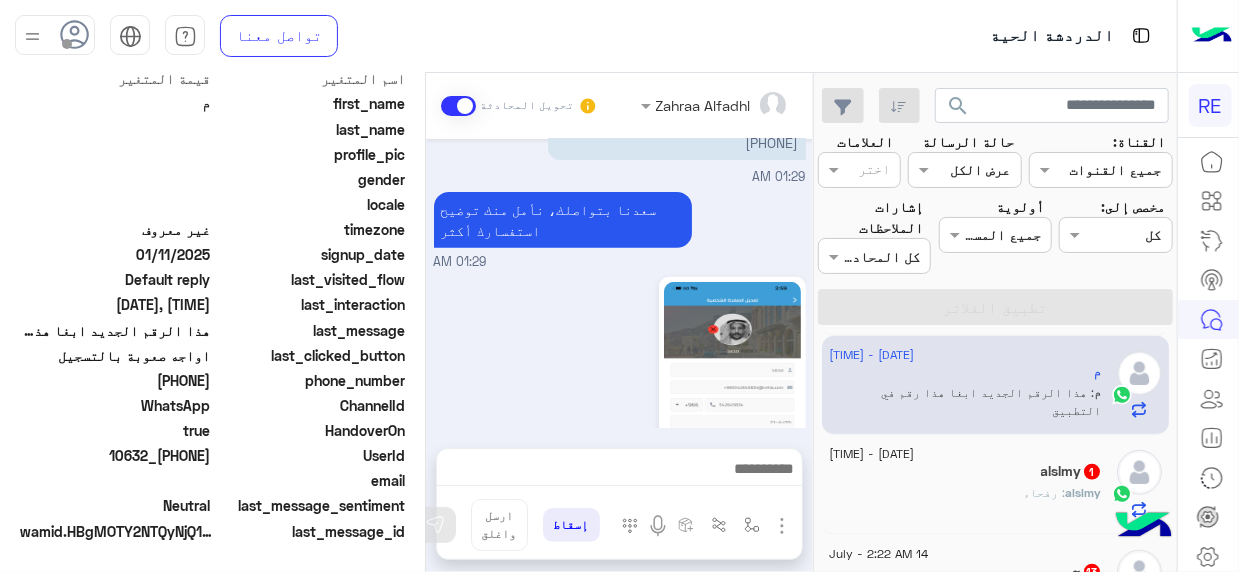 click on "alslmy : رفحاء" 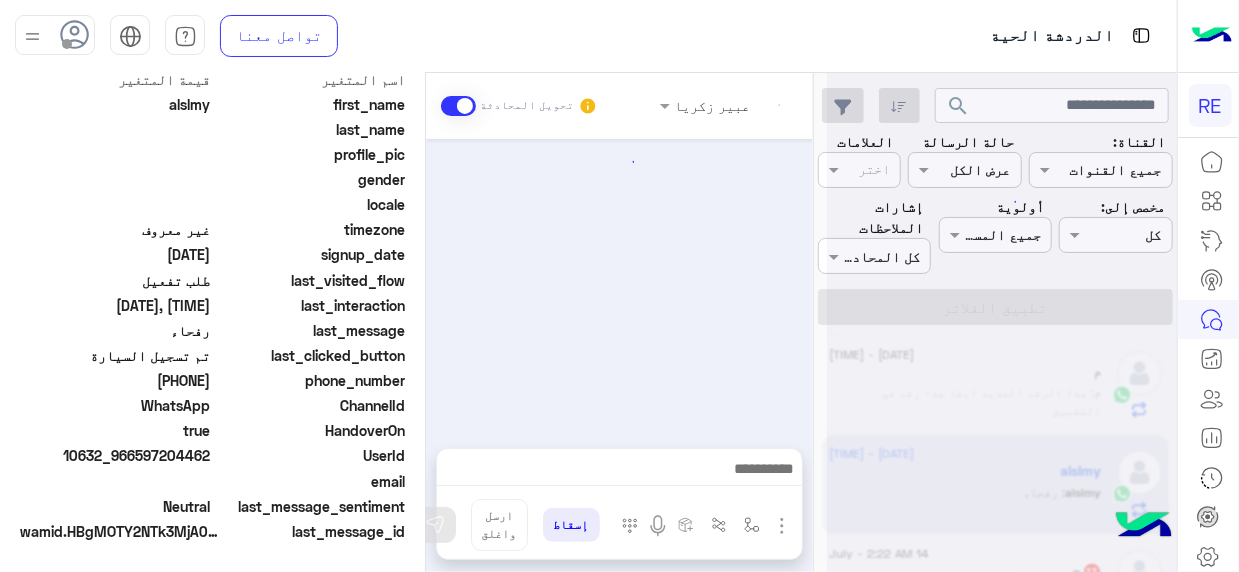 scroll, scrollTop: 500, scrollLeft: 0, axis: vertical 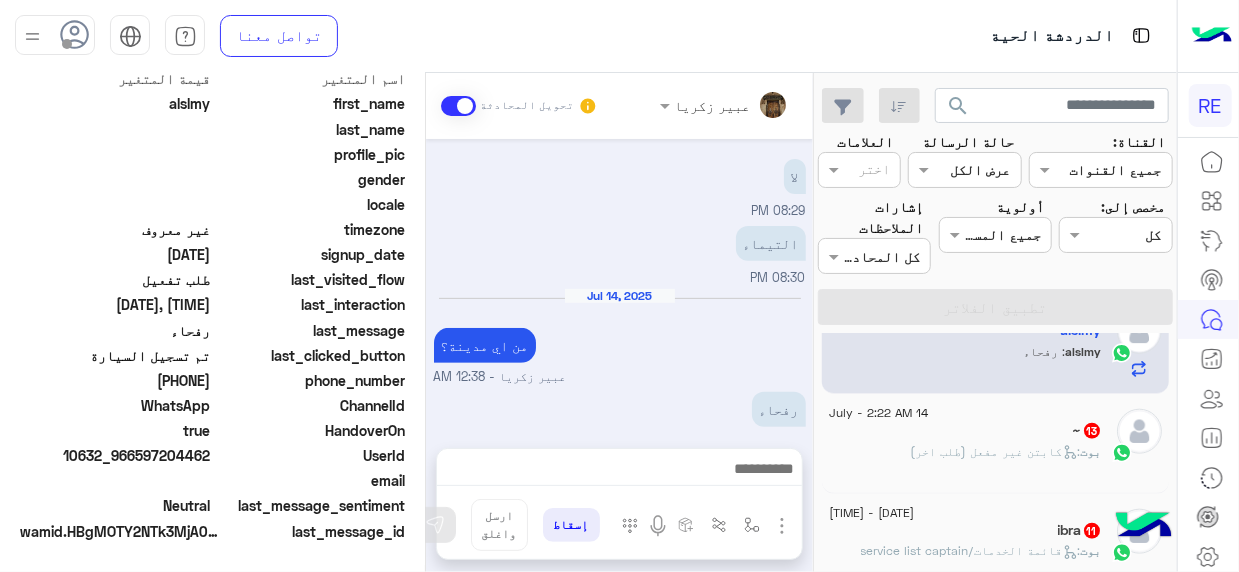 click on "[DATE] - [TIME]  ~   13 بوت :   كابتن غير مفعل (طلب اخر)" 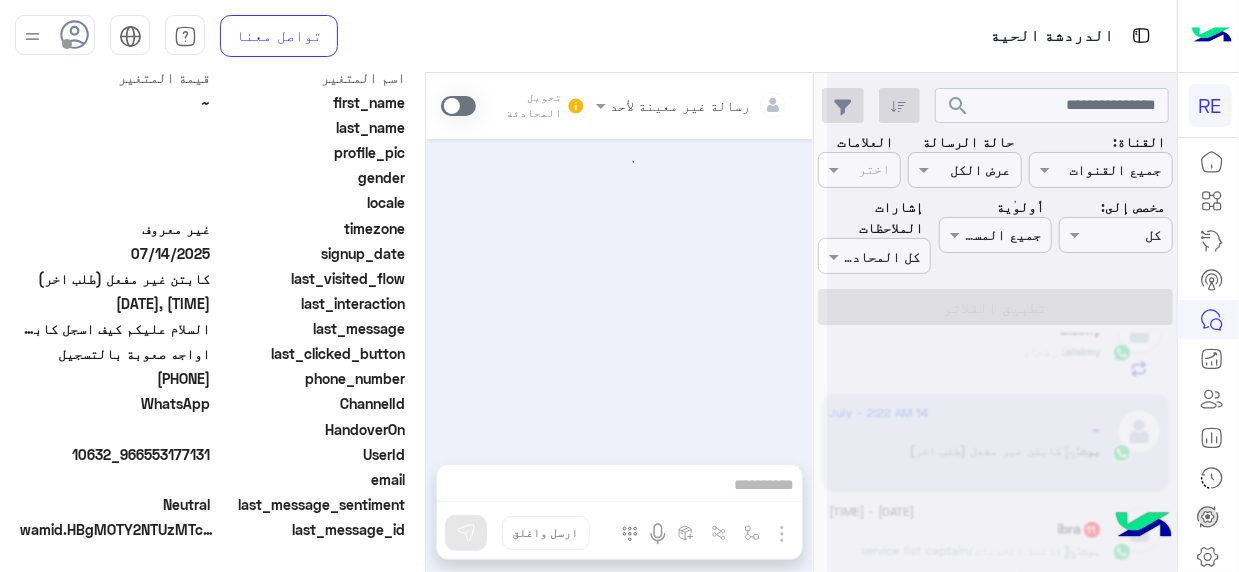 scroll, scrollTop: 500, scrollLeft: 0, axis: vertical 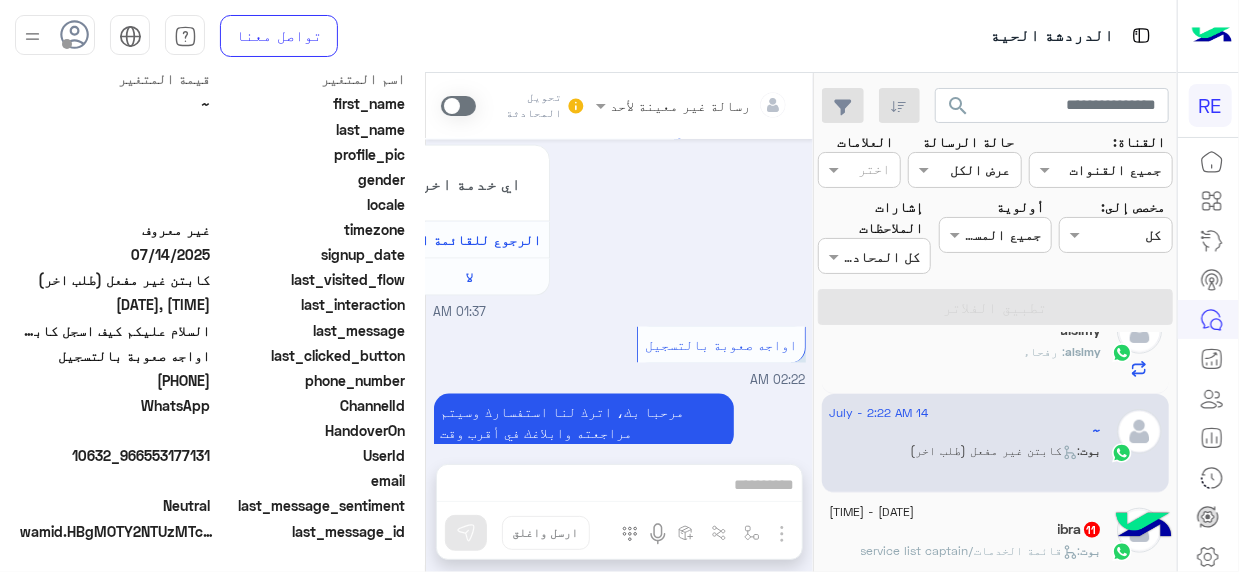 click on "[NAME]  غادر المحادثة" 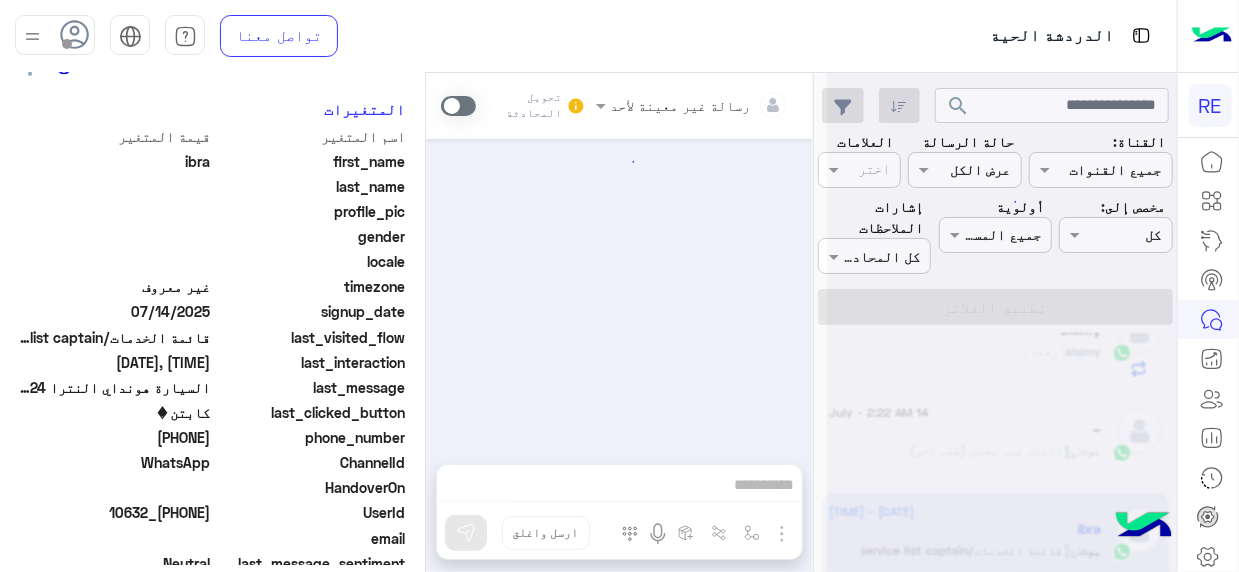 scroll, scrollTop: 0, scrollLeft: 0, axis: both 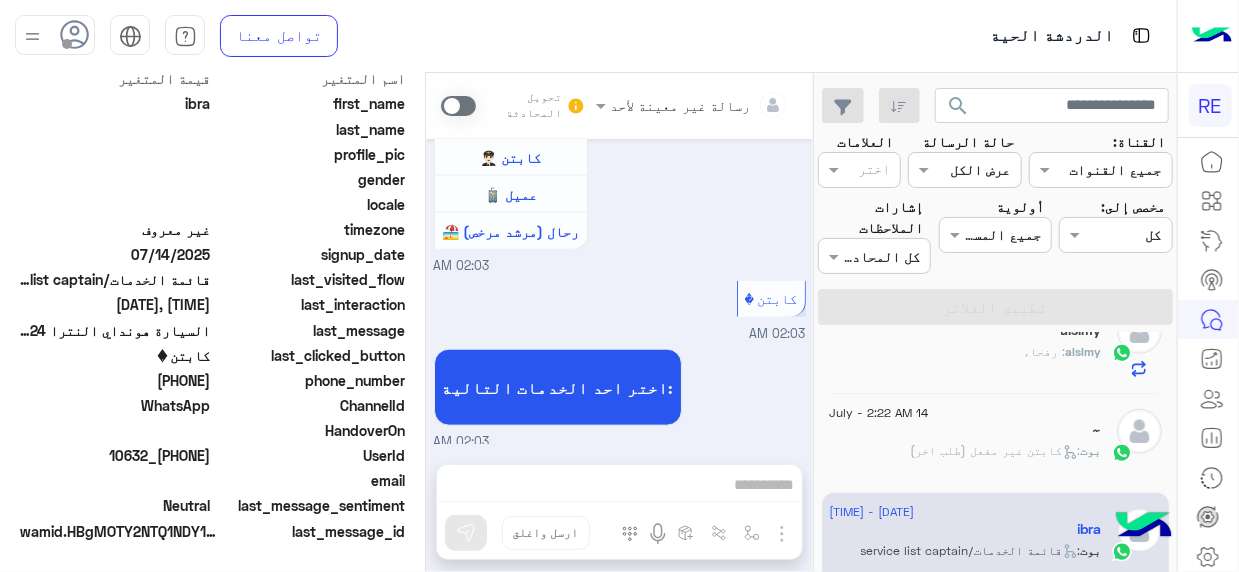 click on "رسالة غير معينة لأحد تحويل المحادثة     [DATE]   تم تعيين المحادثة إلى [NAME]   [TIME]       تم تسجيل السيارة    [TIME]  تم إعادة توجيه المحادثة. للعودة إلي الرد الالي، أنقر الزر الموجود بالأسفل  عودة الى البوت     [TIME]   عودة الى البوت    [TIME]
اهلًا بك في تطبيق رحلة 👋
Welcome to Rehla  👋
من فضلك أختر لغة التواصل
Please choose your preferred Language
English   عربي     [TIME]  [NAME] غادر المحادثة   [TIME]       عربي    [TIME]  هل أنت ؟   كابتن 👨🏻‍✈️   عميل 🧳   رحال (مرشد مرخص) 🏖️     [TIME]  كابتن     [TIME]  اختر احد الخدمات التالية:    [TIME]  إسقاط   ارسل واغلق" at bounding box center (619, 326) 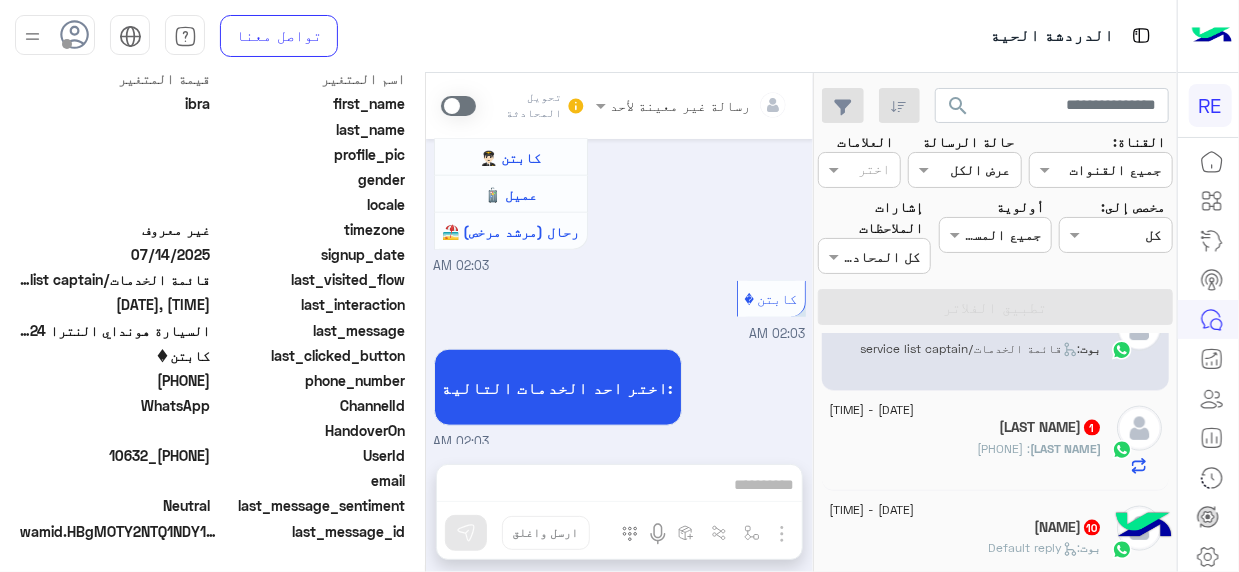 scroll, scrollTop: 1249, scrollLeft: 0, axis: vertical 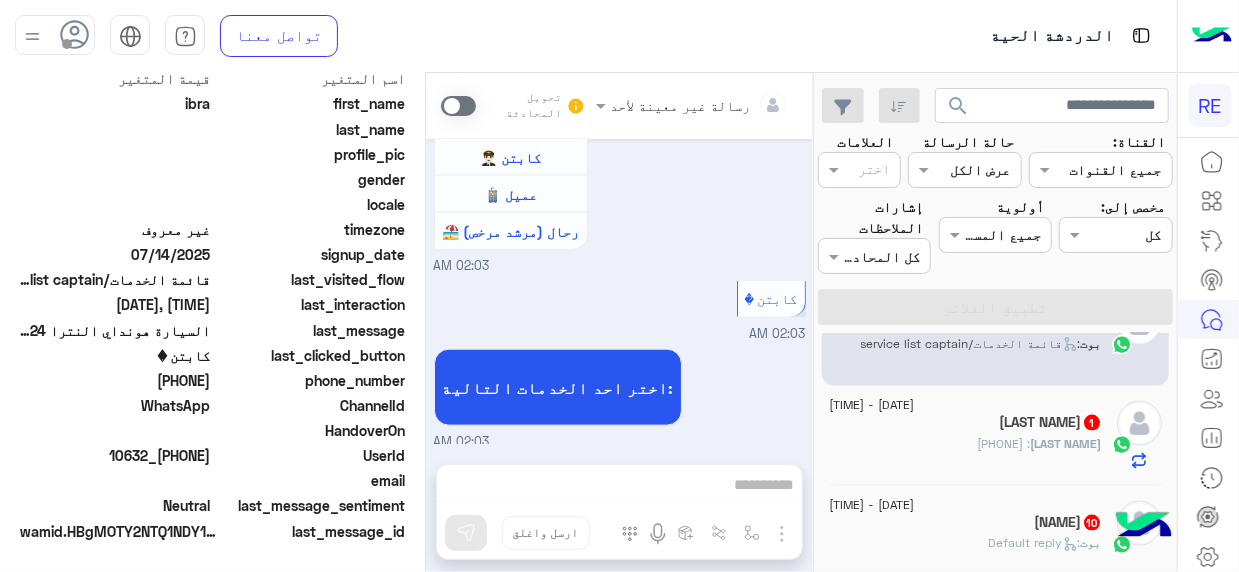 click on "[LAST NAME] : [PHONE]" 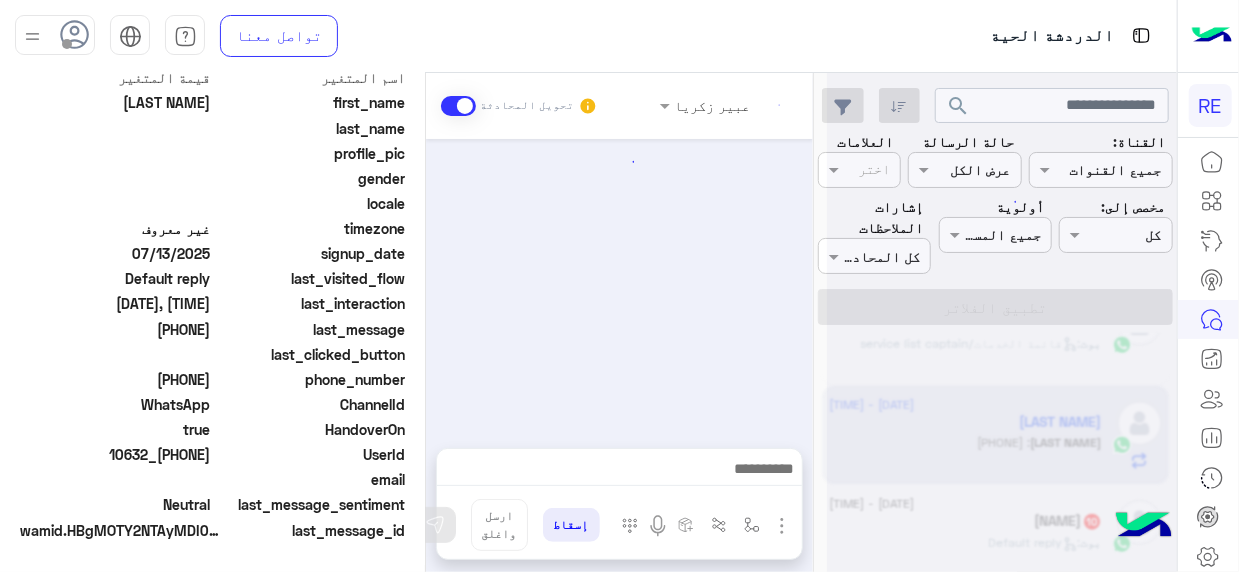 scroll, scrollTop: 461, scrollLeft: 0, axis: vertical 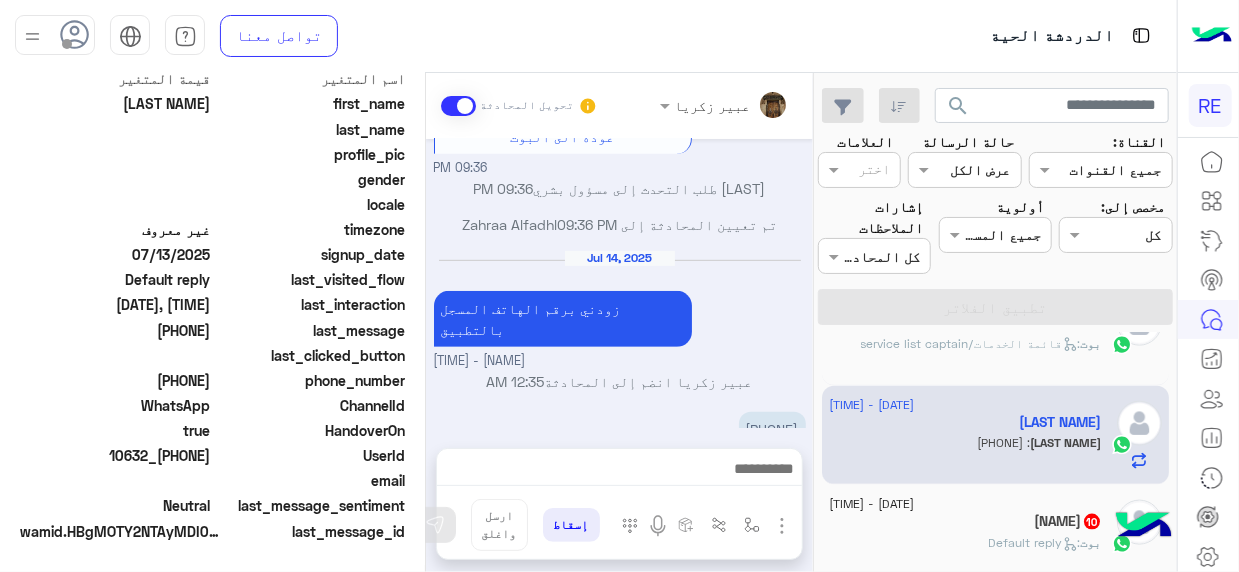 click on "[NAME]   10" 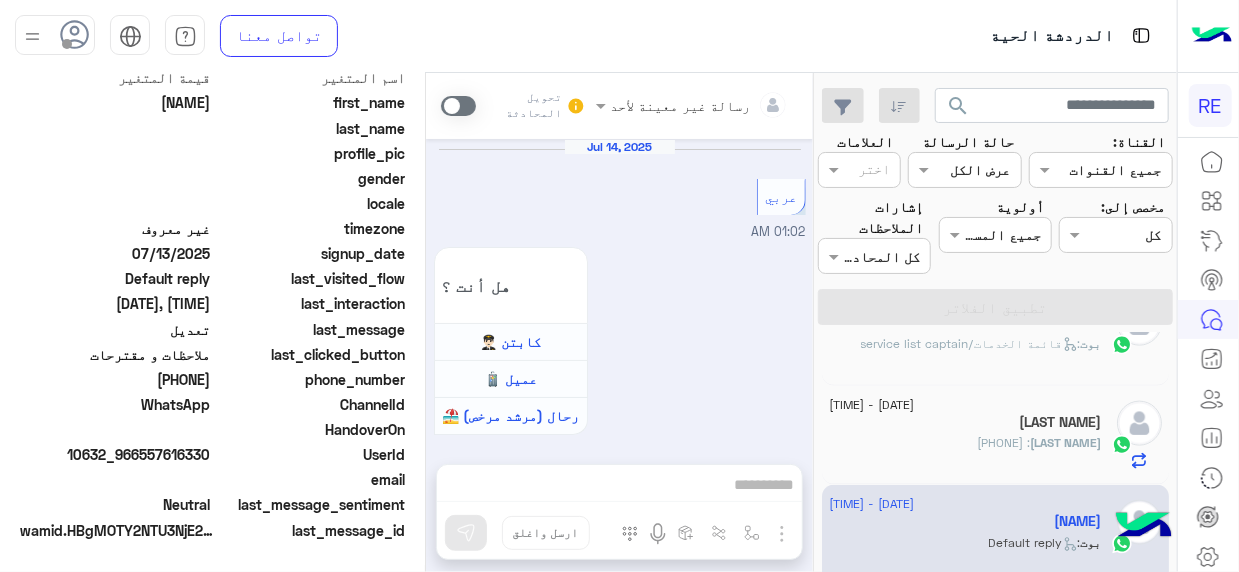 scroll, scrollTop: 461, scrollLeft: 0, axis: vertical 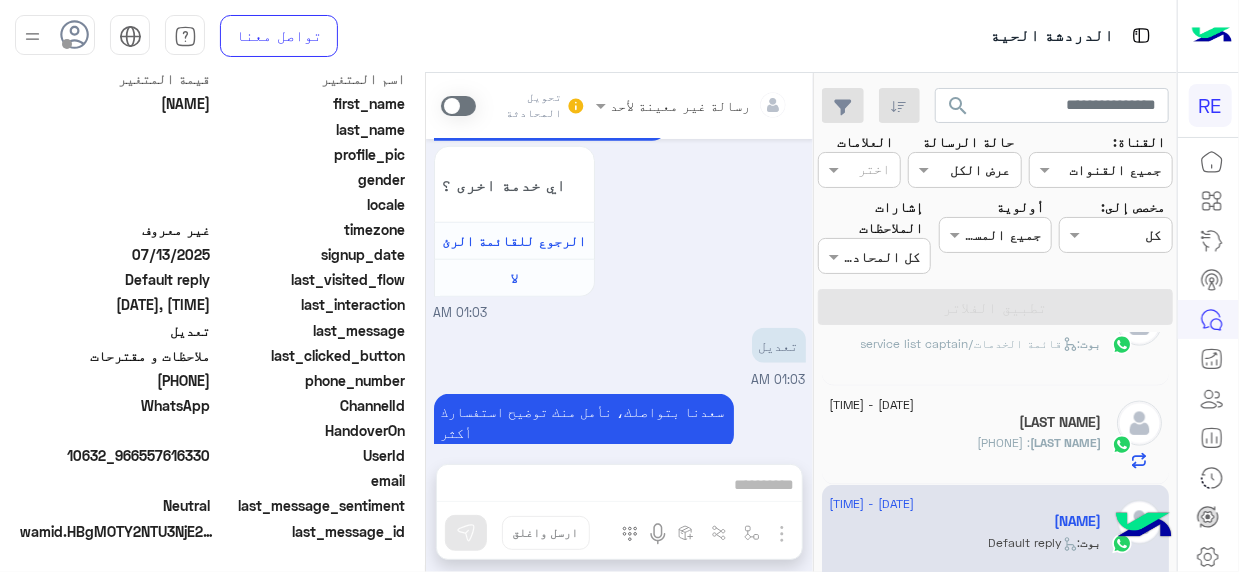 click at bounding box center [458, 106] 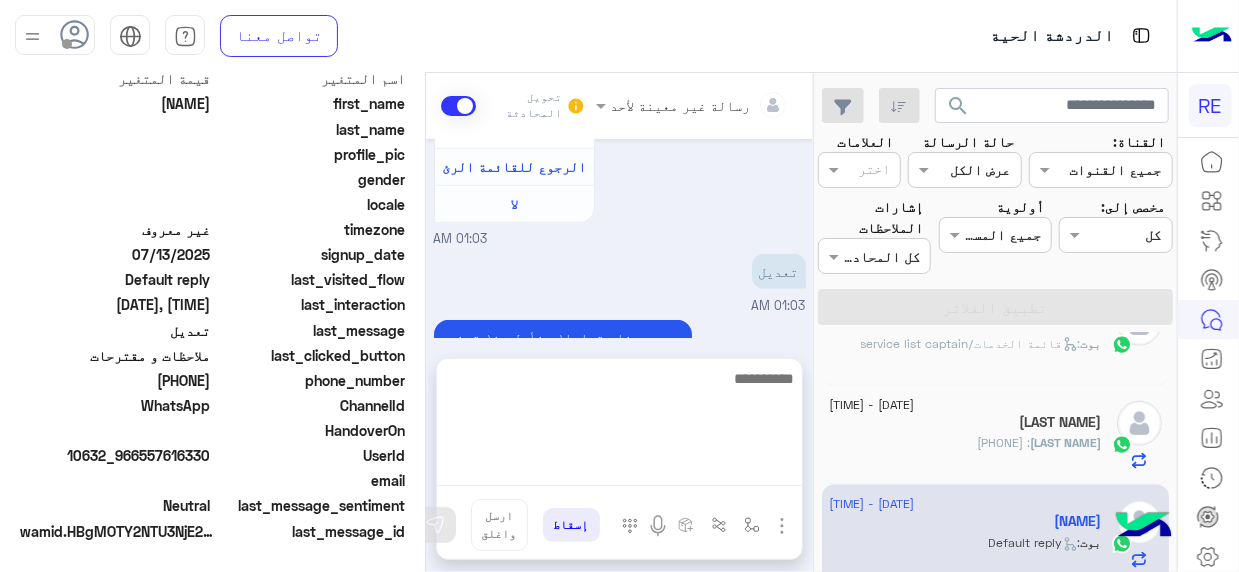 click at bounding box center (619, 426) 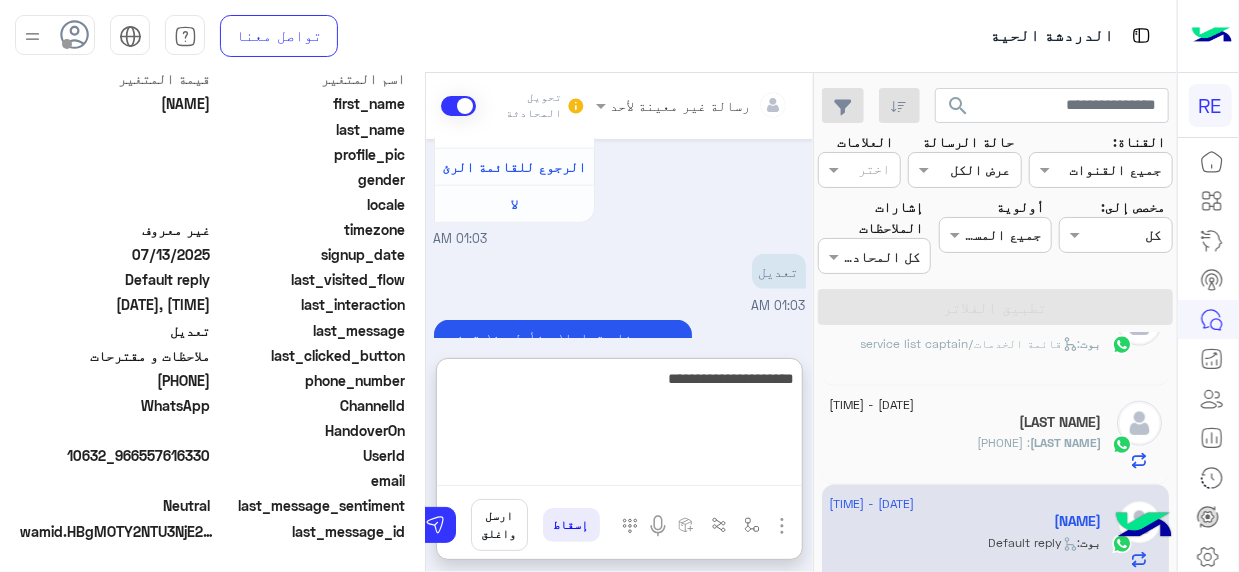 type on "**********" 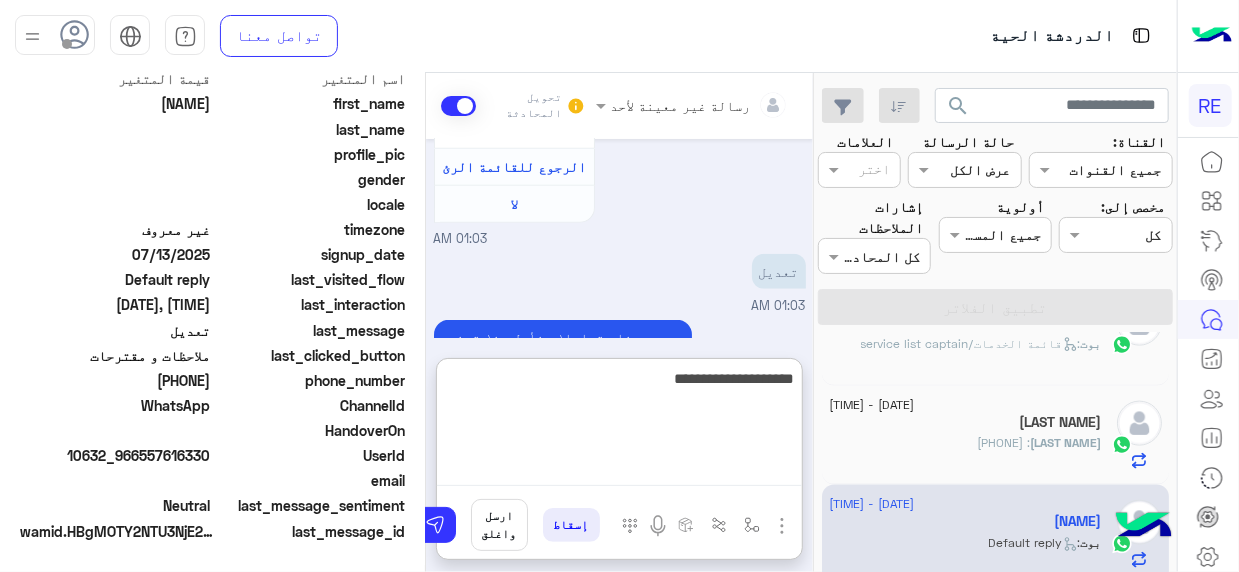 type 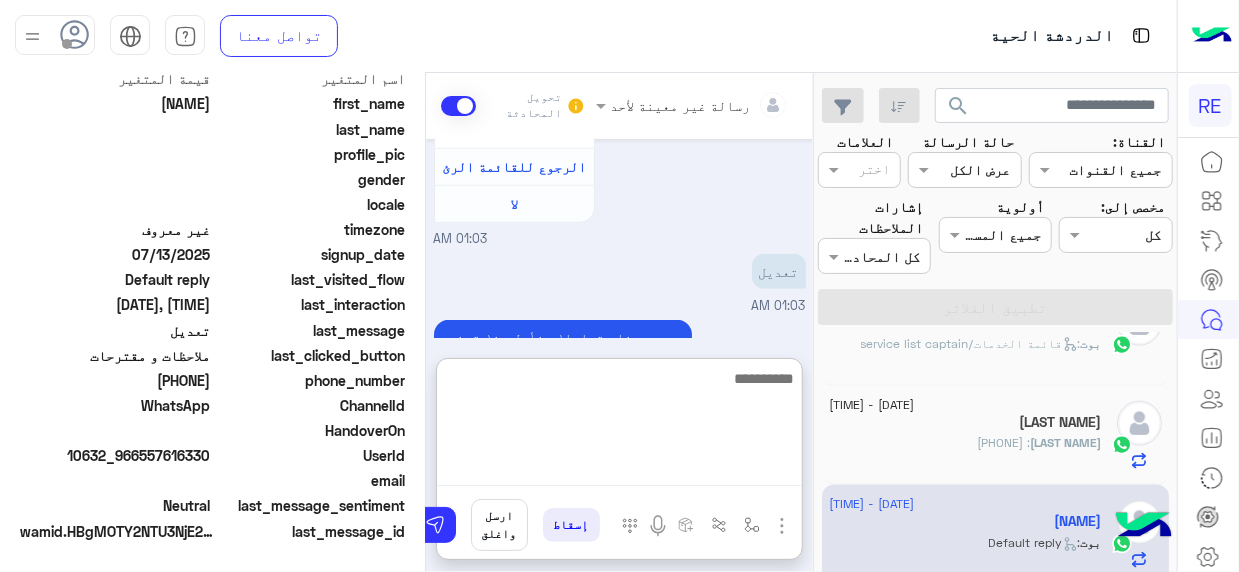 scroll, scrollTop: 1006, scrollLeft: 0, axis: vertical 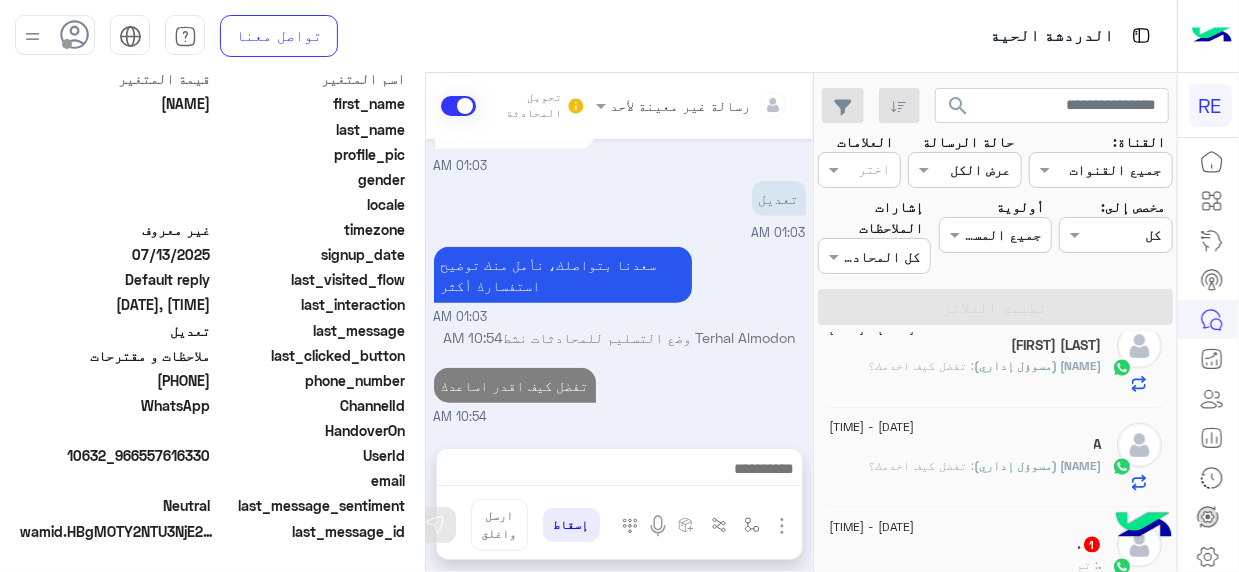 click on "[DATE] - [TIME]  .   1 . : تم" 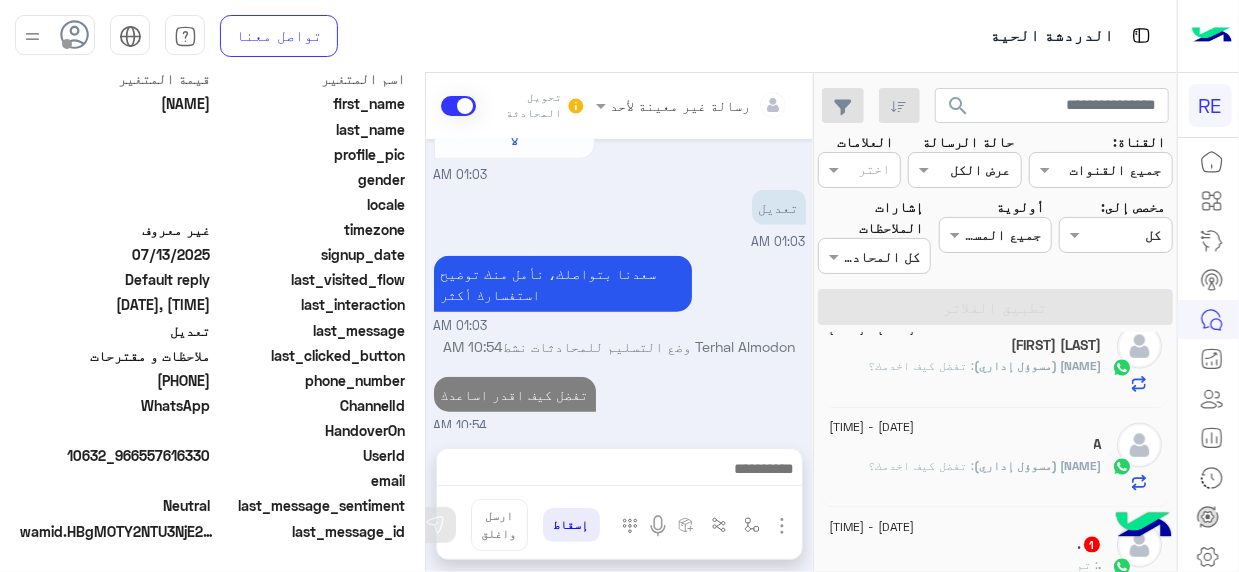click on "[DATE] - [TIME]" 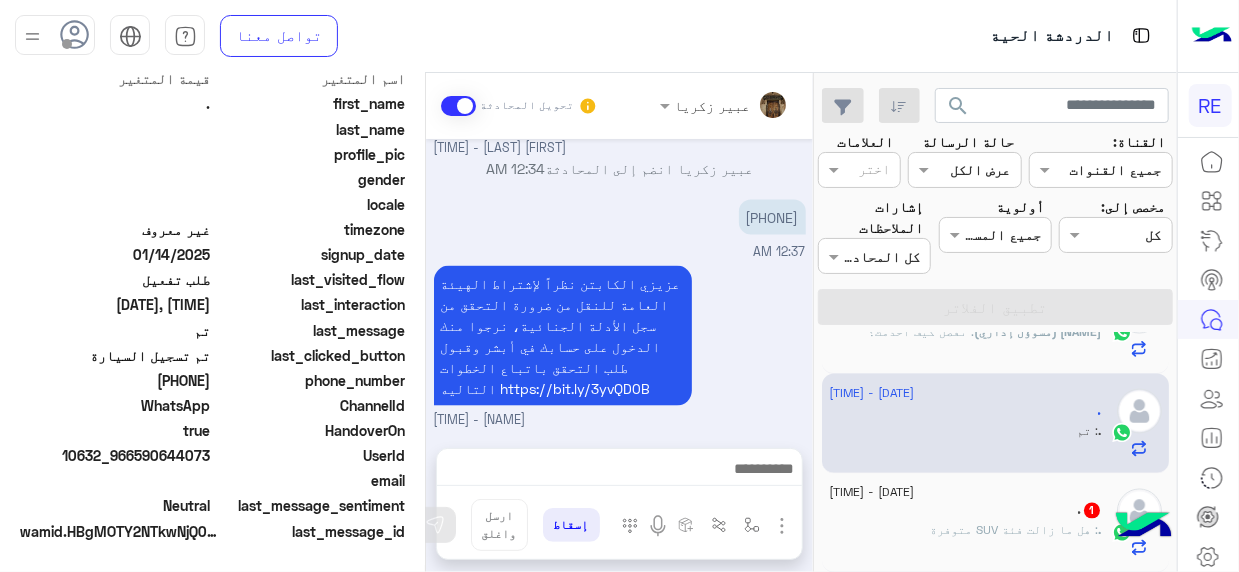 click on ".   1" 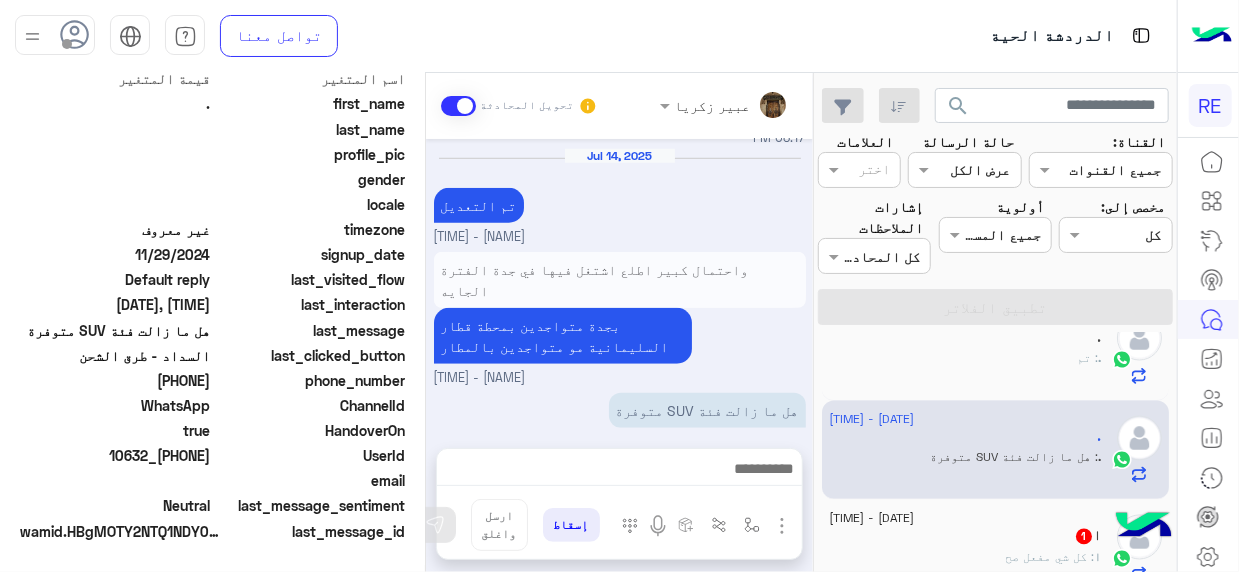 click on "ا : كل شي مفعل صح" 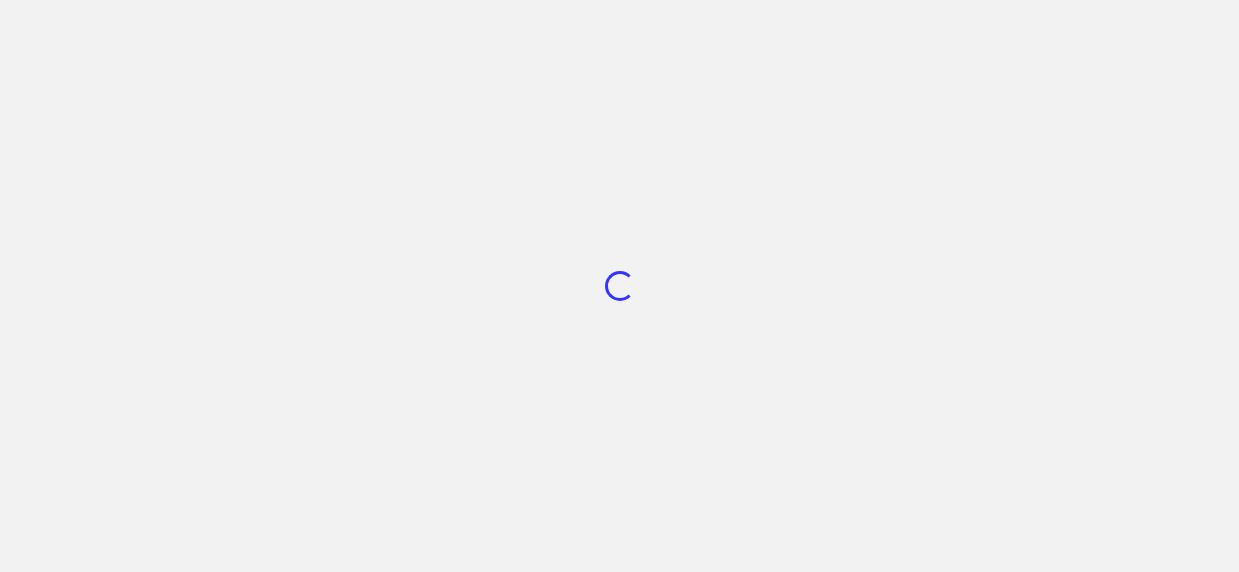 scroll, scrollTop: 0, scrollLeft: 0, axis: both 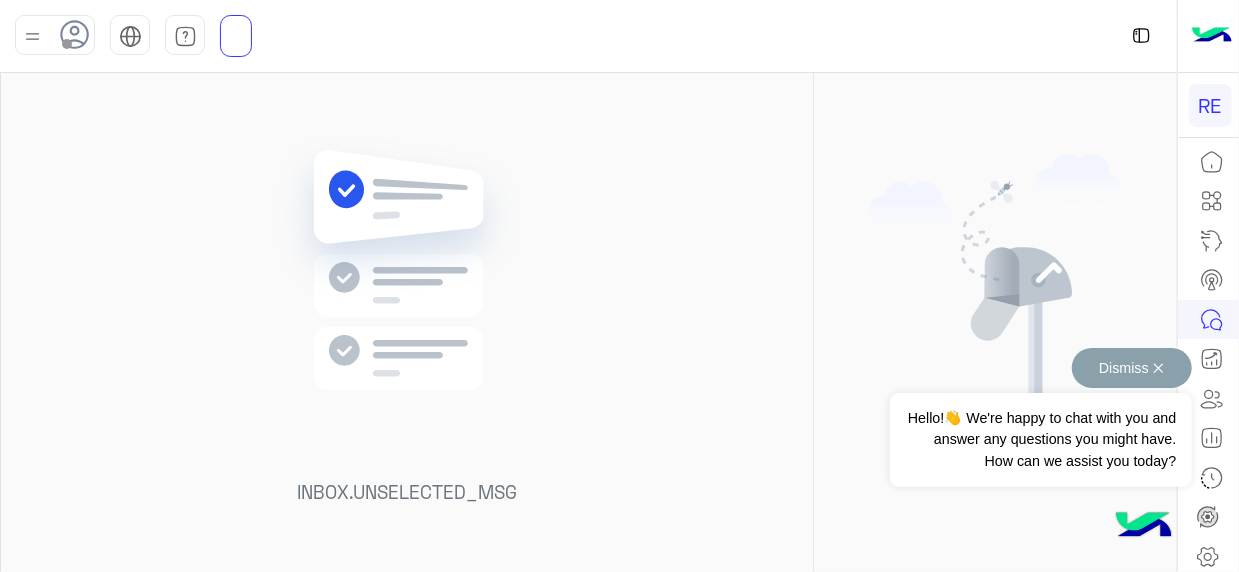 click on "Dismiss ✕" at bounding box center (1132, 368) 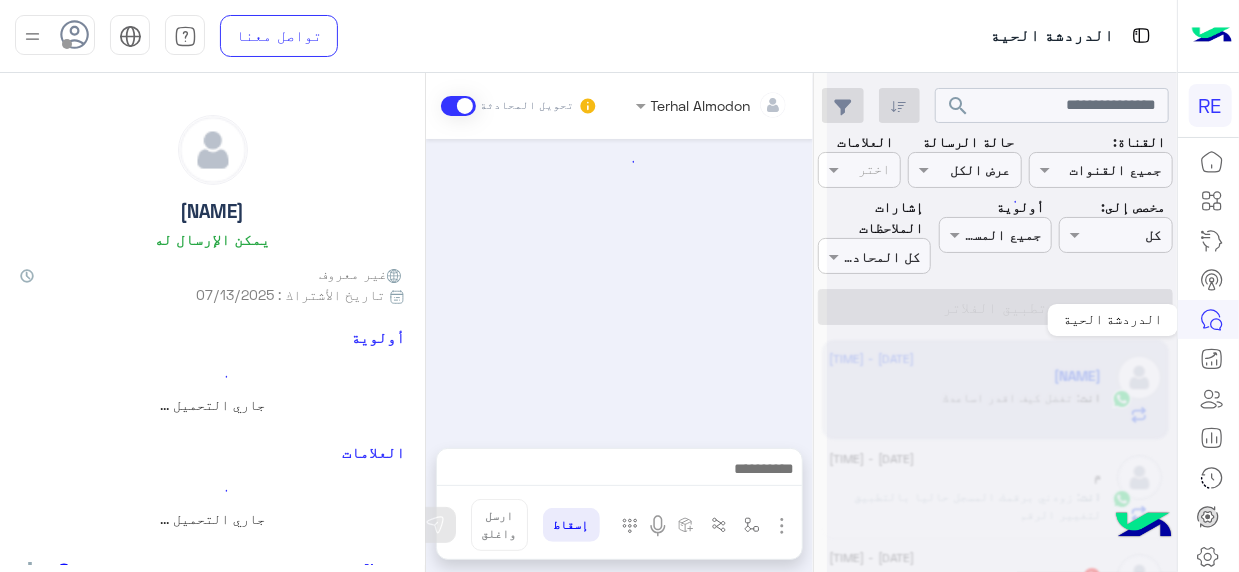 scroll, scrollTop: 600, scrollLeft: 0, axis: vertical 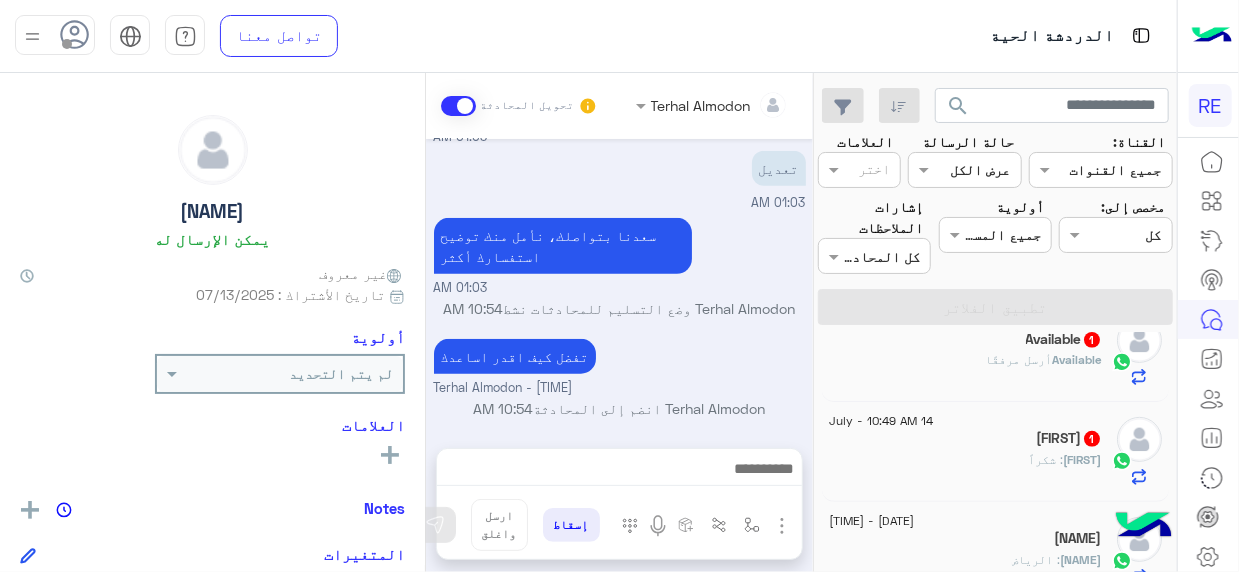 click on "[NAME]   1" 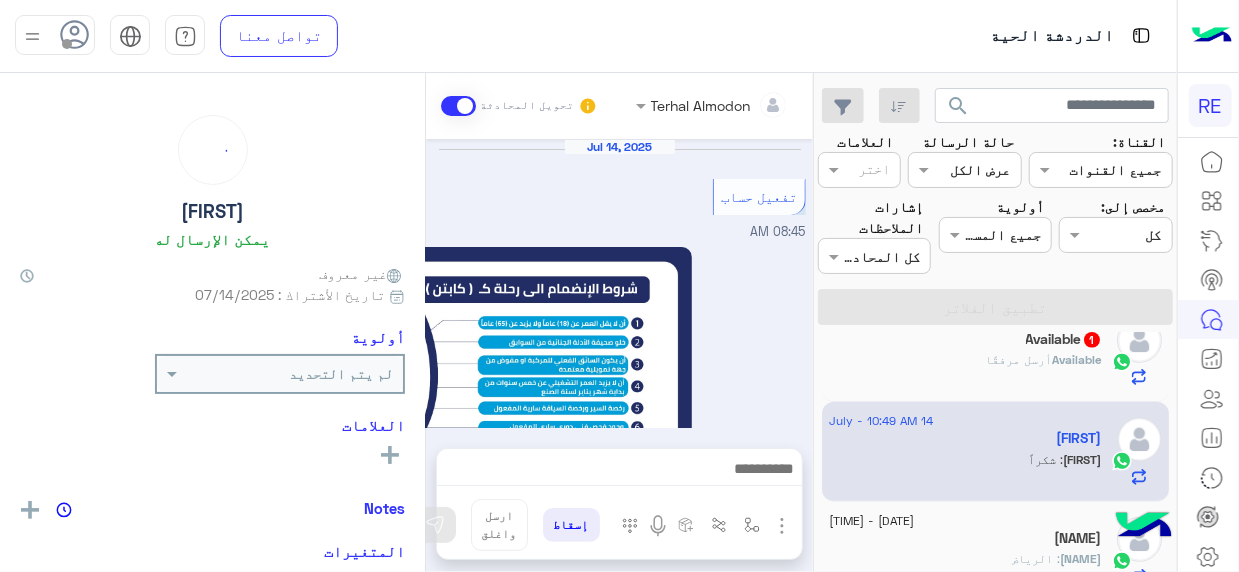 scroll, scrollTop: 1237, scrollLeft: 0, axis: vertical 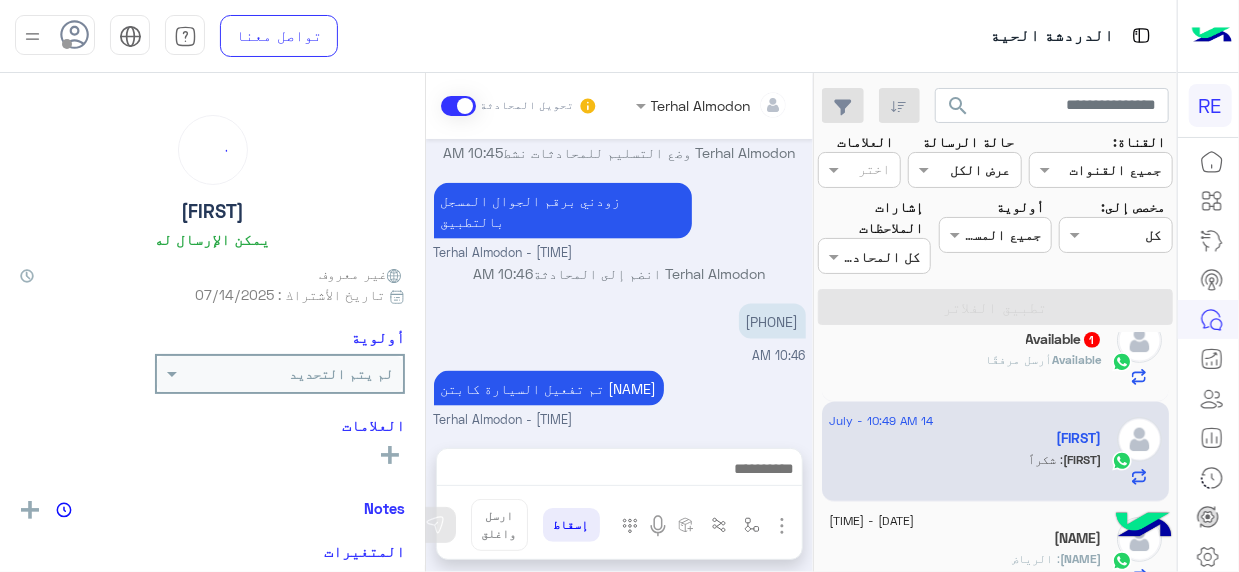 click on "Available  أرسل مرفقًا" 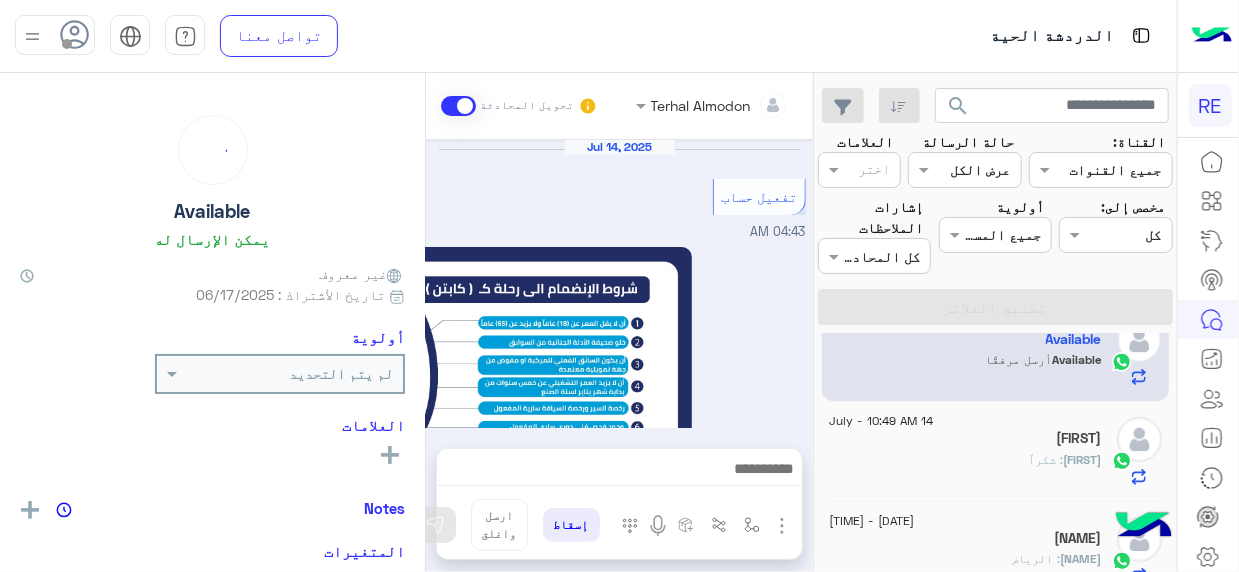 scroll, scrollTop: 1458, scrollLeft: 0, axis: vertical 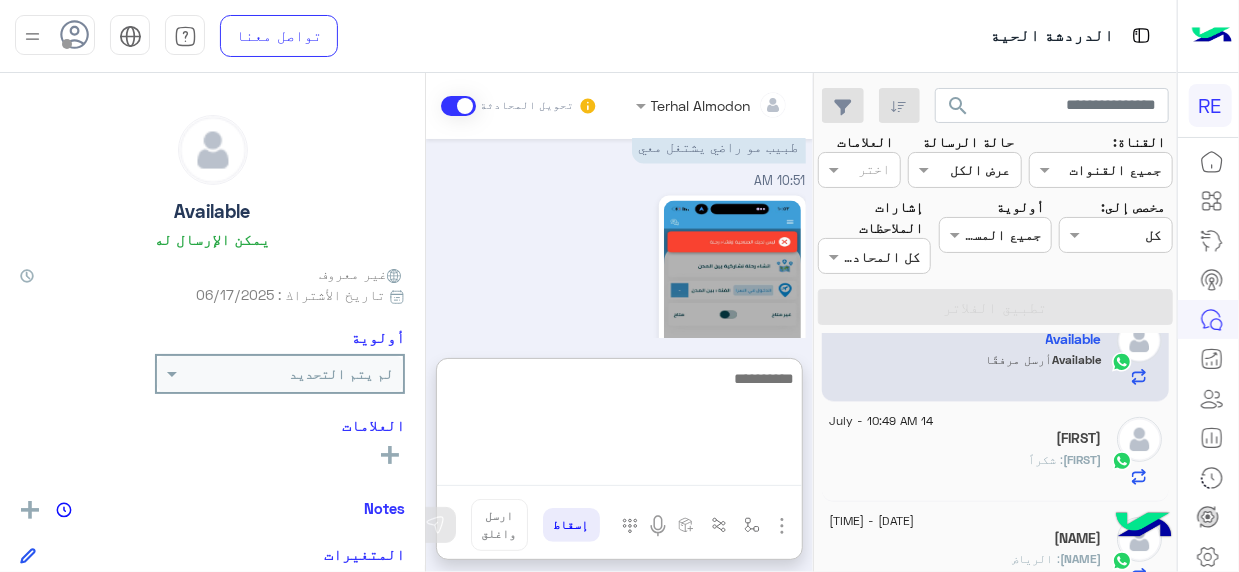 click at bounding box center (619, 426) 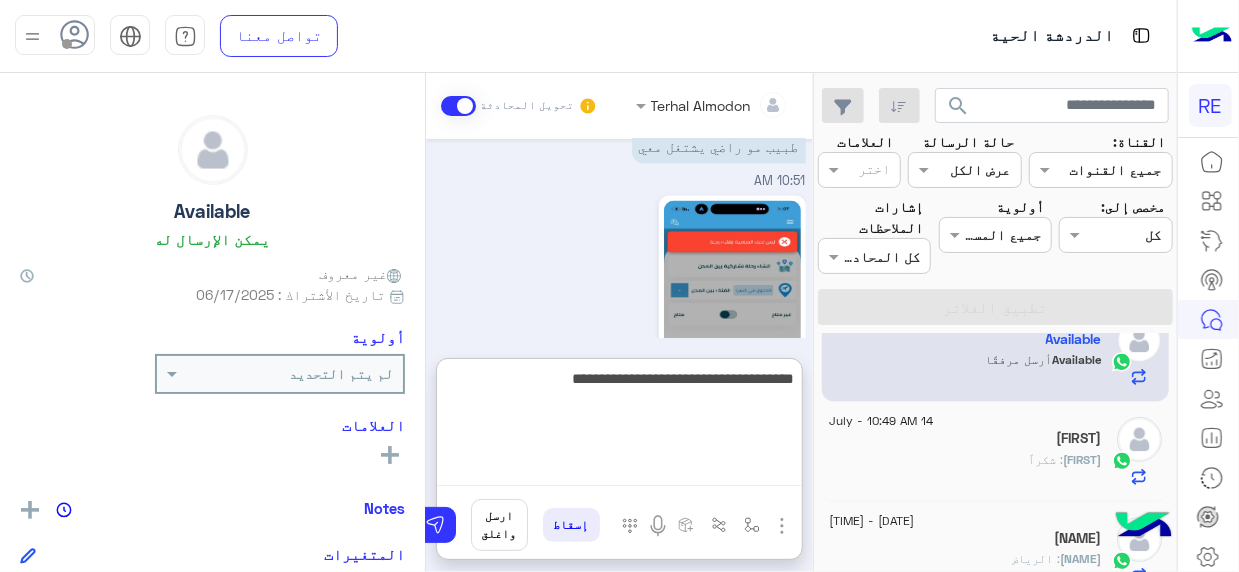 type on "**********" 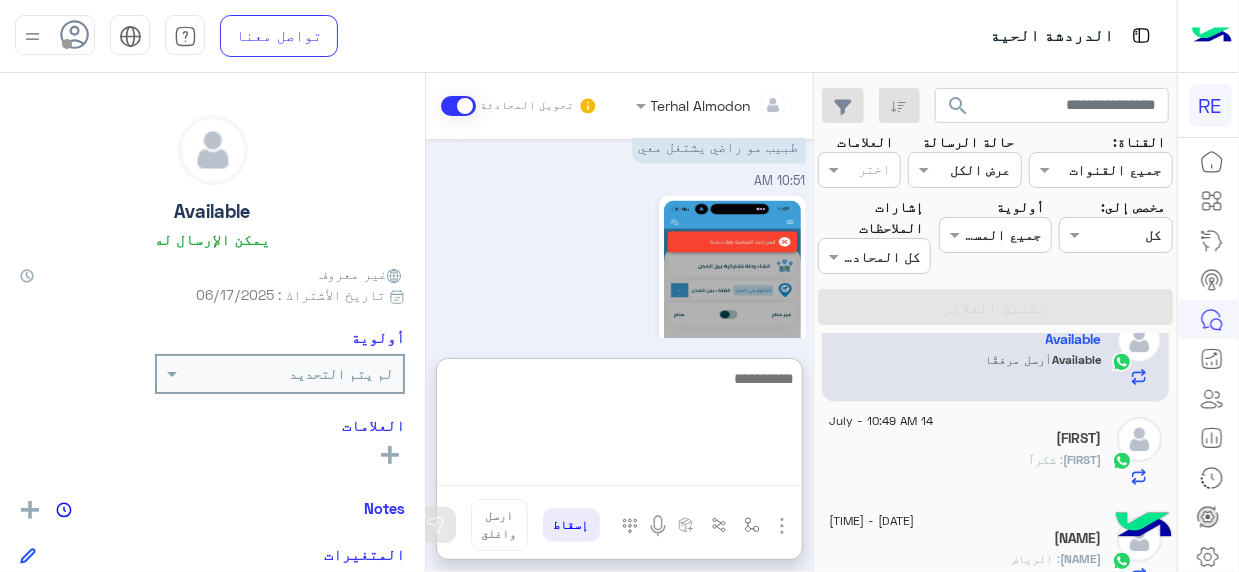 scroll, scrollTop: 1633, scrollLeft: 0, axis: vertical 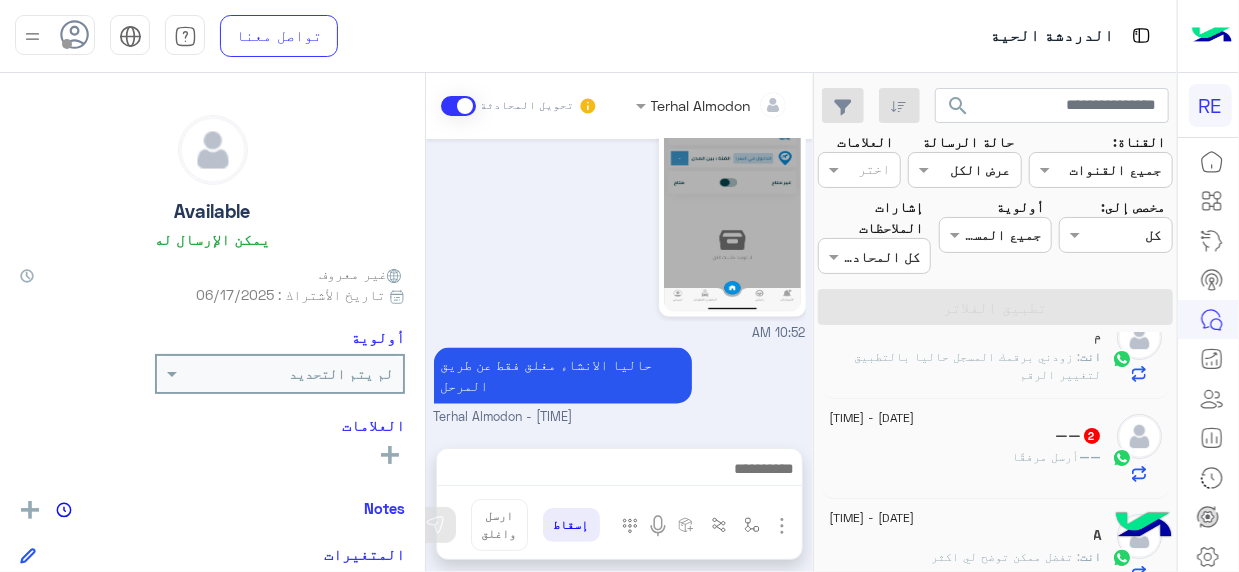 click on "——  أرسل مرفقًا" 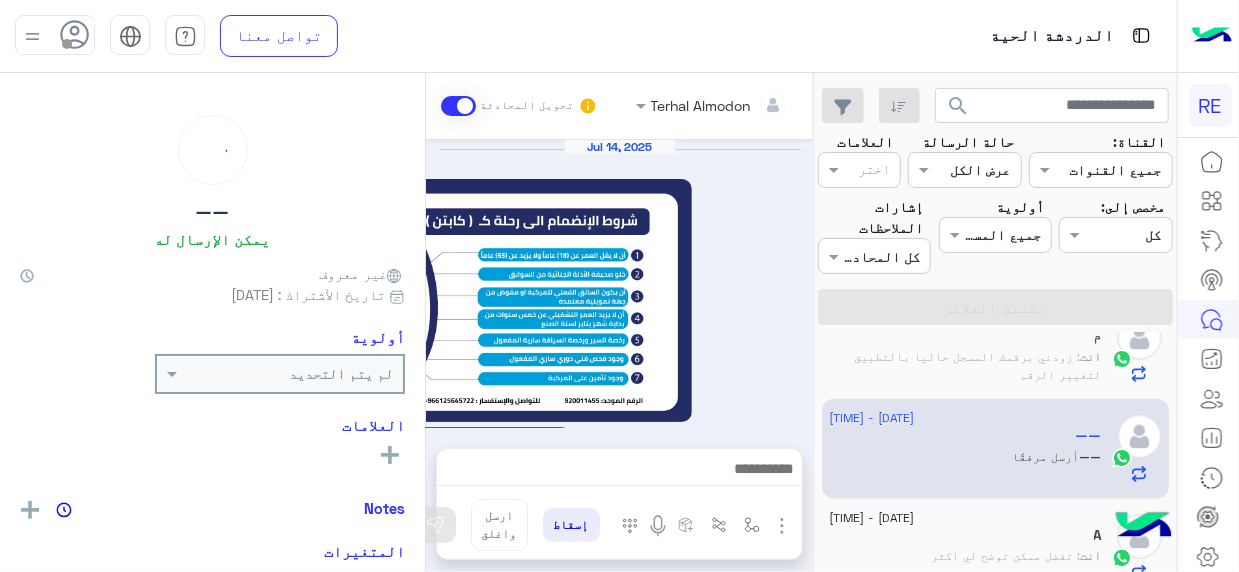 scroll, scrollTop: 2451, scrollLeft: 0, axis: vertical 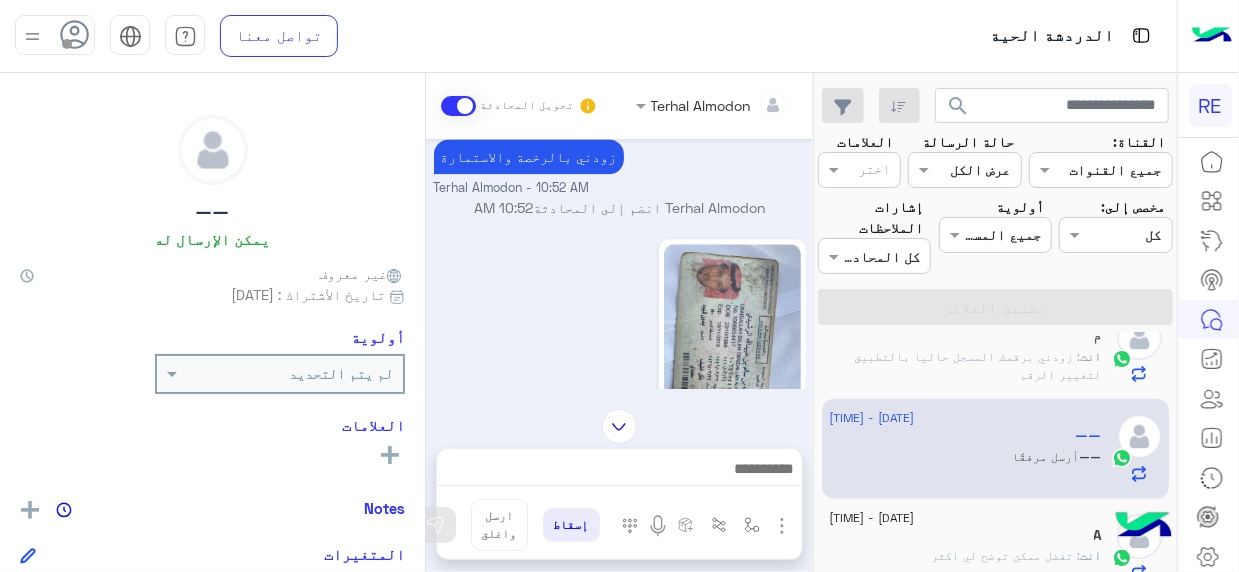 click 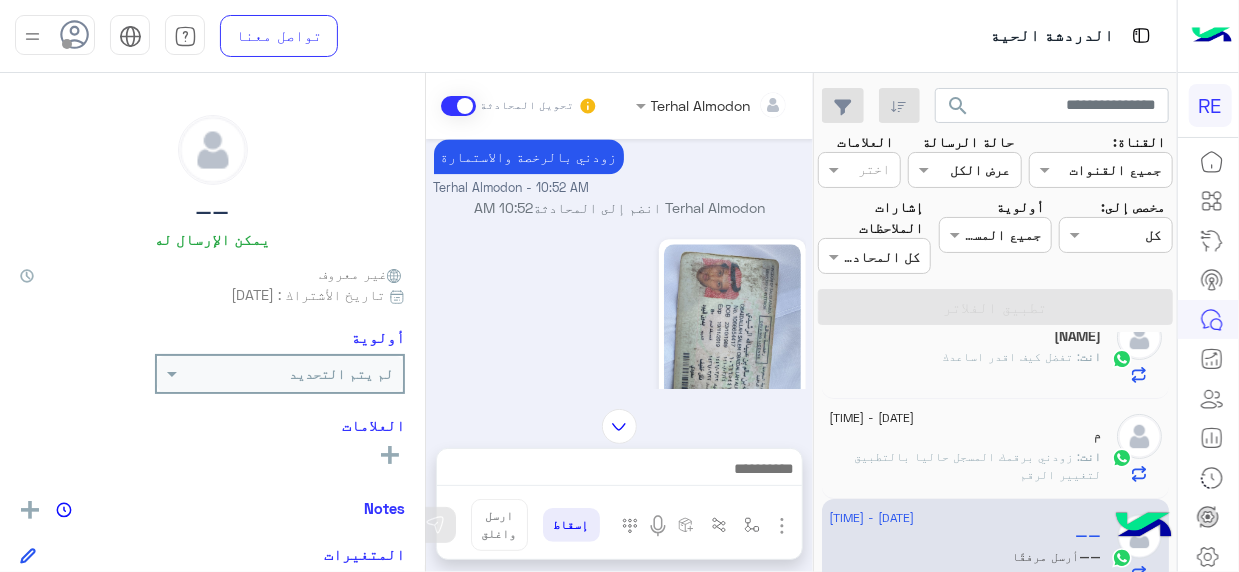 scroll, scrollTop: 2518, scrollLeft: 0, axis: vertical 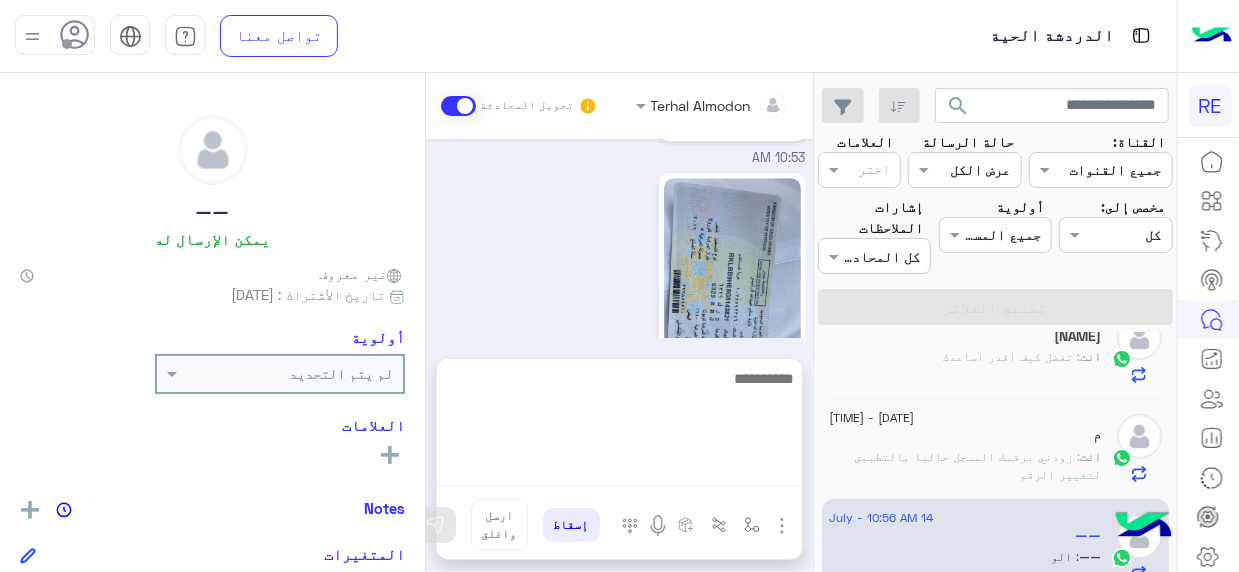 click at bounding box center (619, 426) 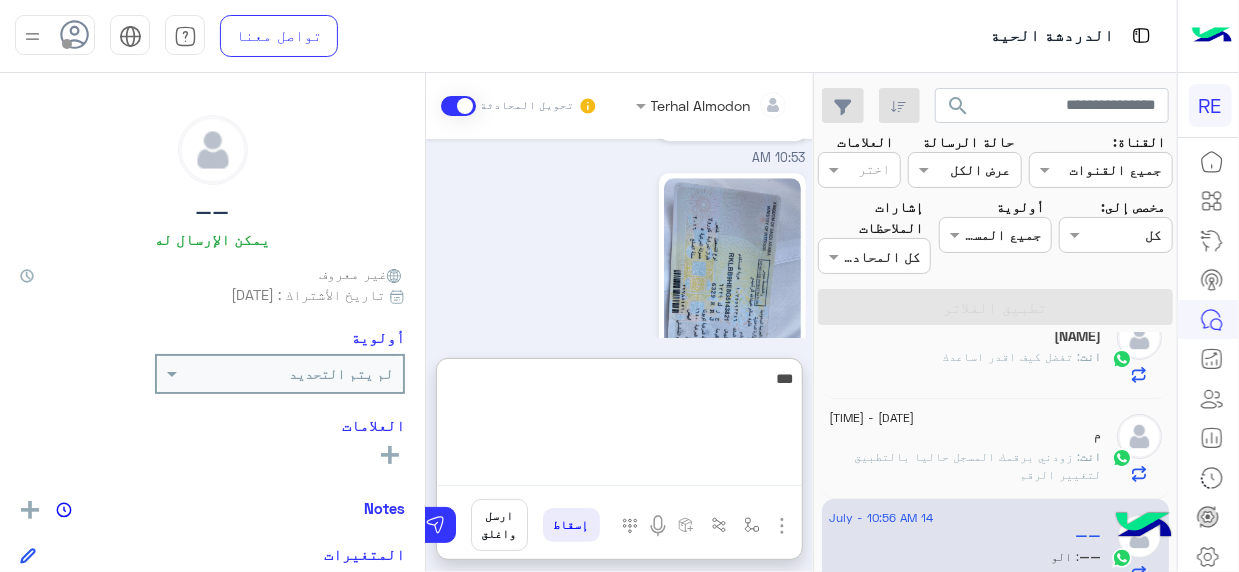type on "****" 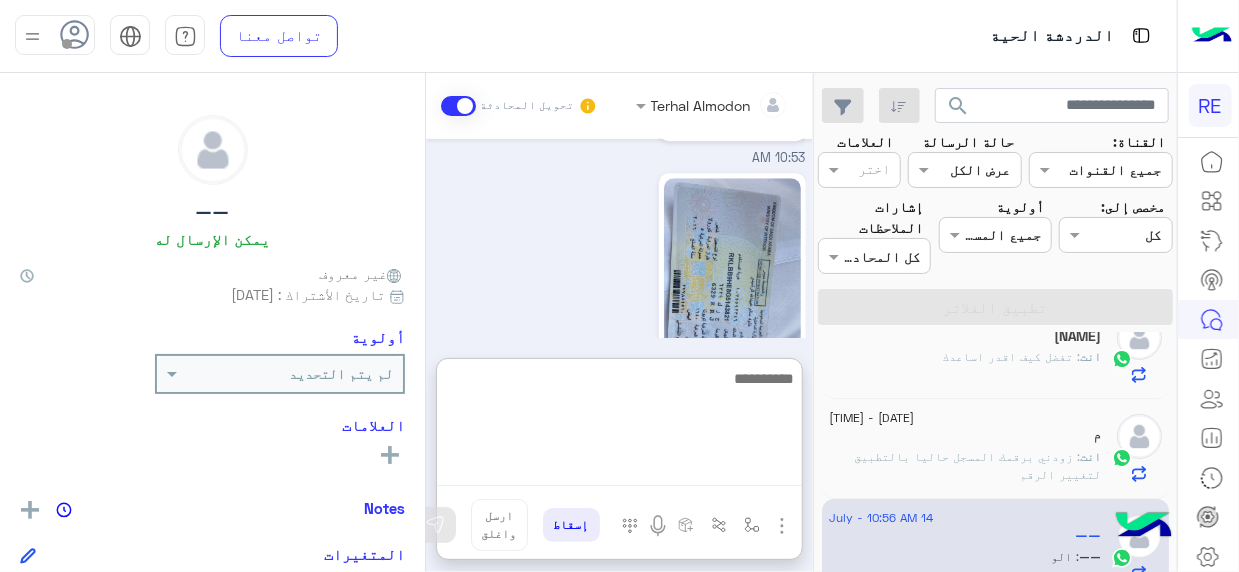 scroll, scrollTop: 2671, scrollLeft: 0, axis: vertical 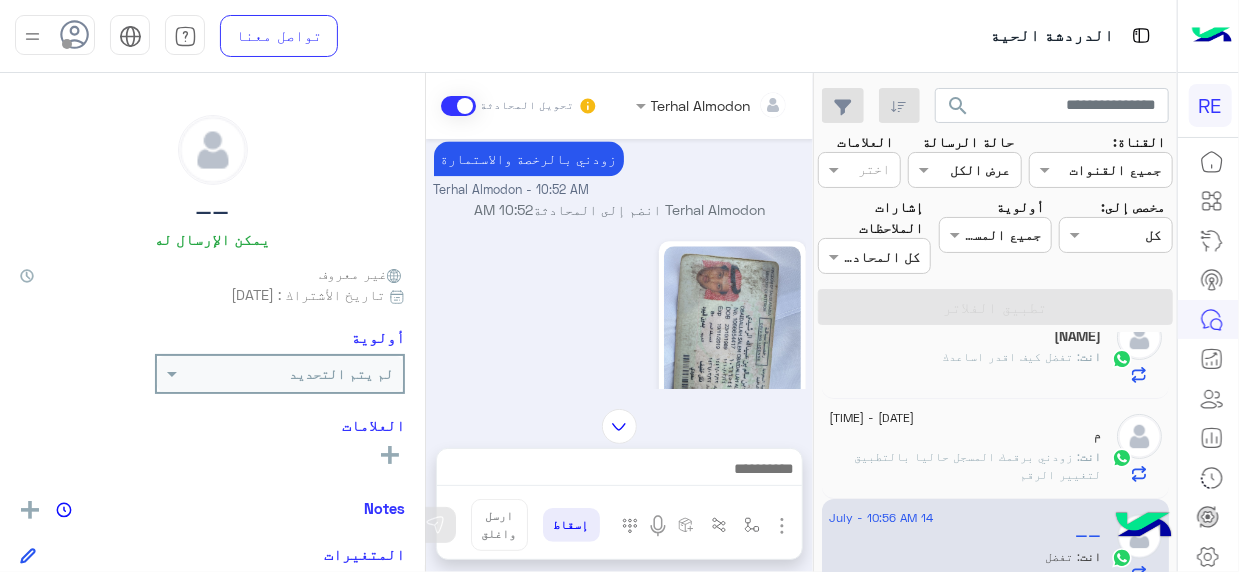 click 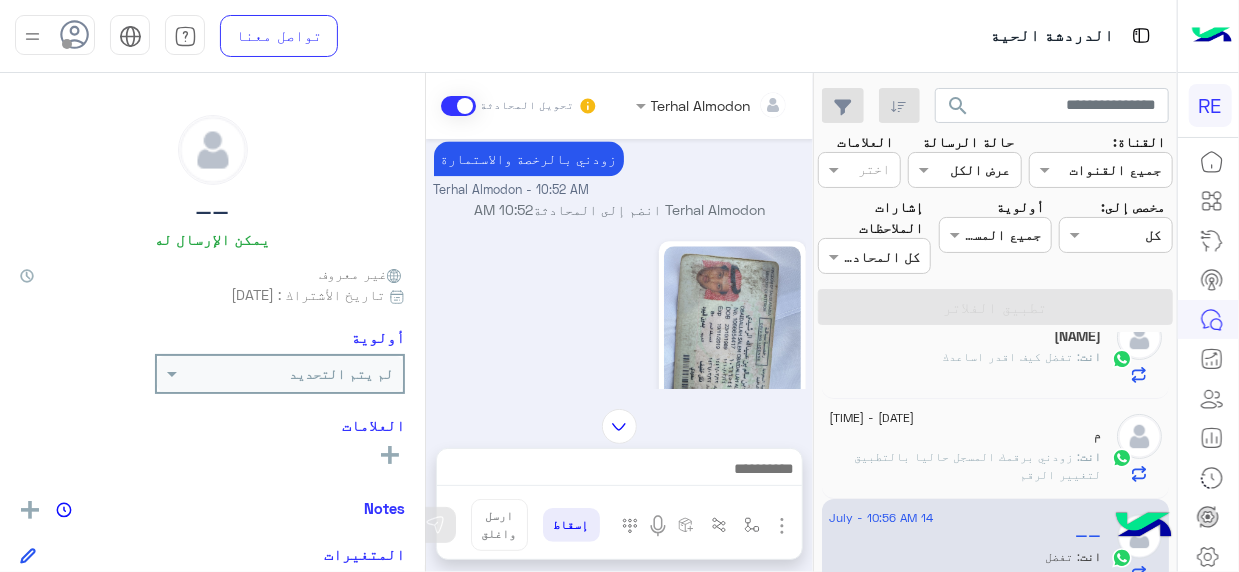 scroll, scrollTop: 2647, scrollLeft: 0, axis: vertical 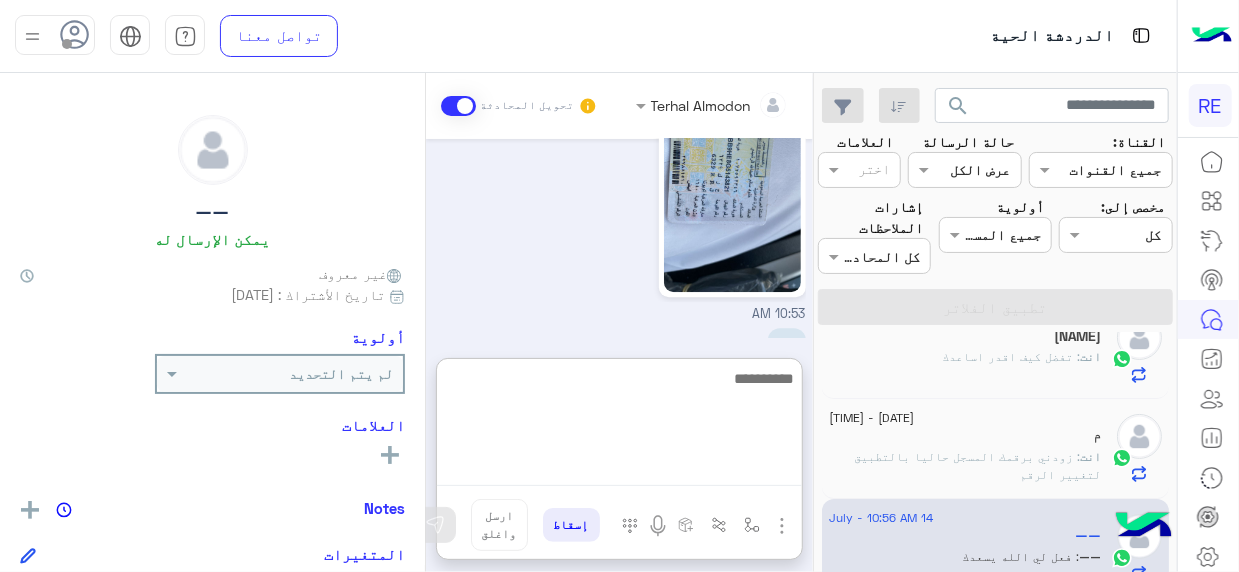 click at bounding box center [619, 426] 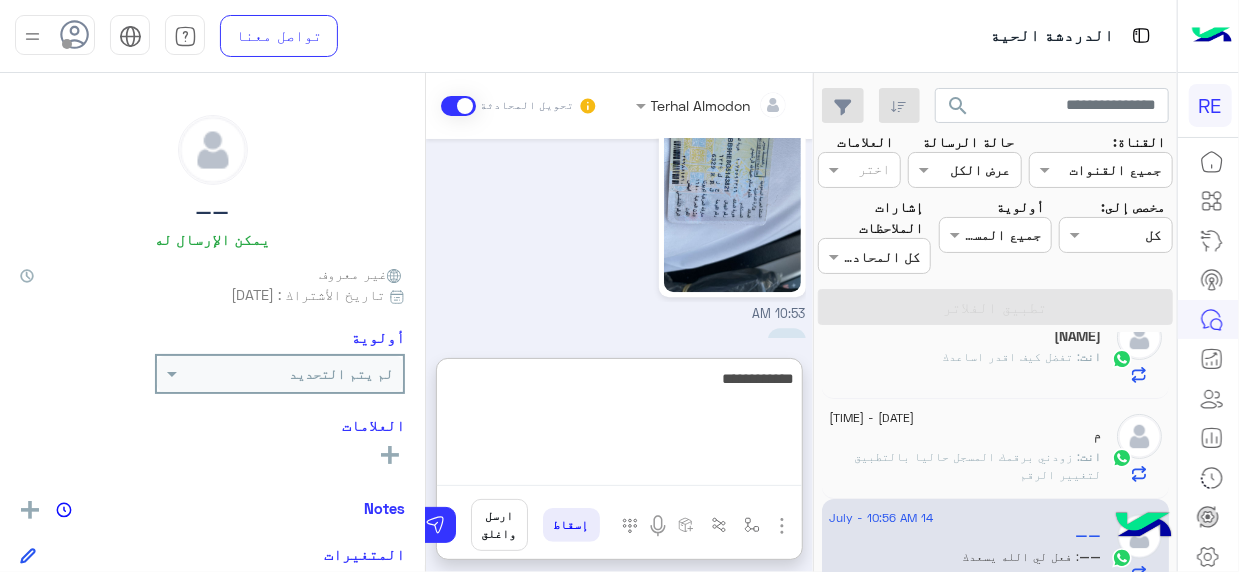 type on "**********" 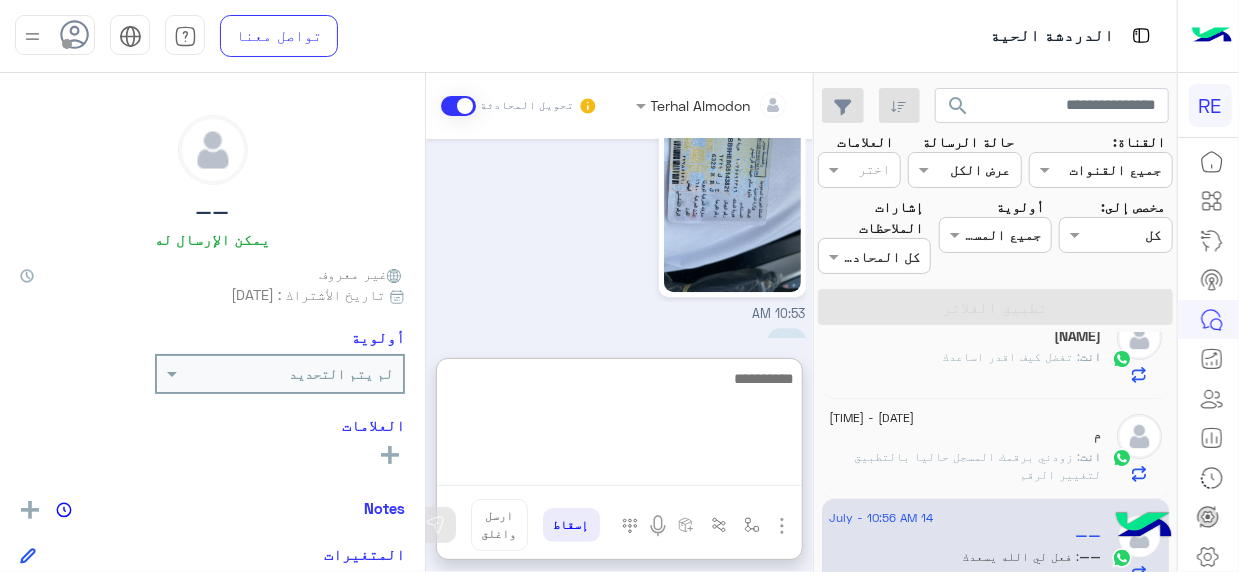scroll, scrollTop: 2801, scrollLeft: 0, axis: vertical 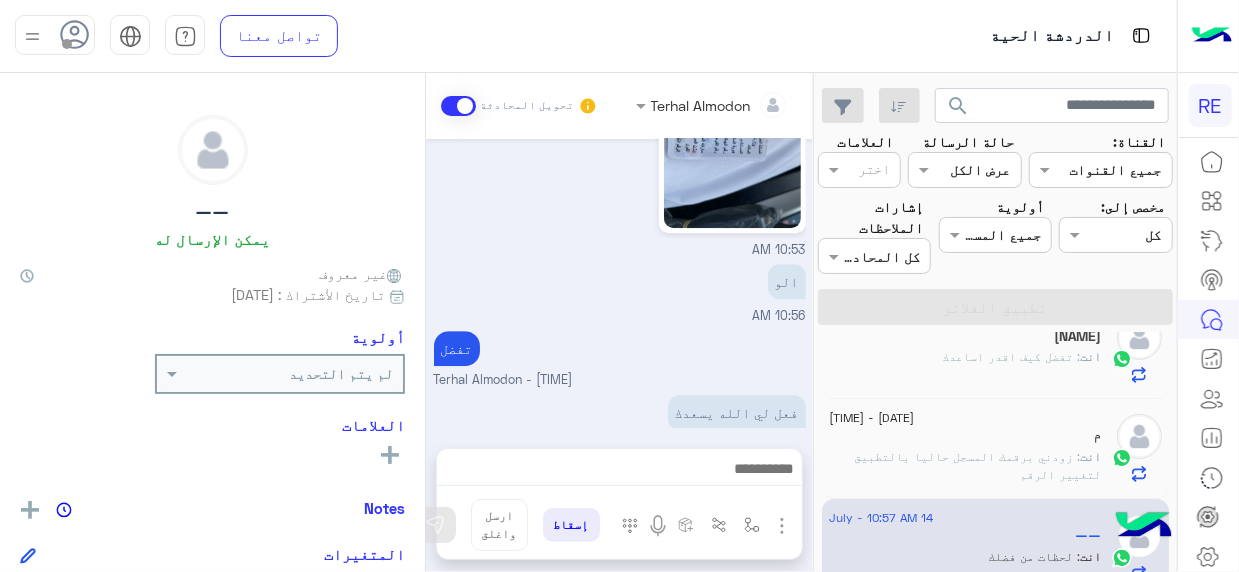 drag, startPoint x: 424, startPoint y: 330, endPoint x: 427, endPoint y: 411, distance: 81.055534 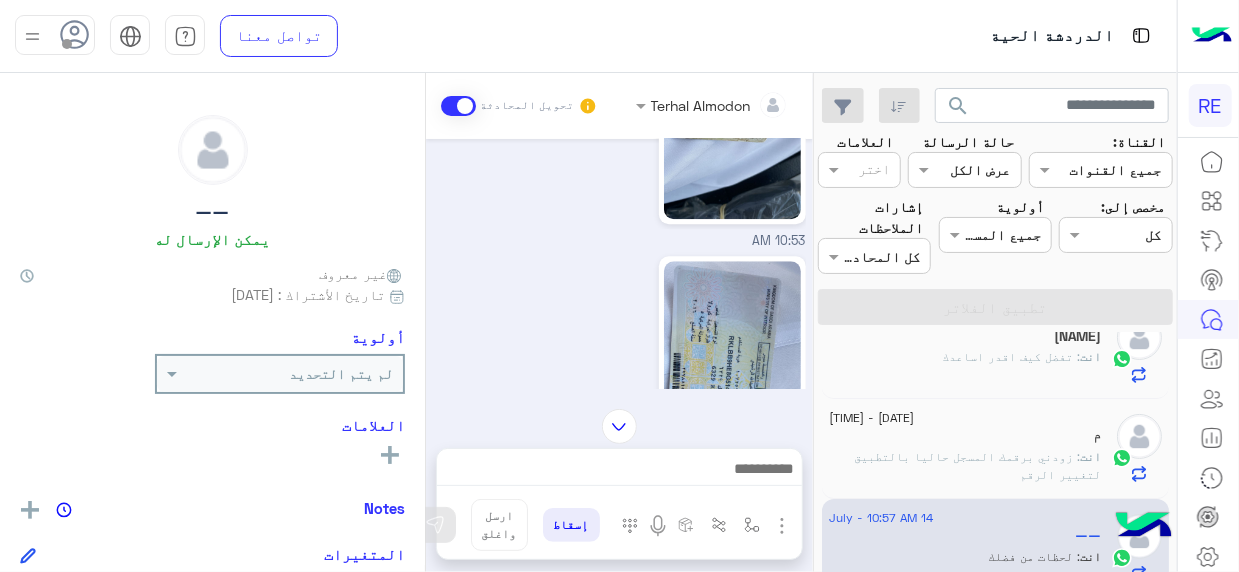 scroll, scrollTop: 2481, scrollLeft: 0, axis: vertical 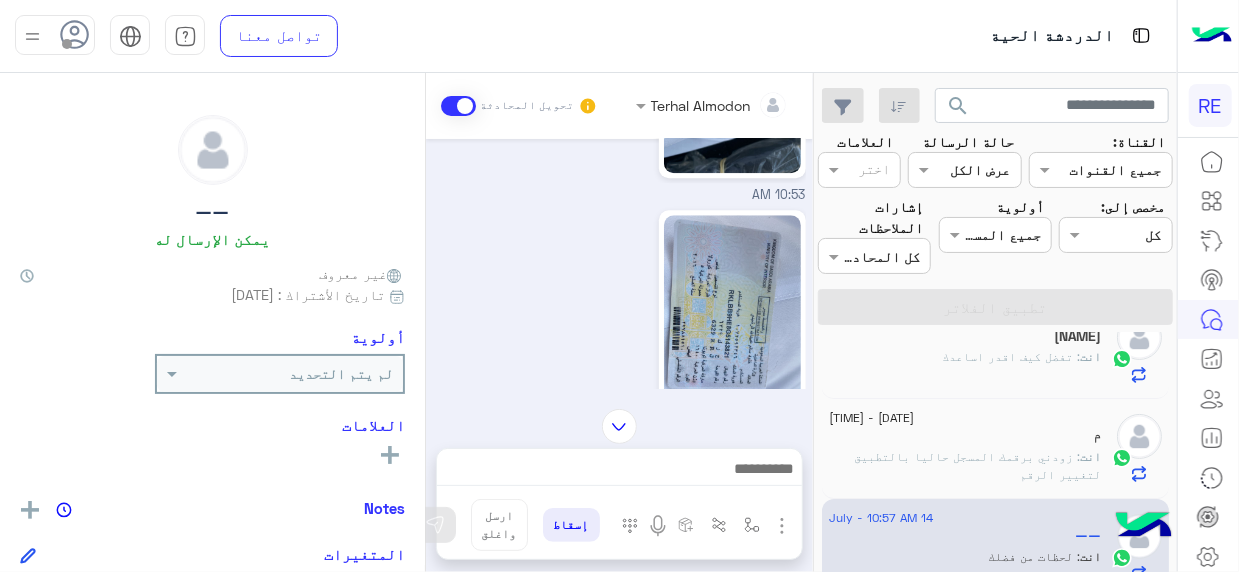 click 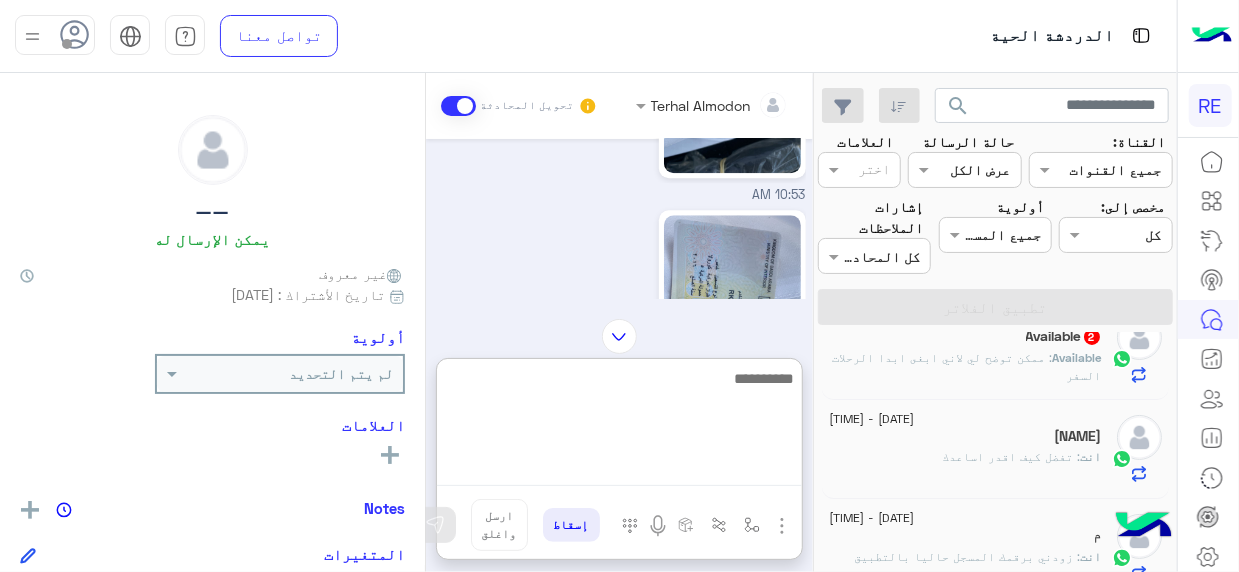 click at bounding box center (619, 426) 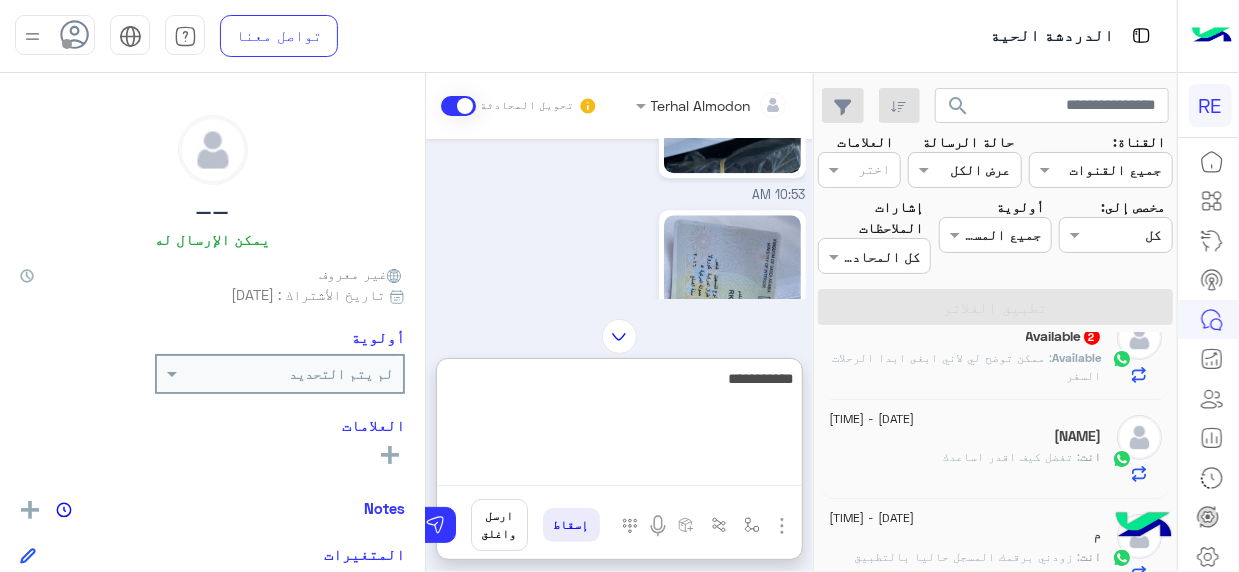 type on "**********" 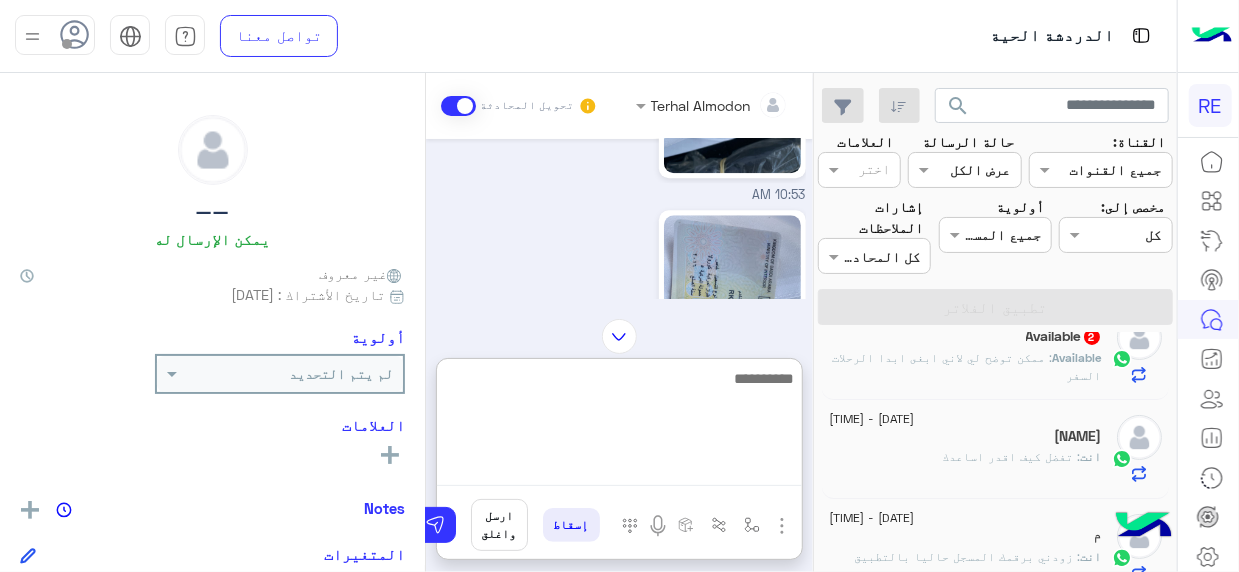scroll, scrollTop: 2865, scrollLeft: 0, axis: vertical 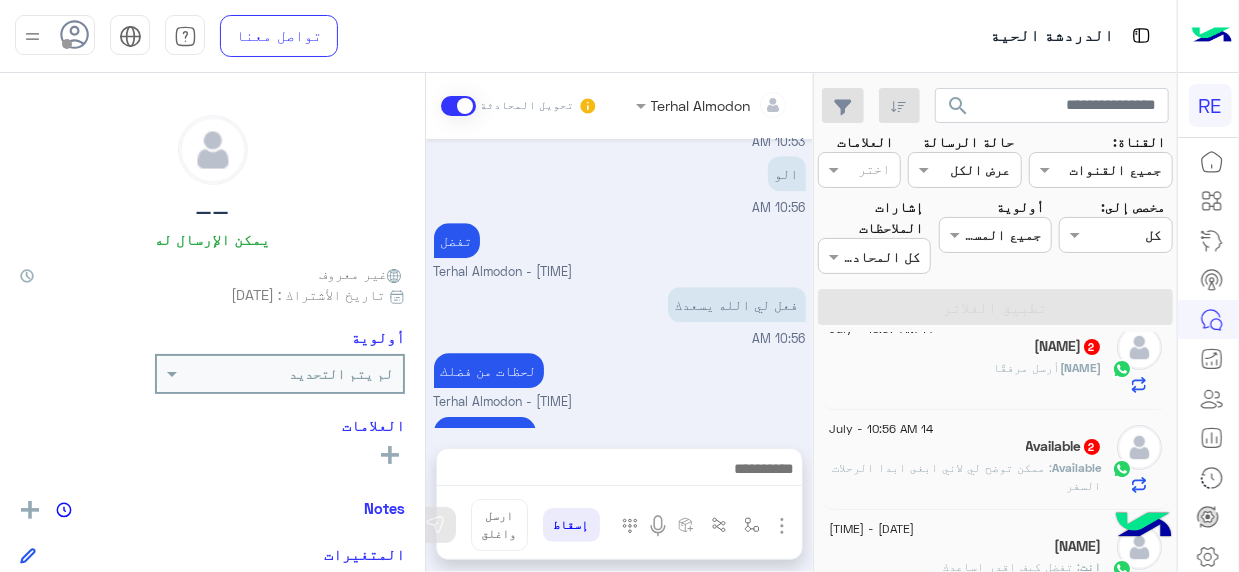 click on "Available : ممكن توضح لي لاني ابغى ابدا الرحلات السفر" 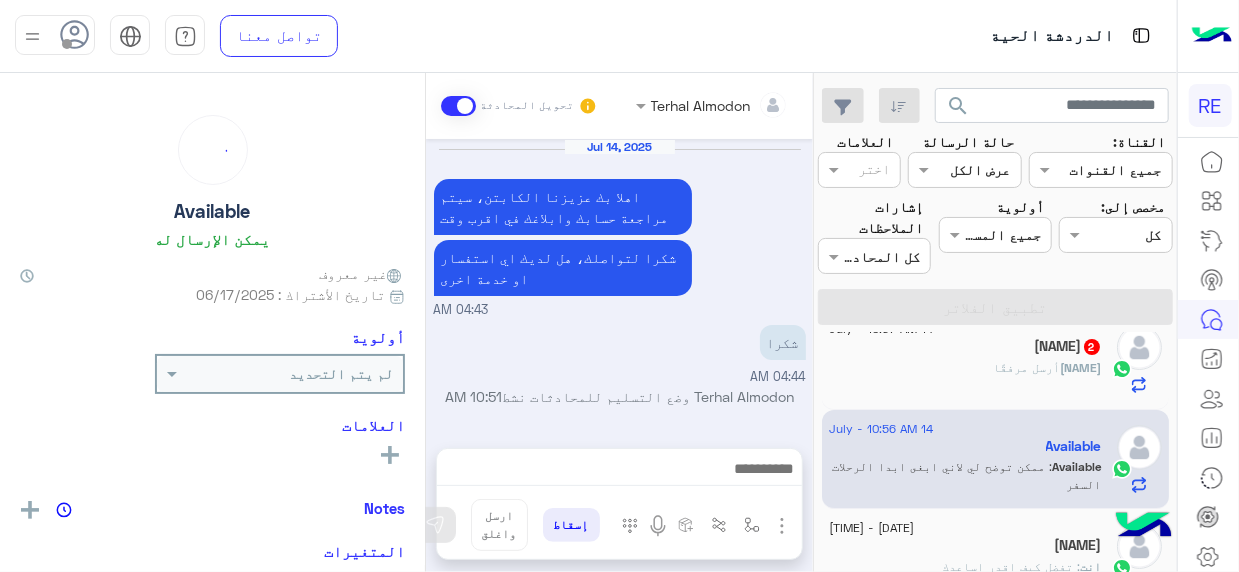 scroll, scrollTop: 681, scrollLeft: 0, axis: vertical 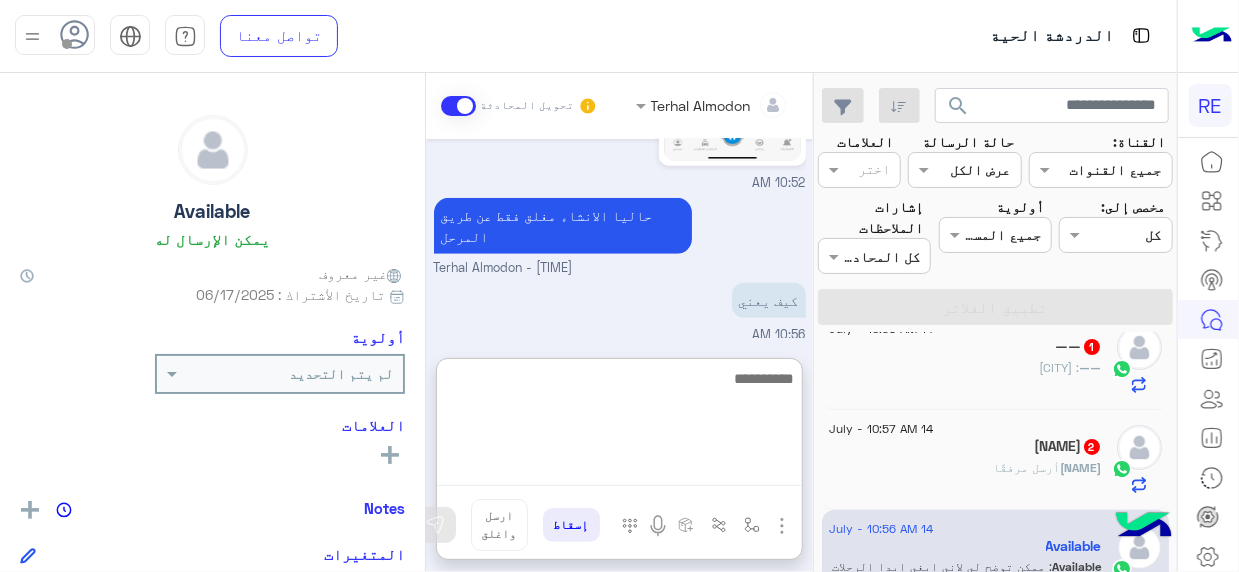 click at bounding box center [619, 426] 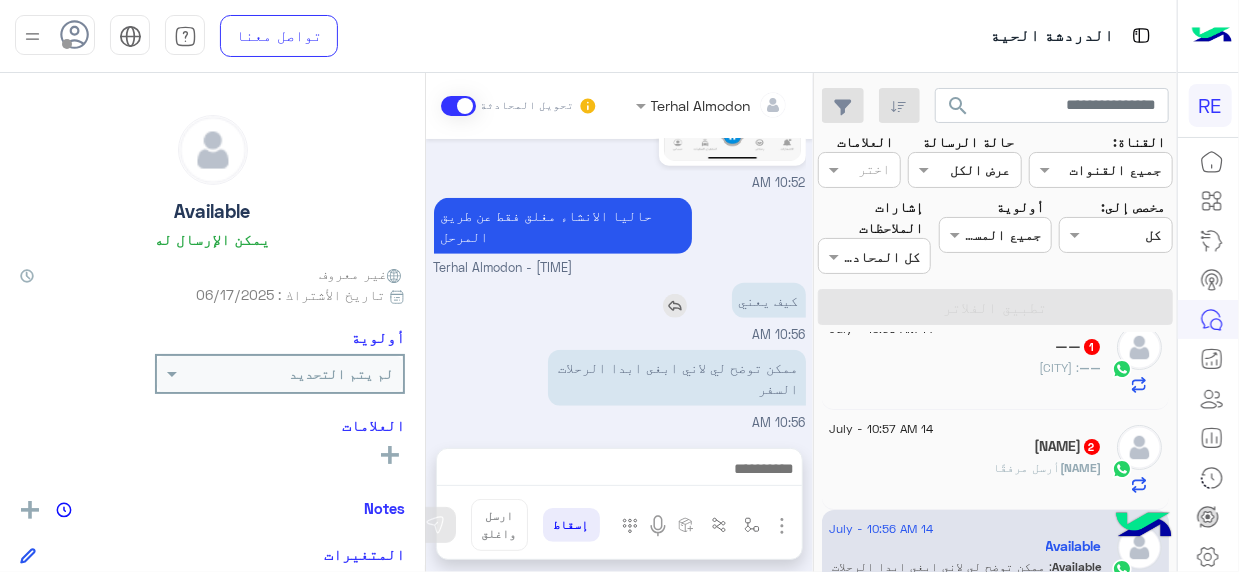 click on "كيف يعني" at bounding box center [769, 300] 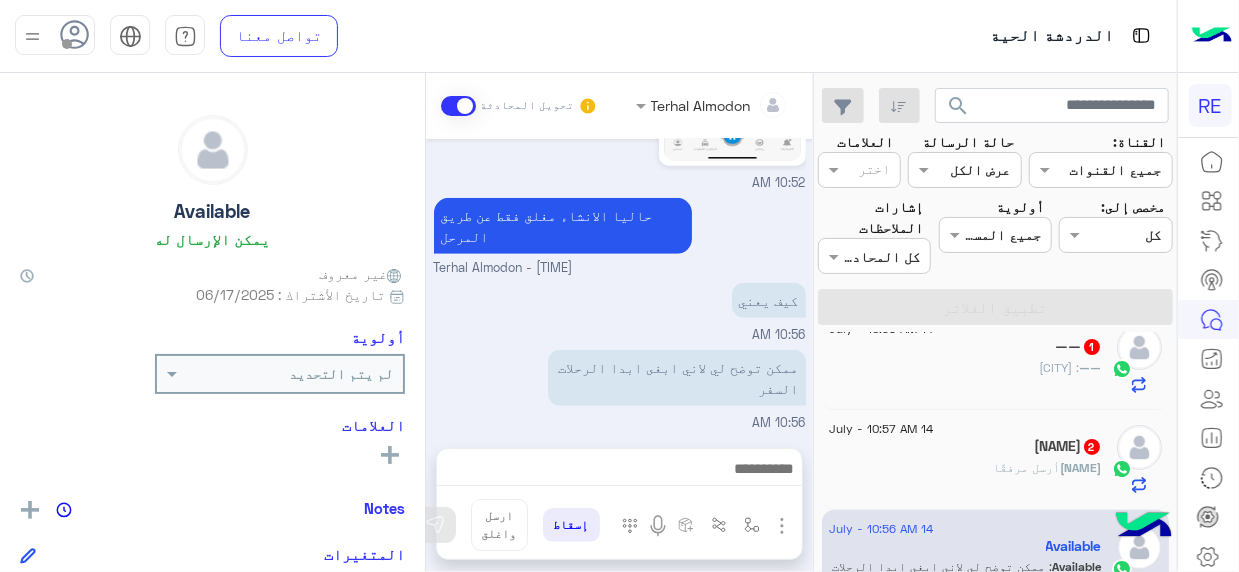 click on "—— : حائل" 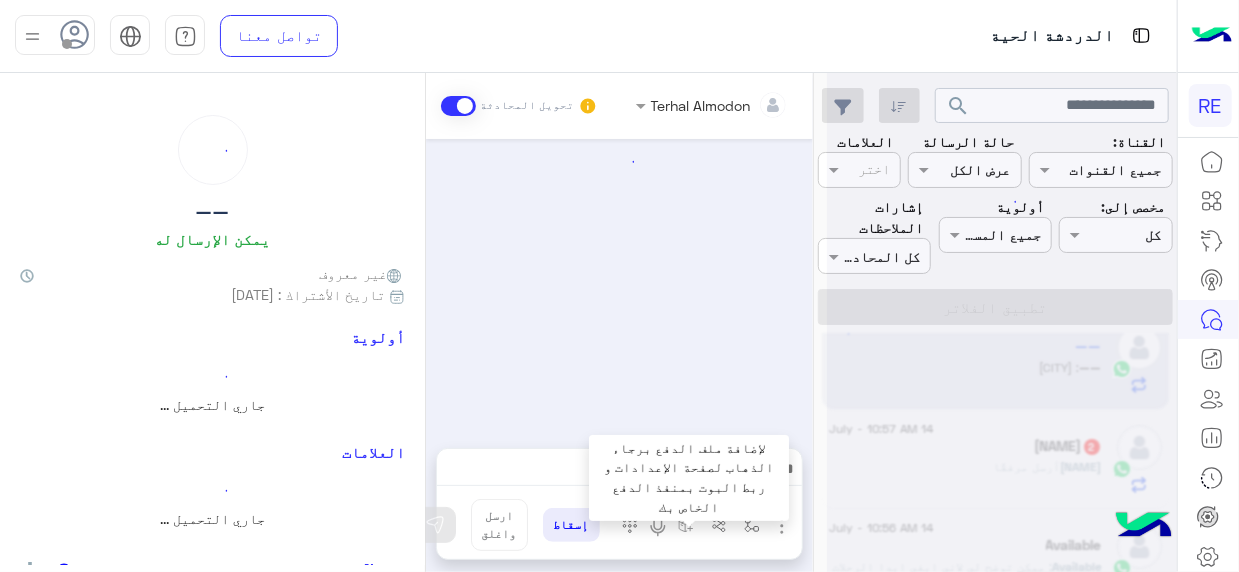 scroll, scrollTop: 803, scrollLeft: 0, axis: vertical 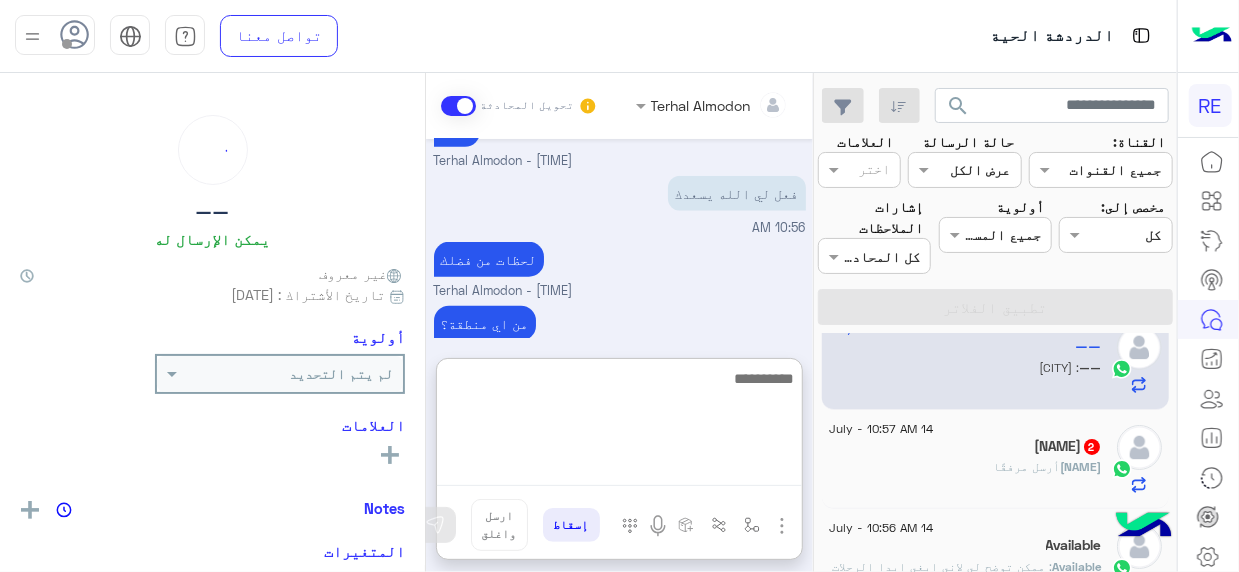 click at bounding box center (619, 426) 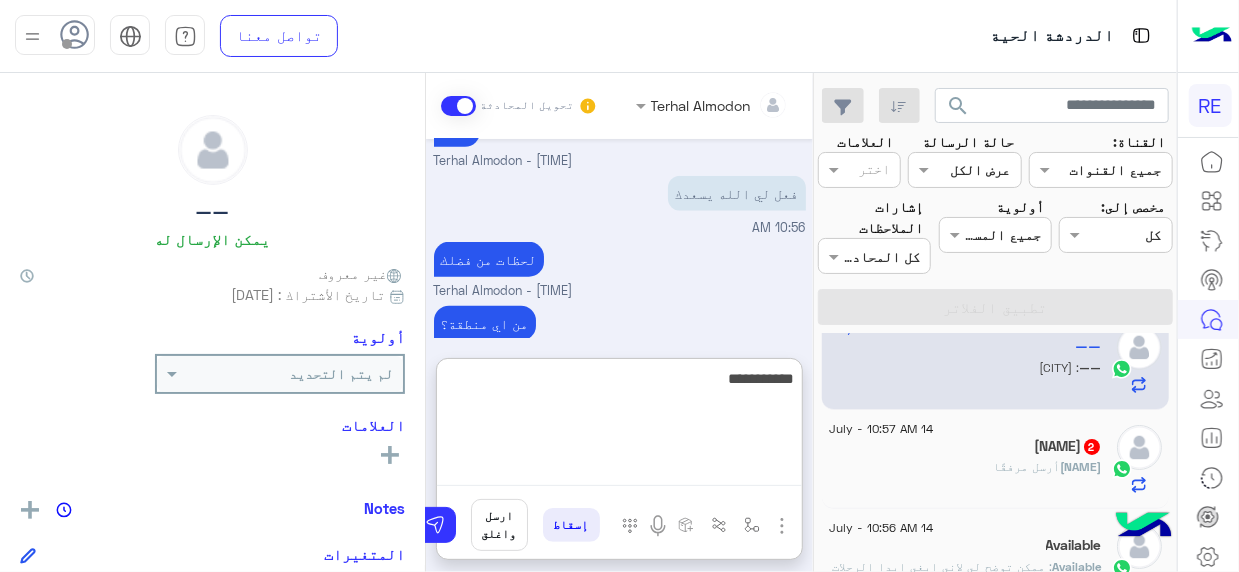 click on "**********" at bounding box center [619, 426] 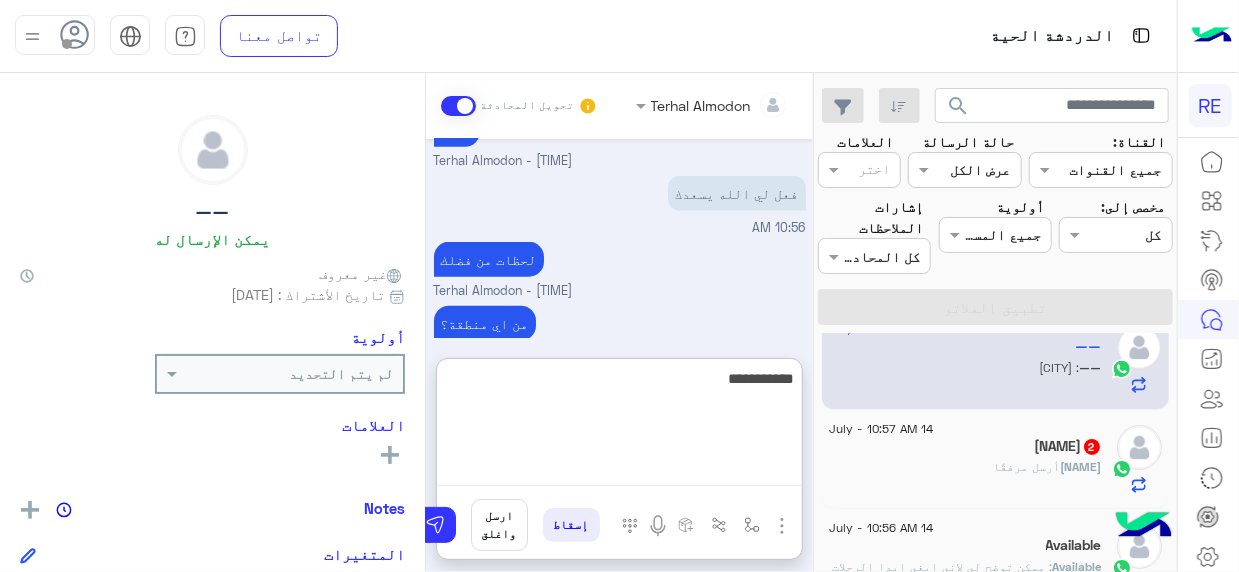 click on "**********" at bounding box center (619, 426) 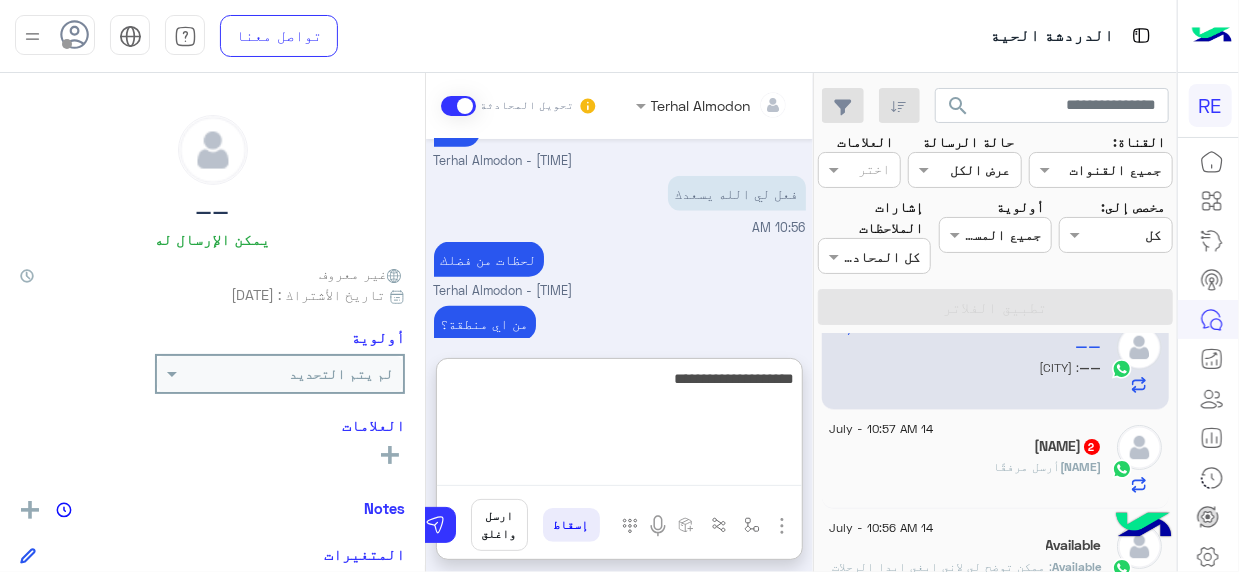 click on "**********" at bounding box center [619, 426] 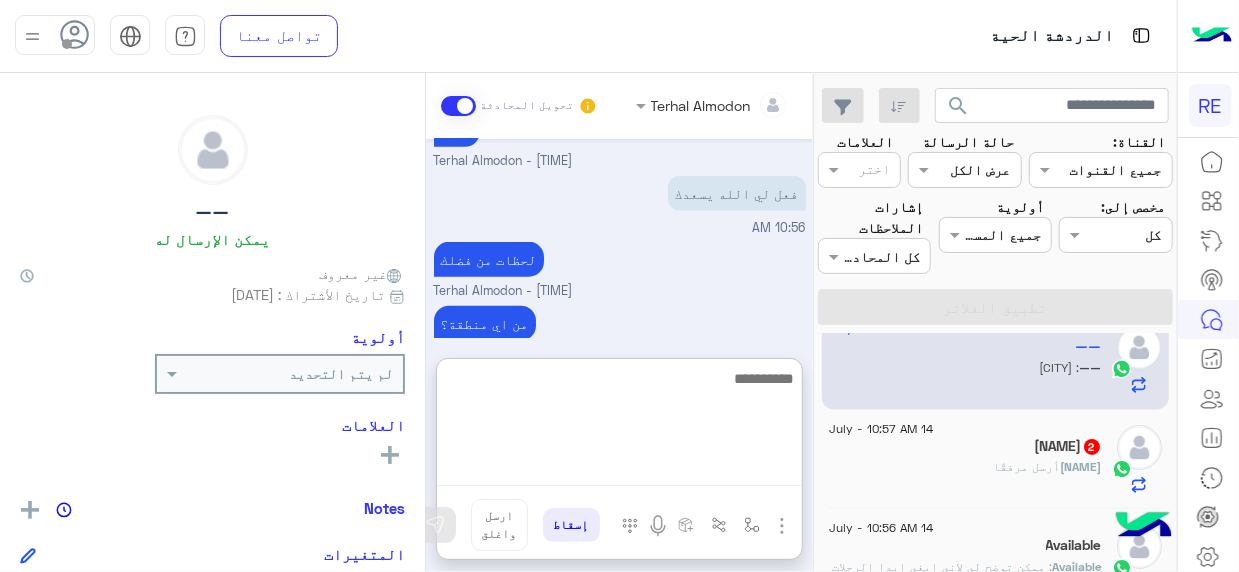 scroll, scrollTop: 956, scrollLeft: 0, axis: vertical 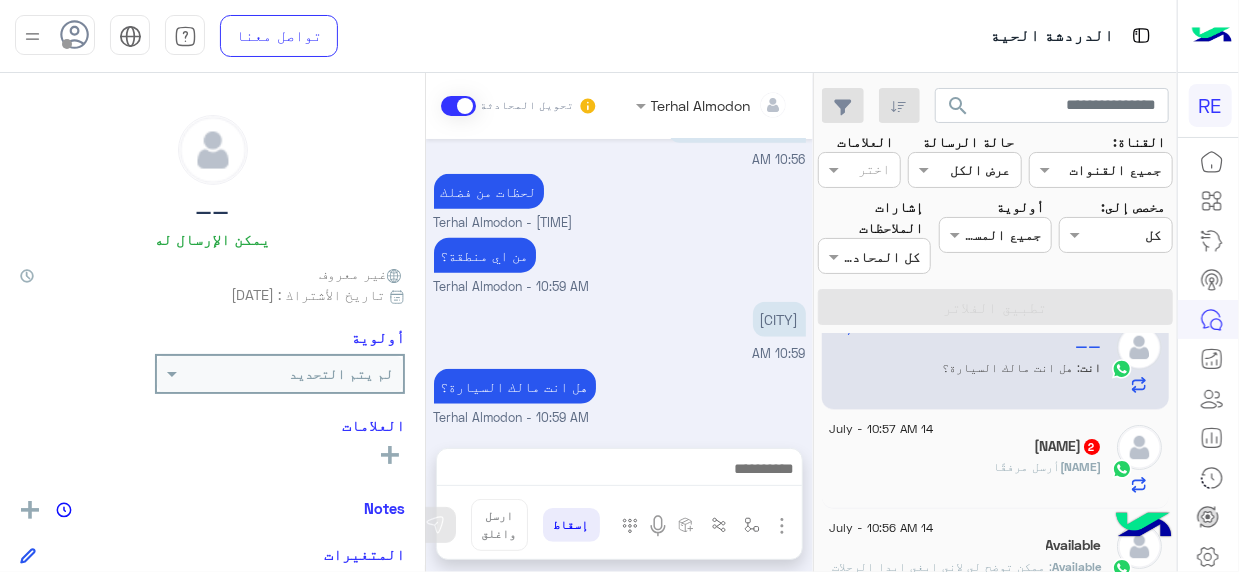 click on "14 July - 10:57 AM" 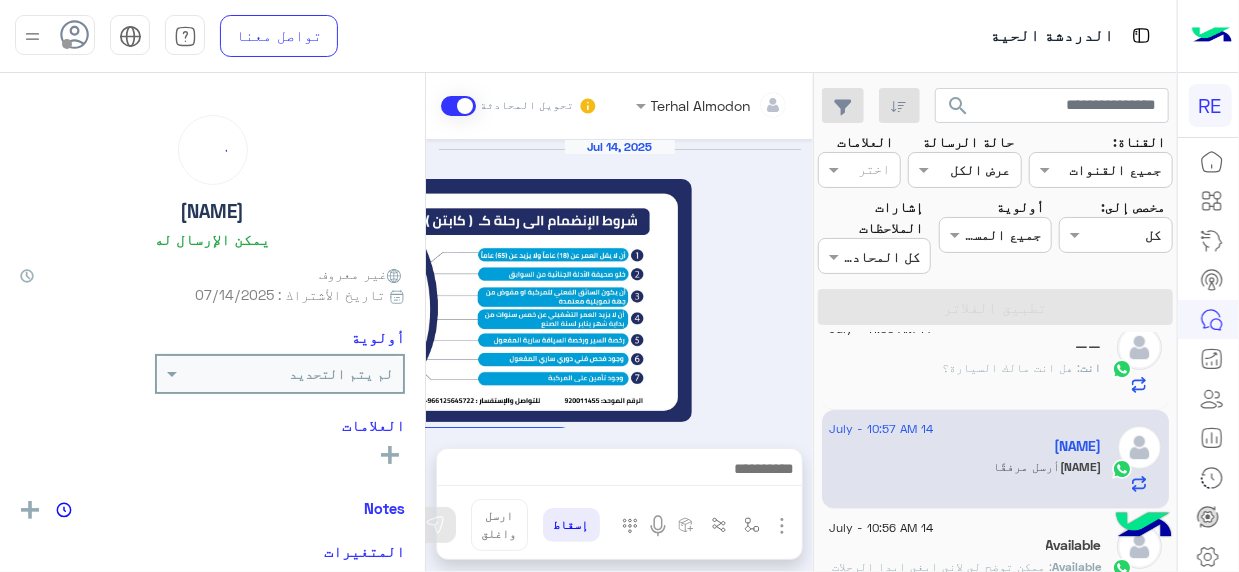 scroll, scrollTop: 1460, scrollLeft: 0, axis: vertical 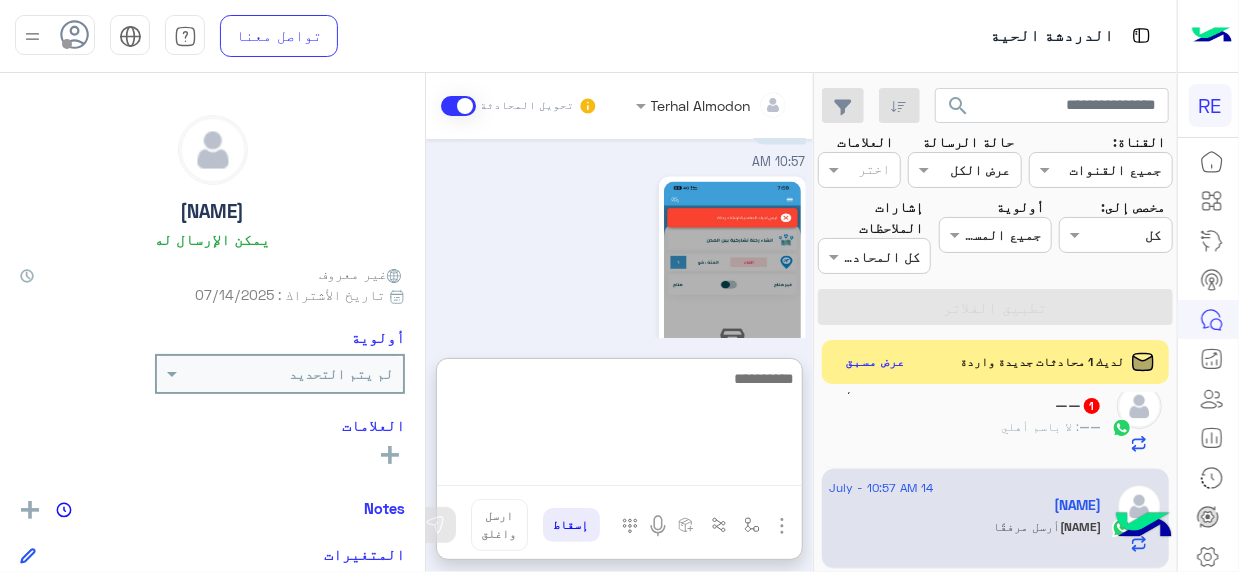 click at bounding box center (619, 426) 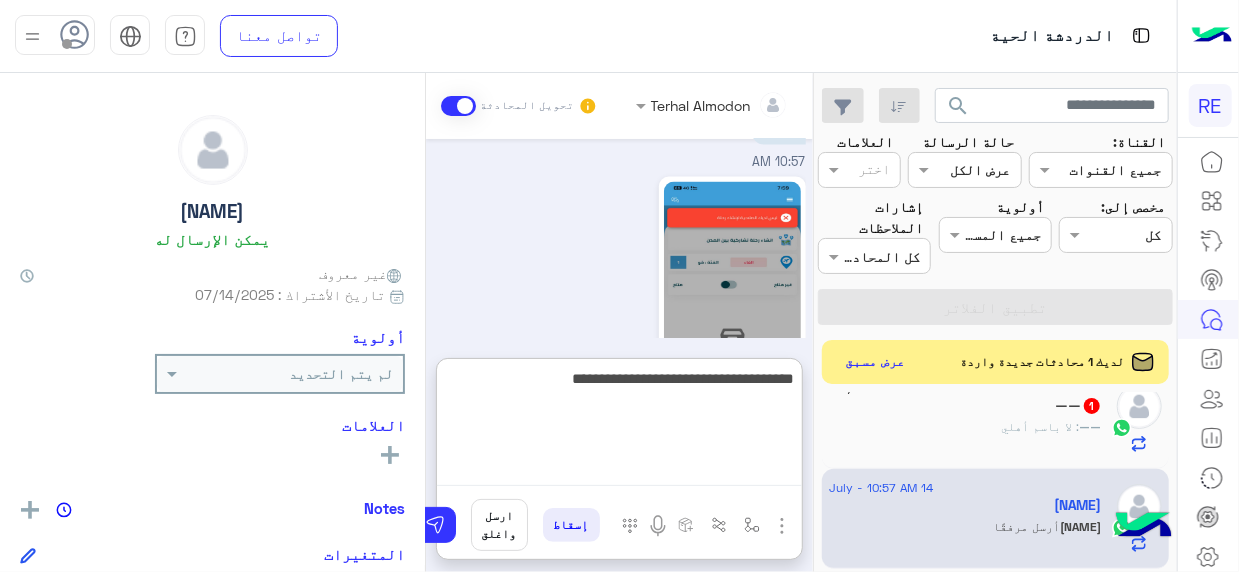 type on "**********" 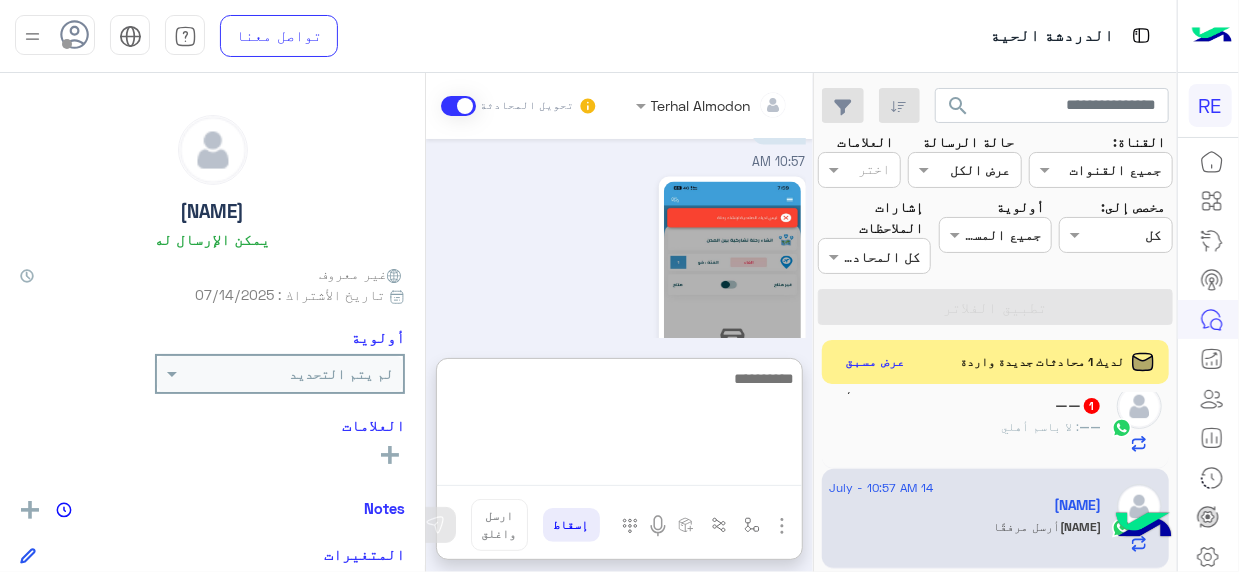 scroll, scrollTop: 1635, scrollLeft: 0, axis: vertical 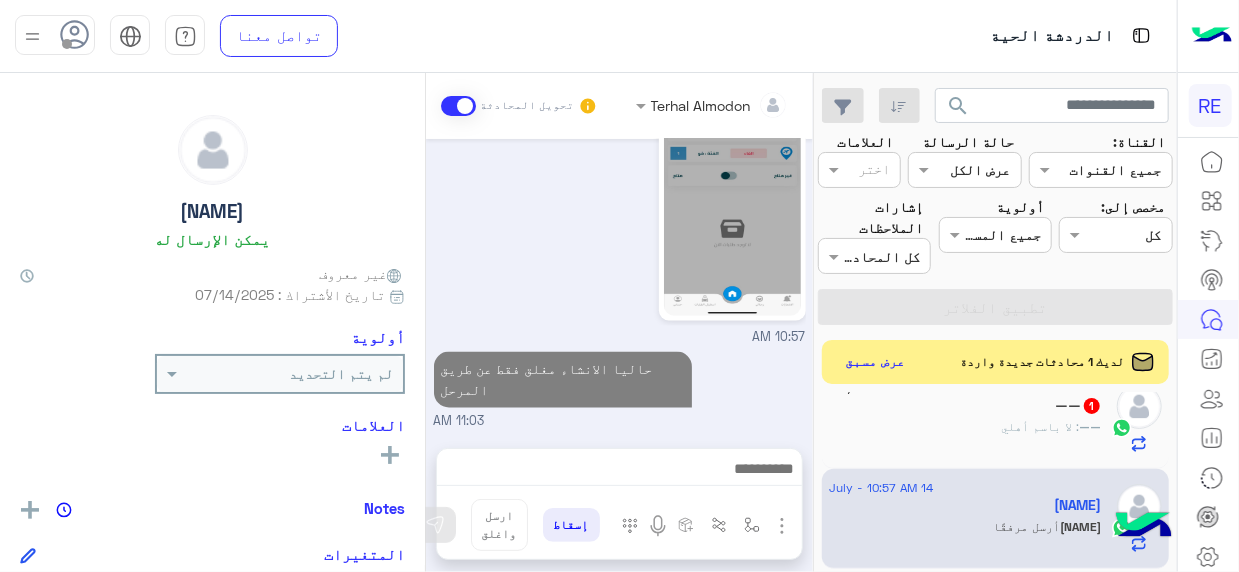 click on "—— : لا باسم أهلي" 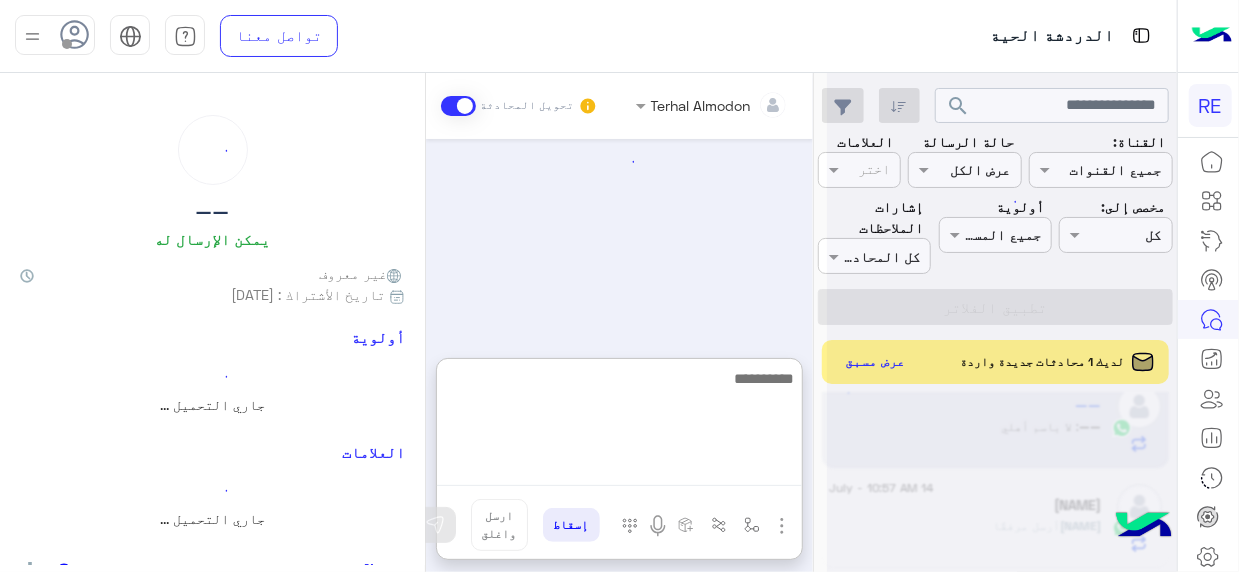 click at bounding box center [619, 426] 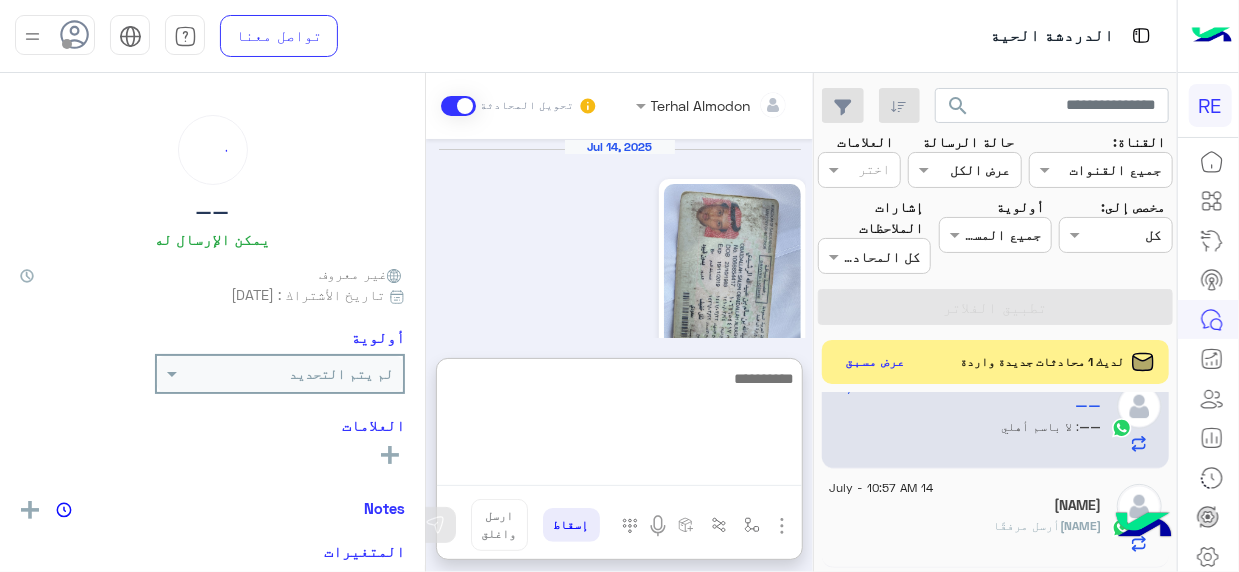 scroll, scrollTop: 923, scrollLeft: 0, axis: vertical 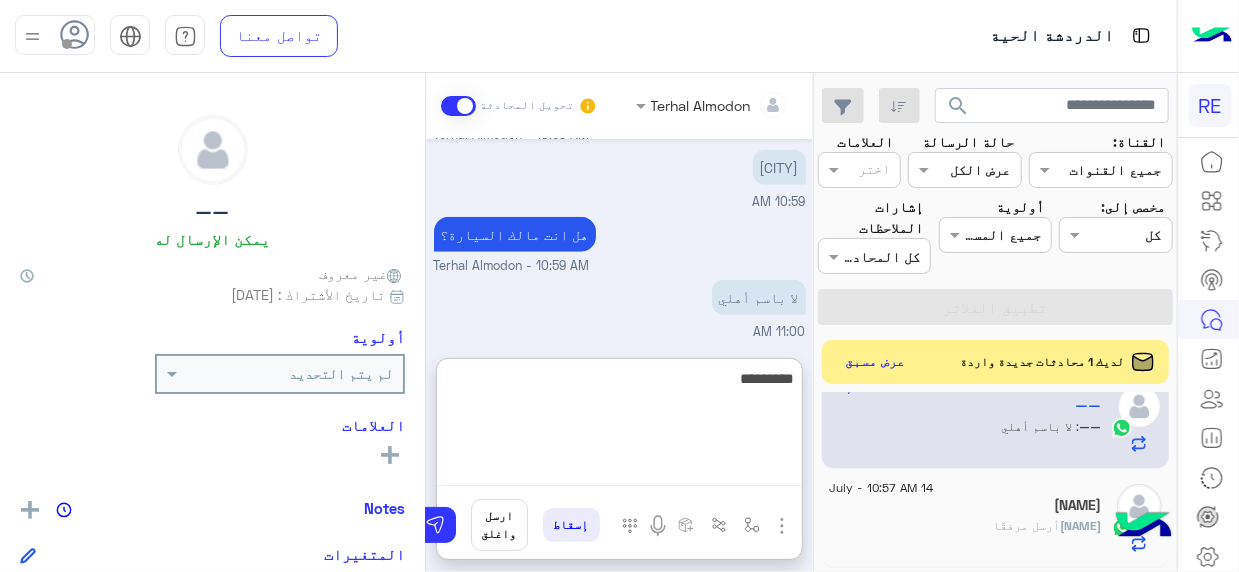 type on "**********" 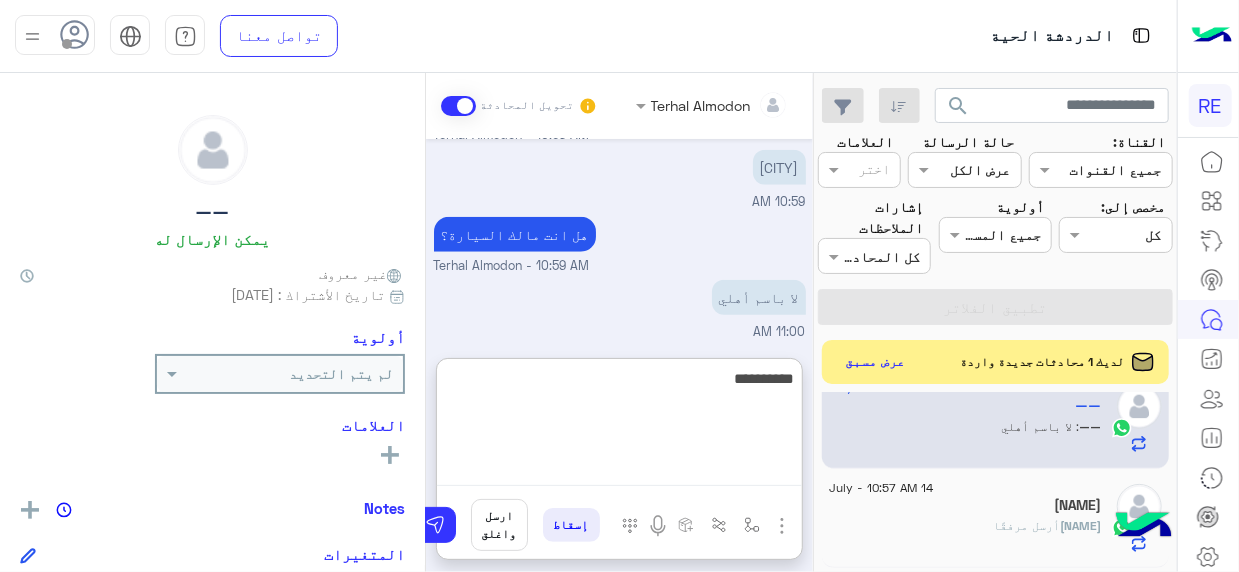 type 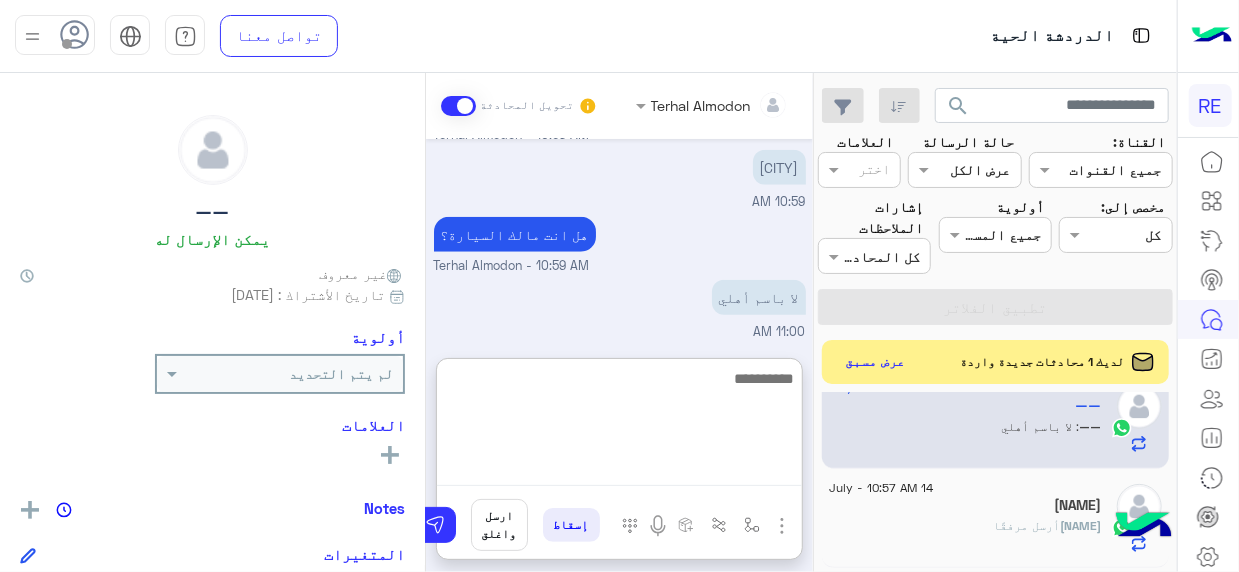 scroll, scrollTop: 987, scrollLeft: 0, axis: vertical 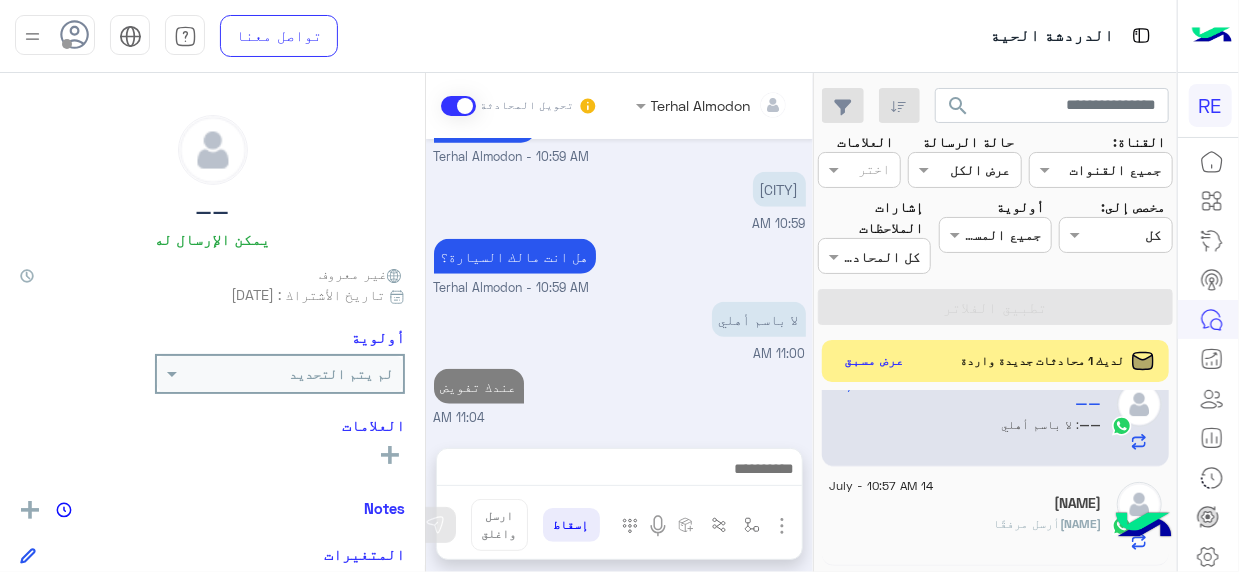 click on "عرض مسبق" 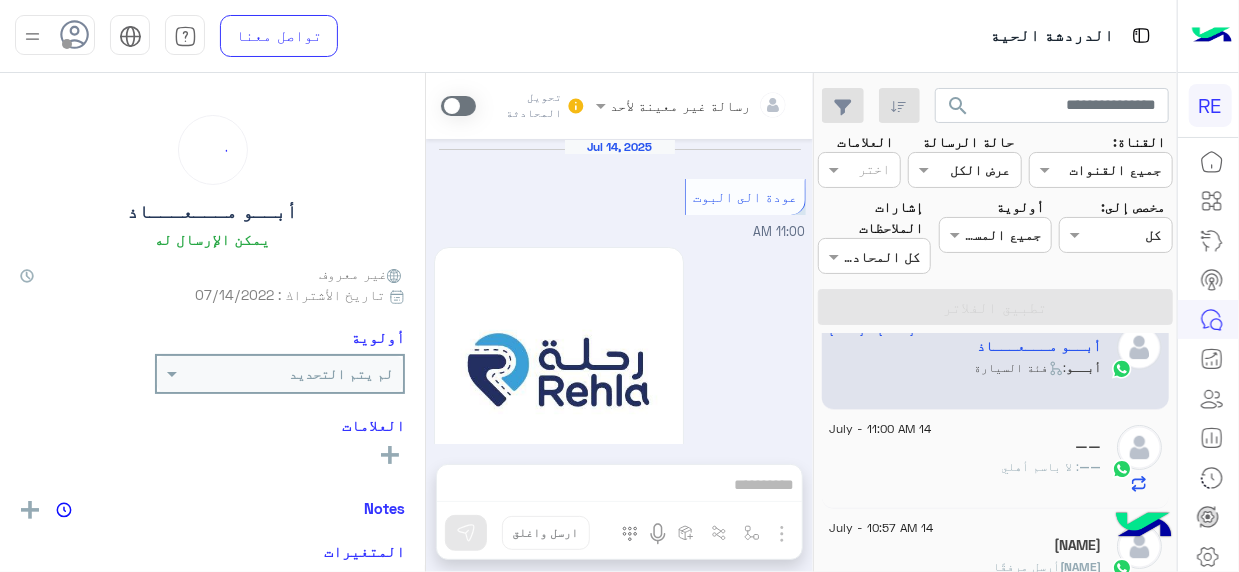 scroll, scrollTop: 1218, scrollLeft: 0, axis: vertical 